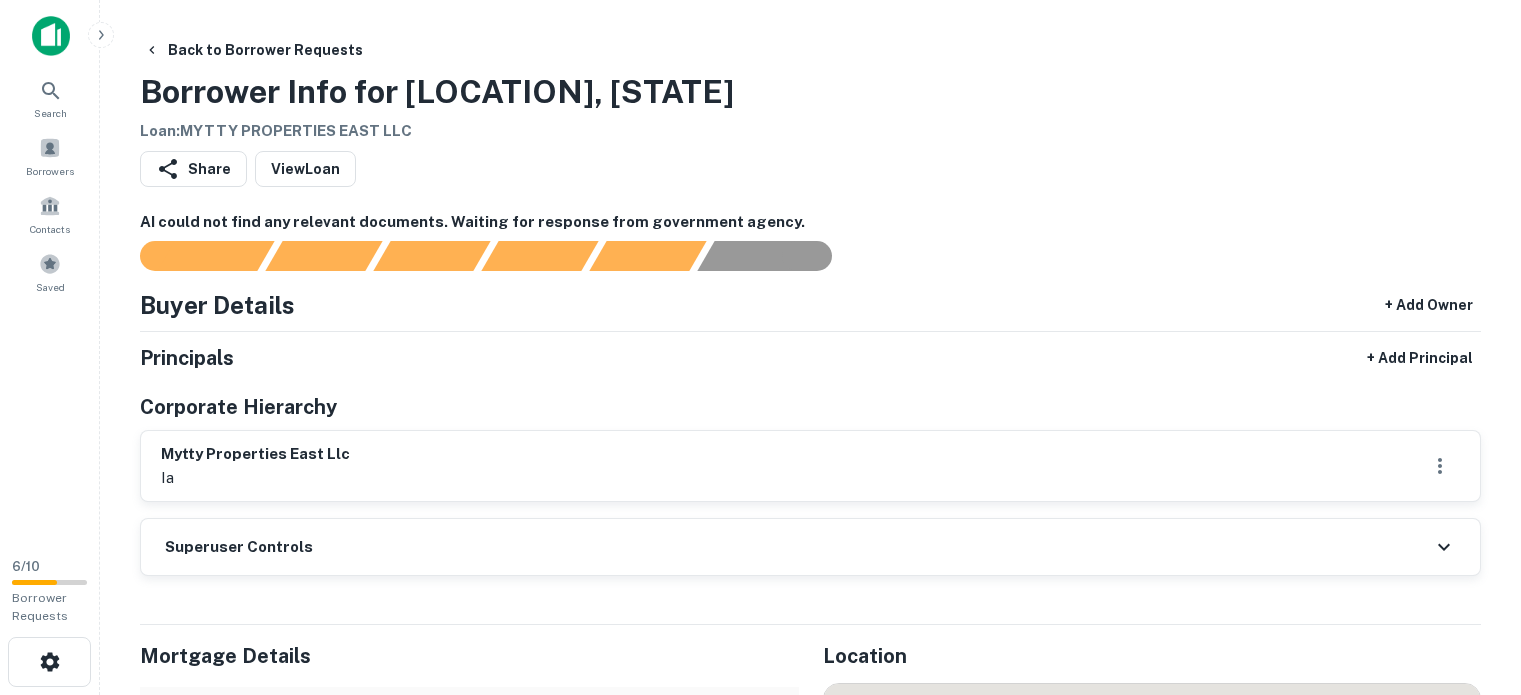scroll, scrollTop: 0, scrollLeft: 0, axis: both 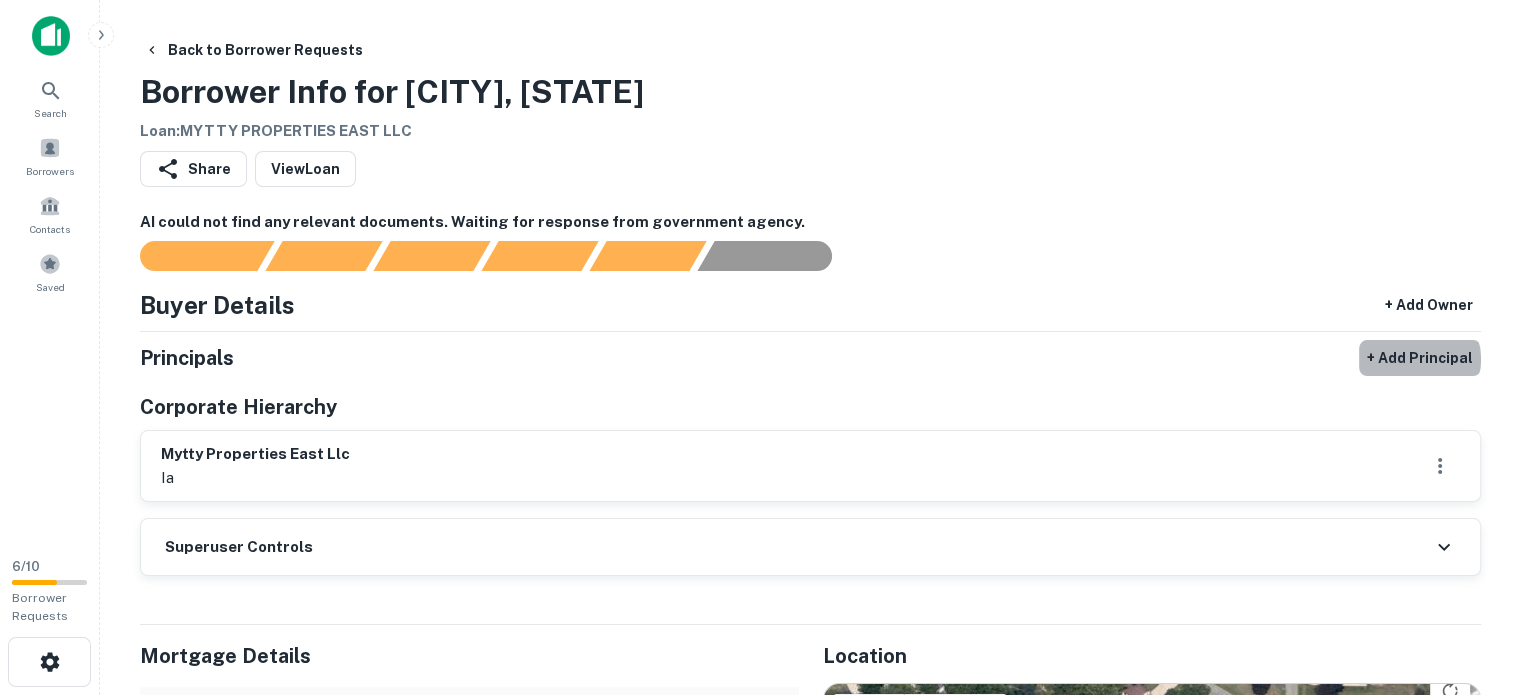 click on "+ Add Principal" at bounding box center (1420, 358) 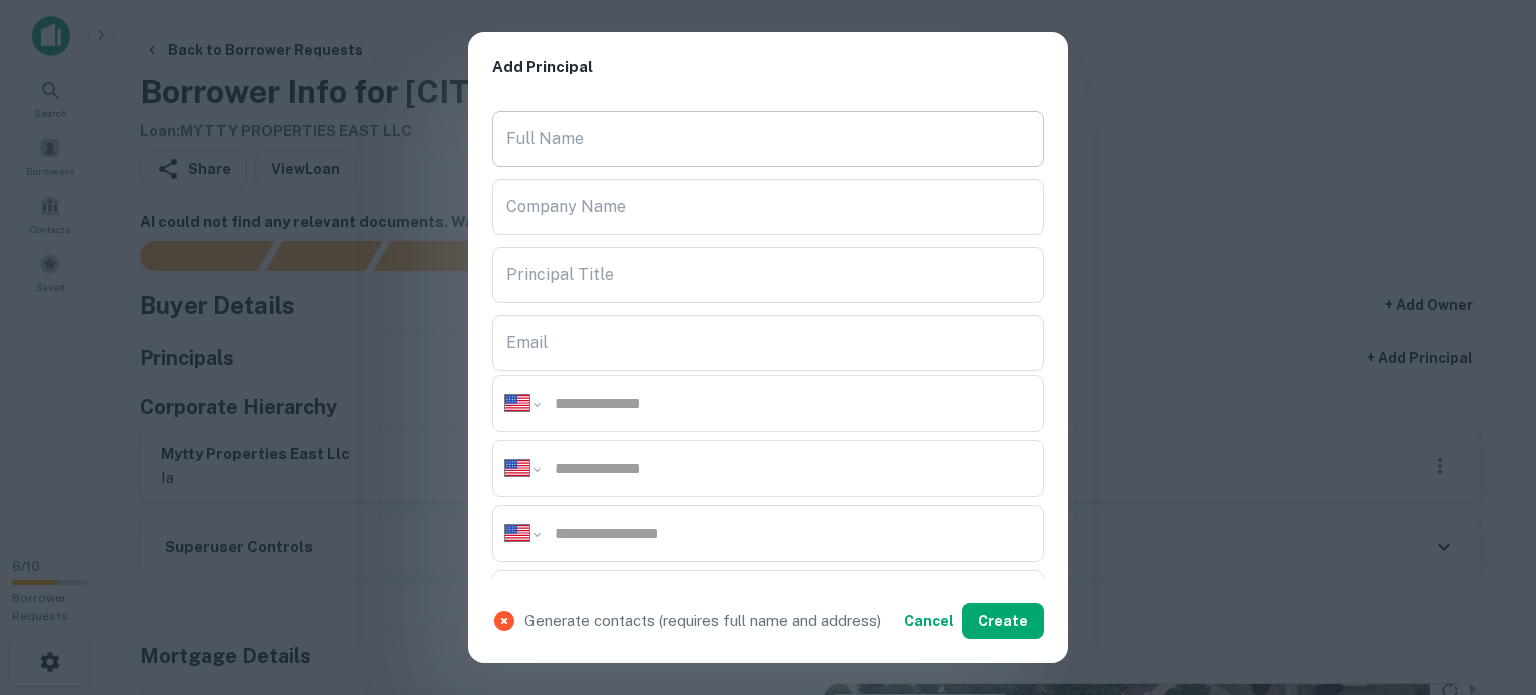 click on "Full Name" at bounding box center [768, 139] 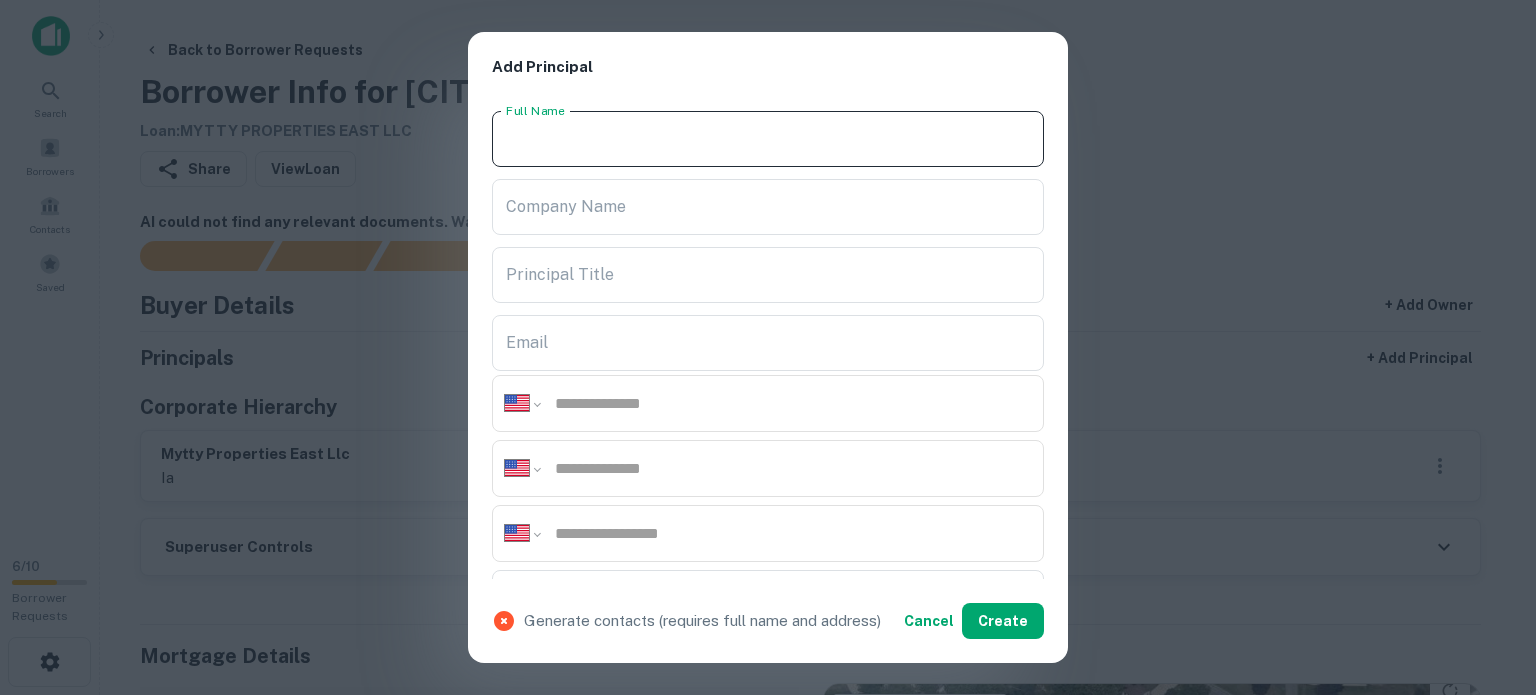 paste on "**********" 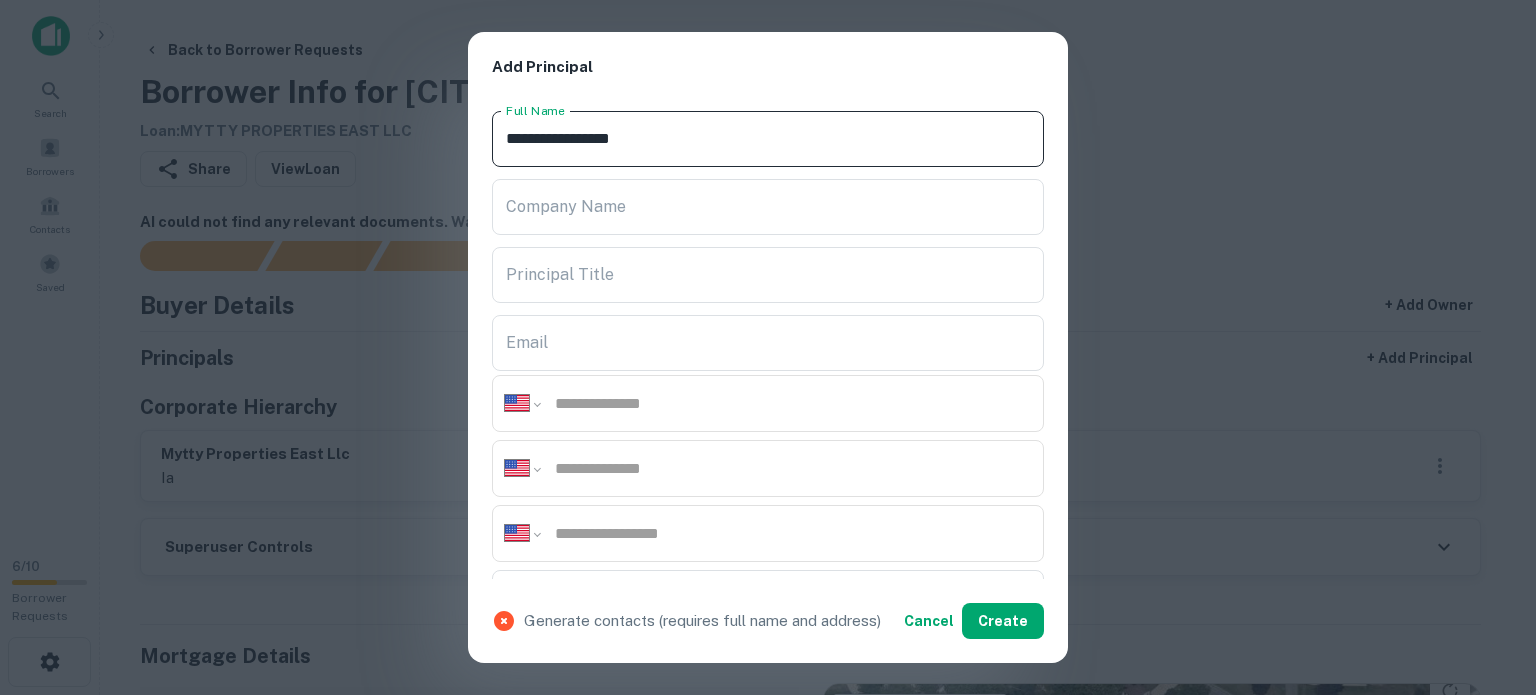 type on "**********" 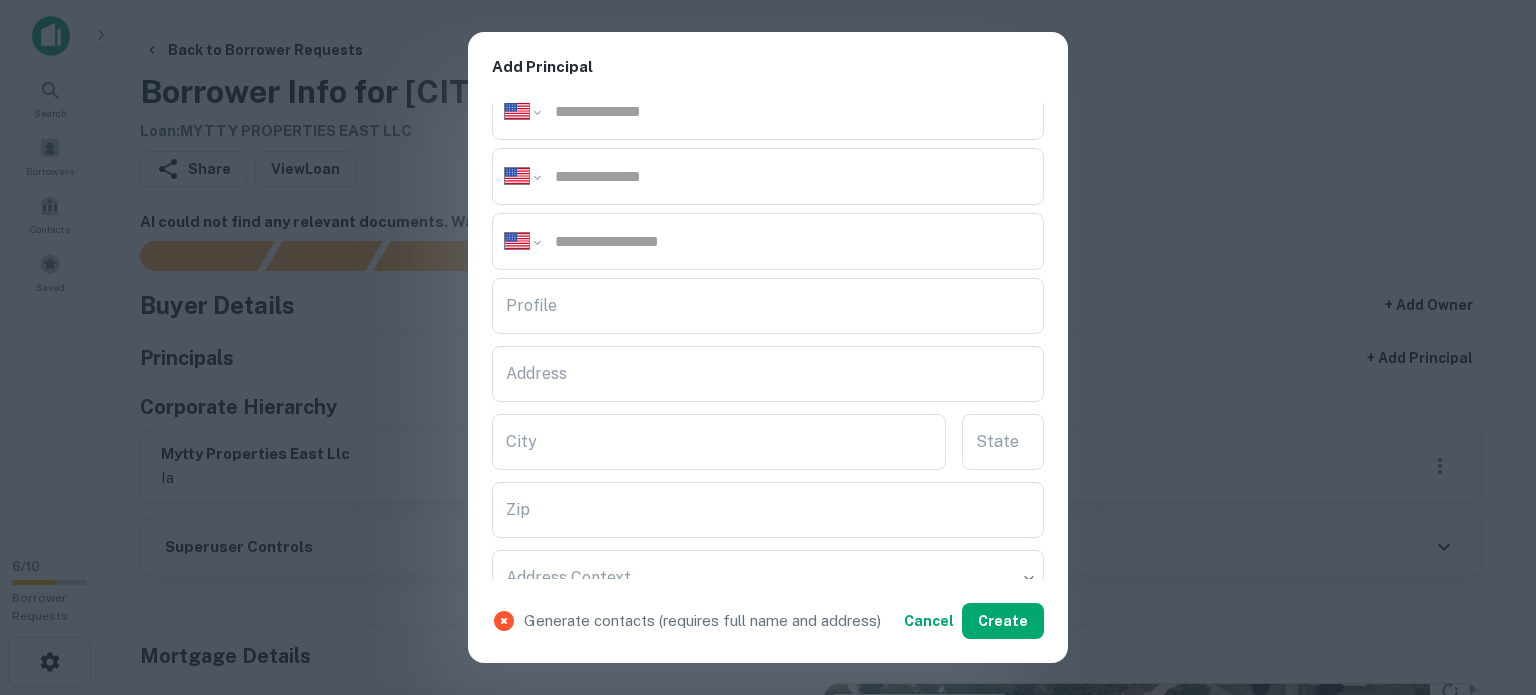 scroll, scrollTop: 300, scrollLeft: 0, axis: vertical 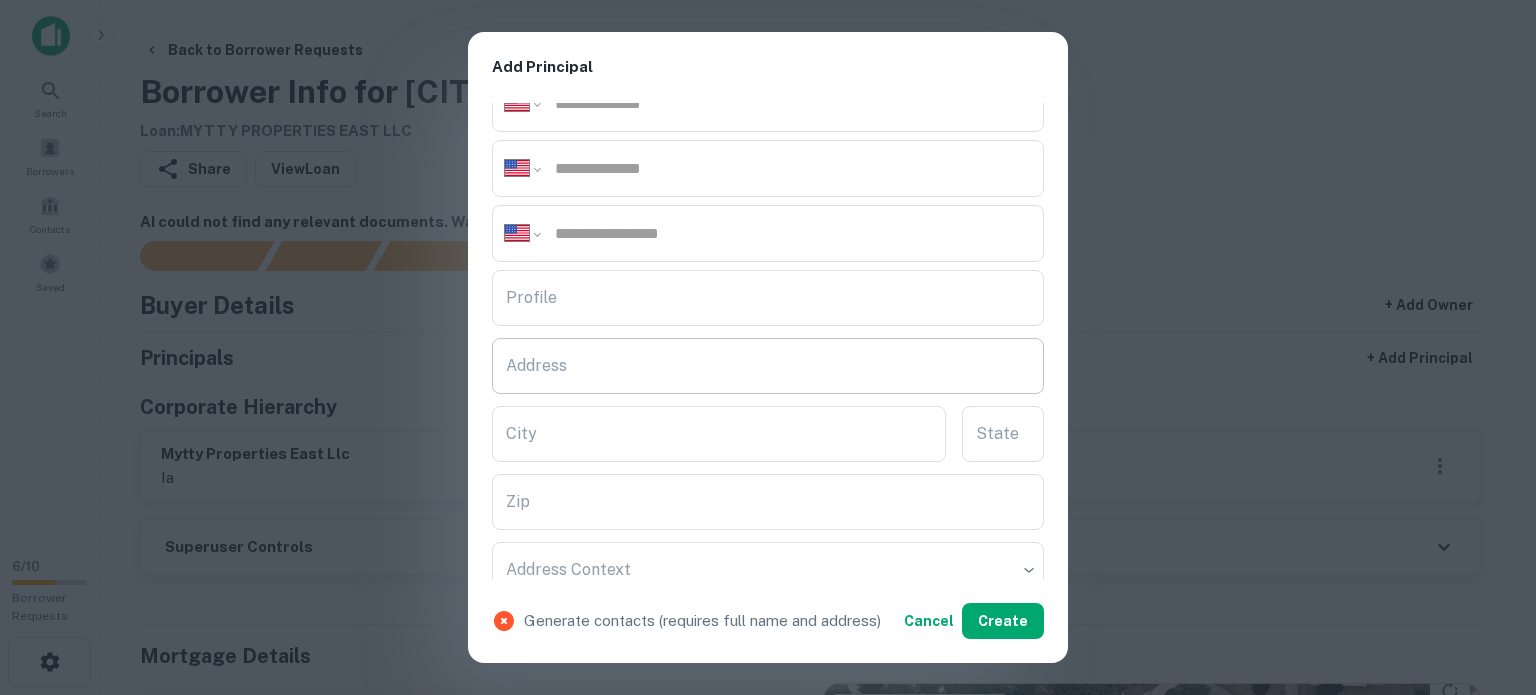 click on "Address" at bounding box center [768, 366] 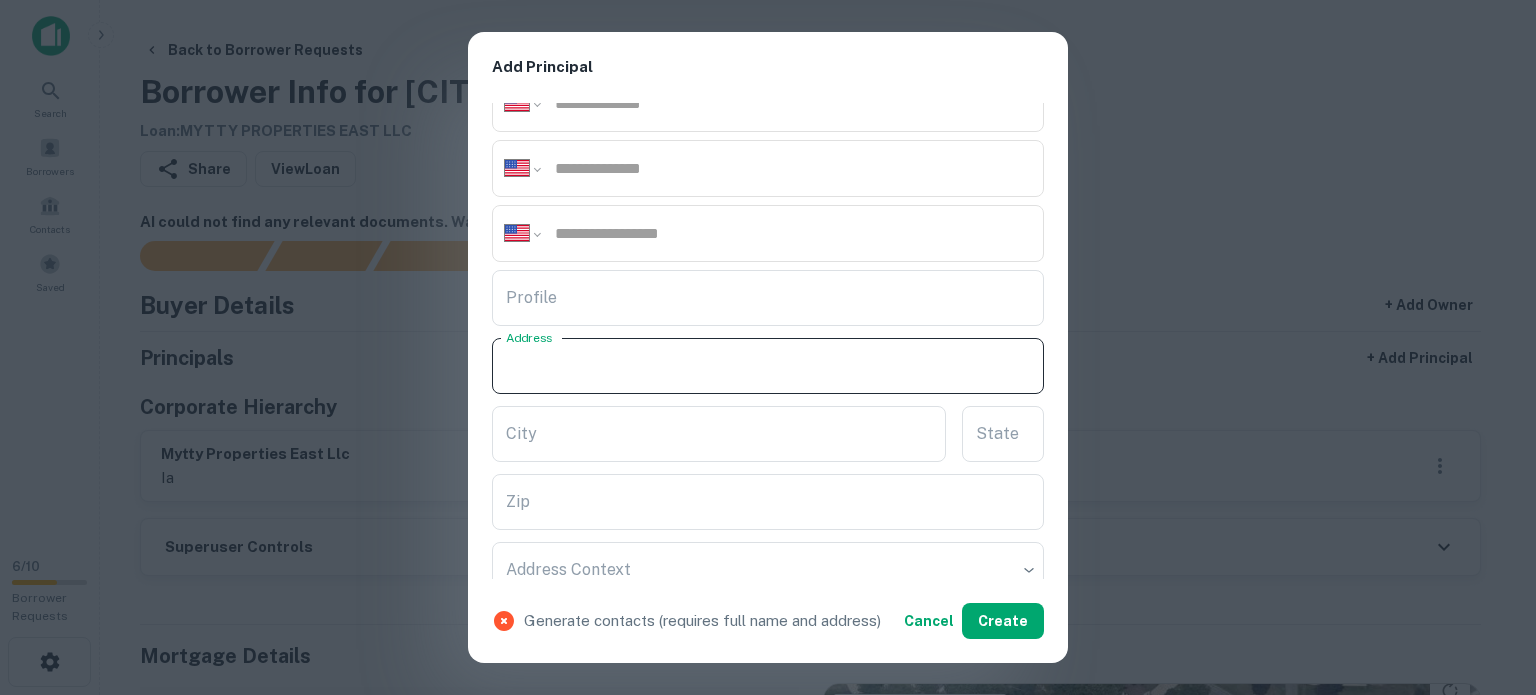 paste on "**********" 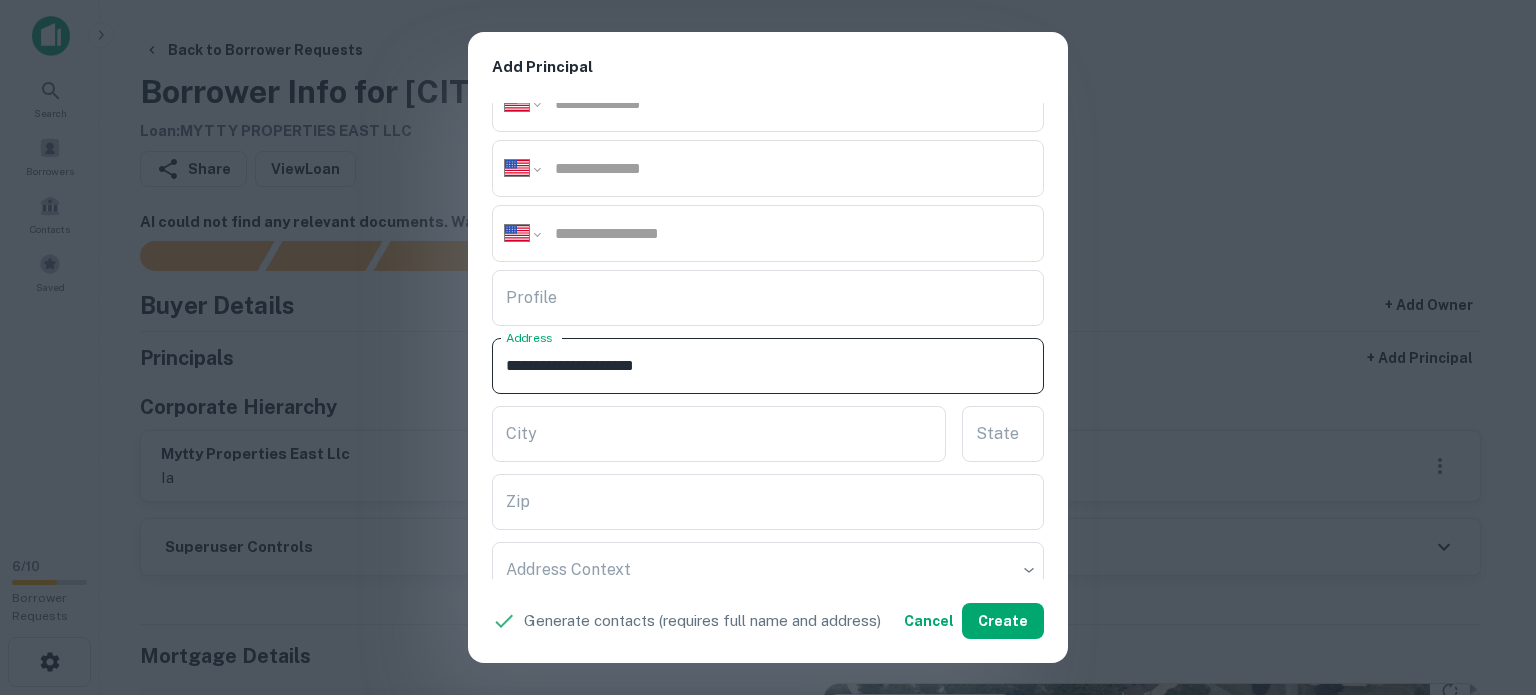 type on "**********" 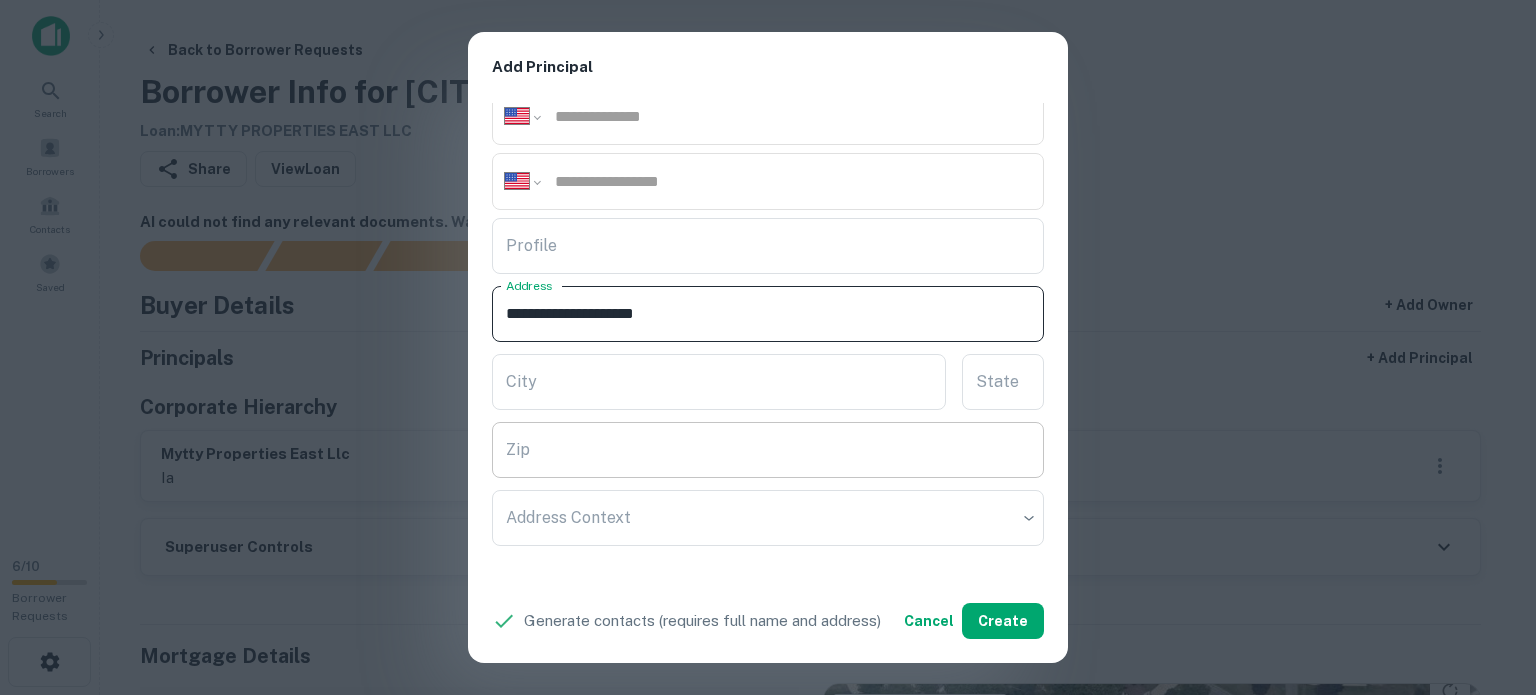 scroll, scrollTop: 400, scrollLeft: 0, axis: vertical 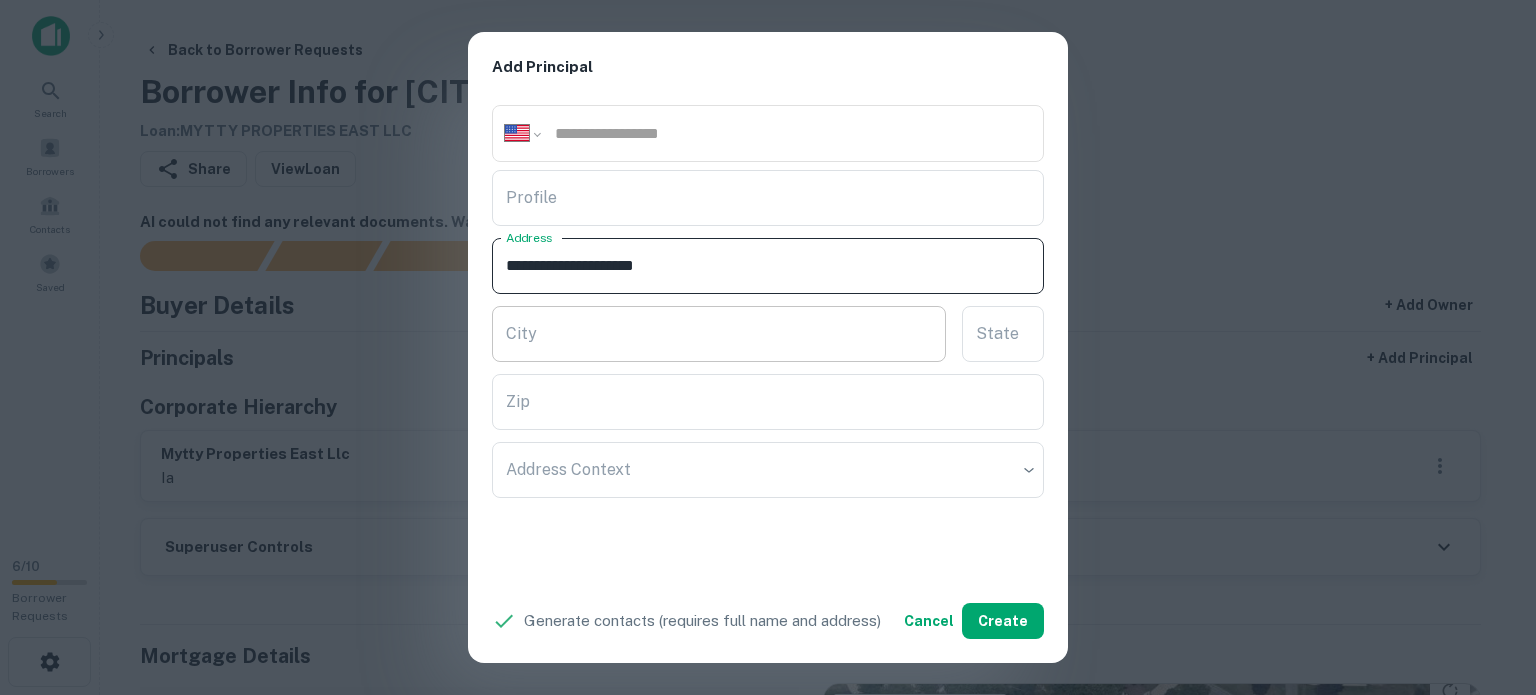 click on "City" at bounding box center [719, 334] 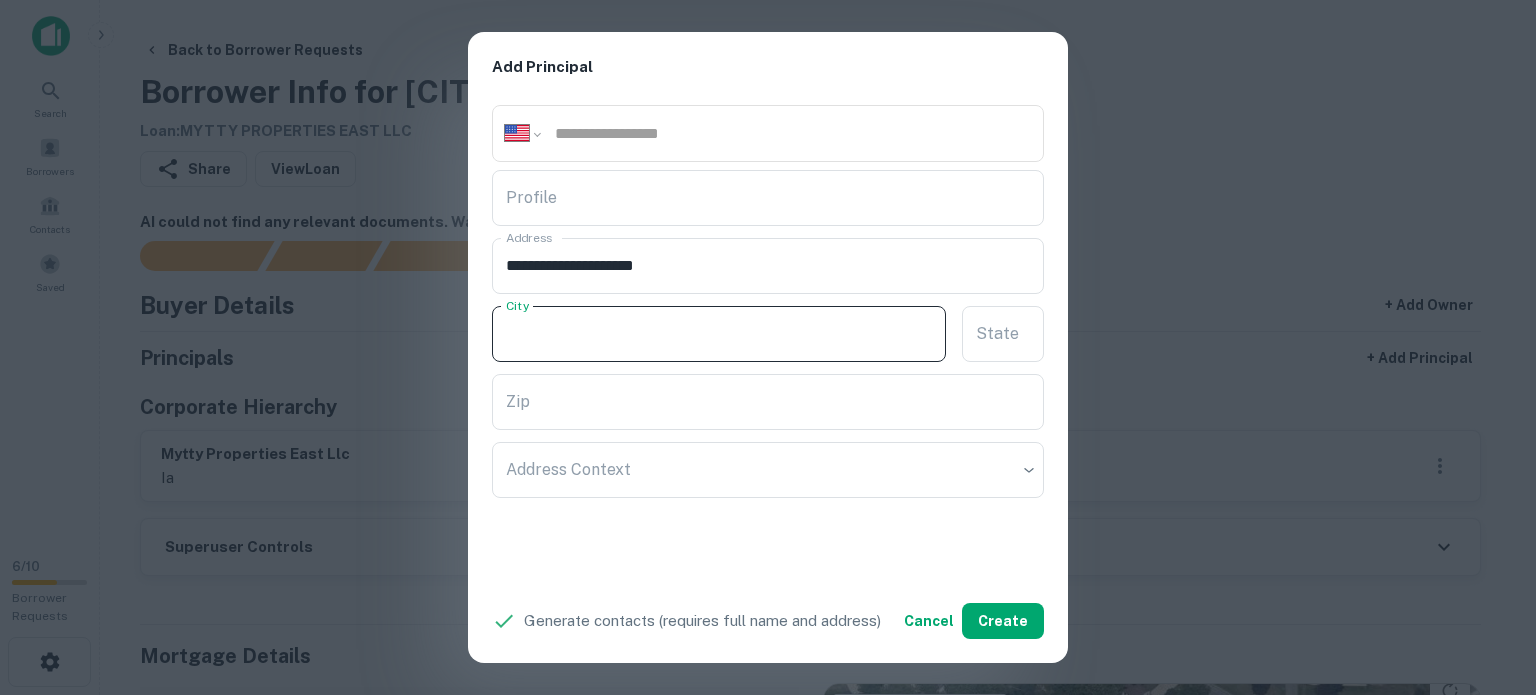 paste on "**********" 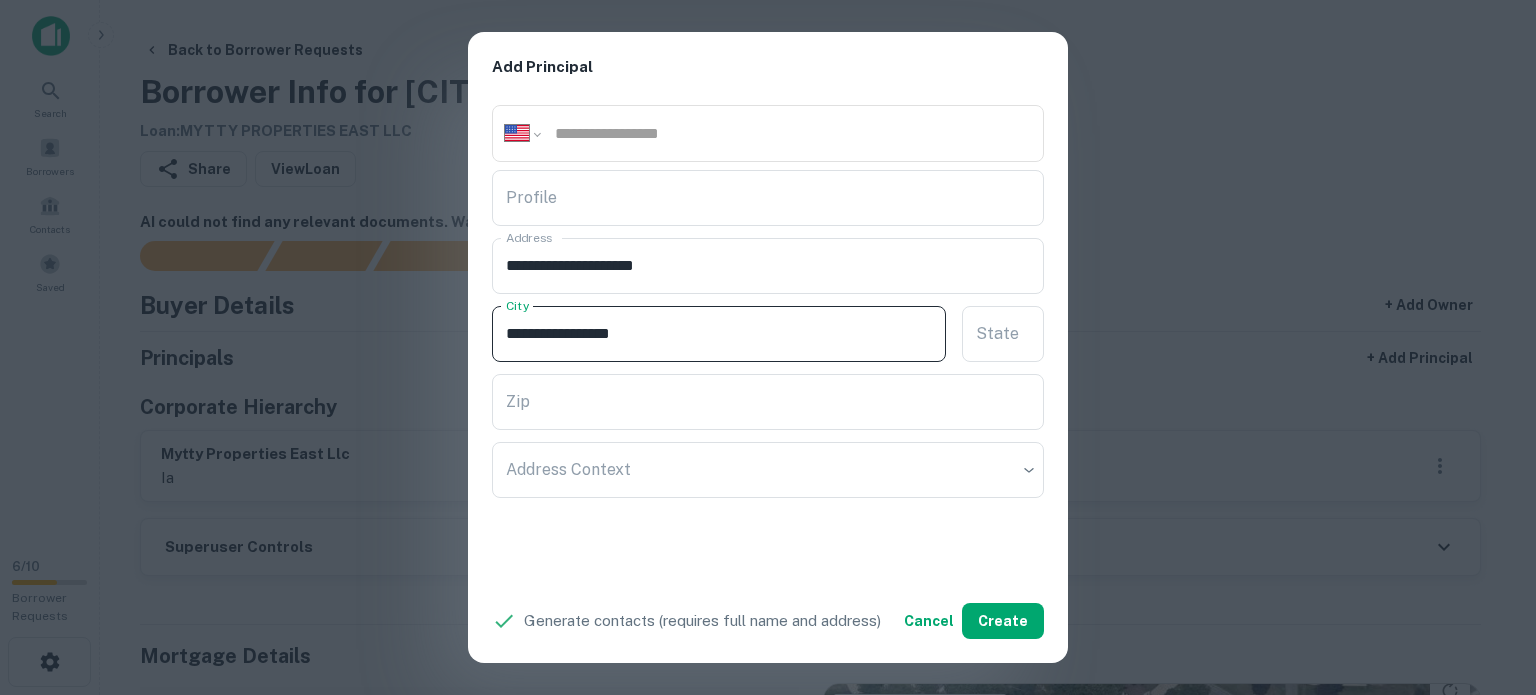 drag, startPoint x: 615, startPoint y: 331, endPoint x: 673, endPoint y: 335, distance: 58.137768 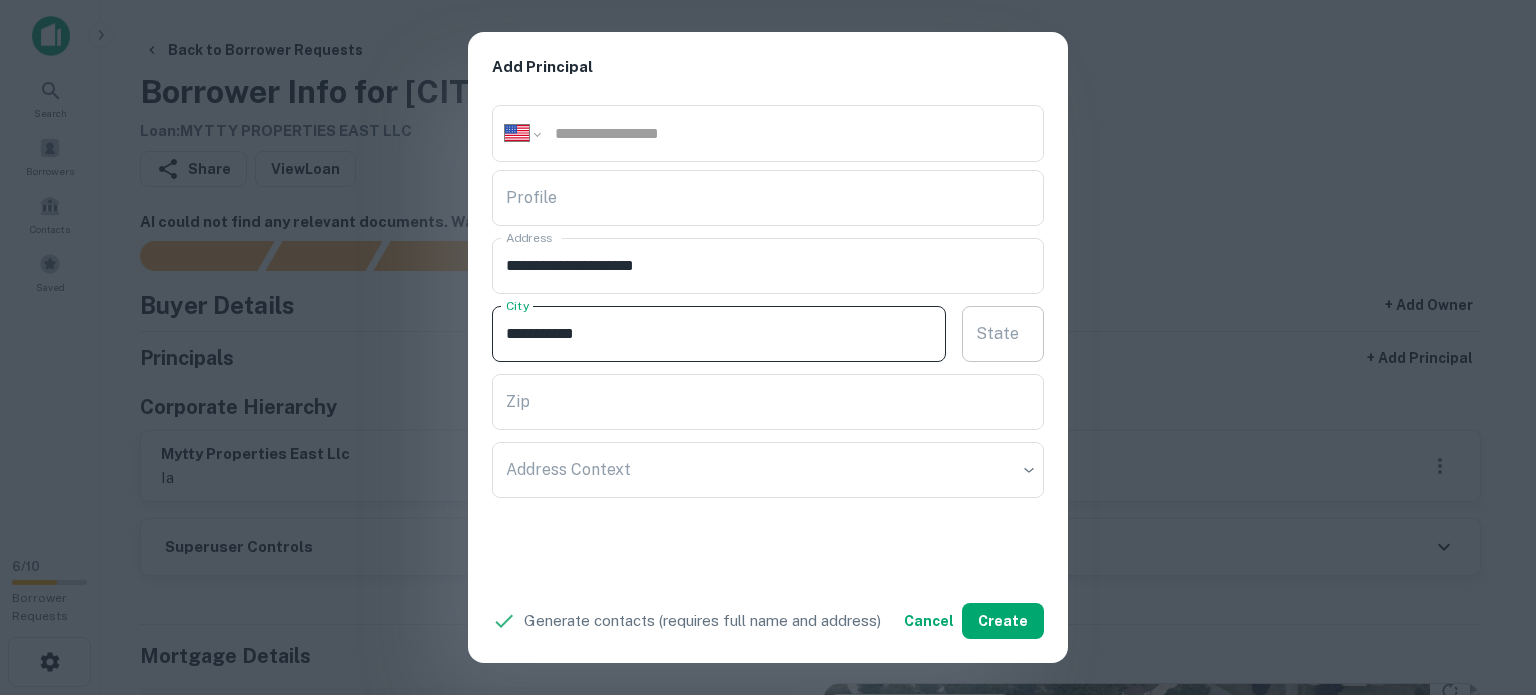 type on "**********" 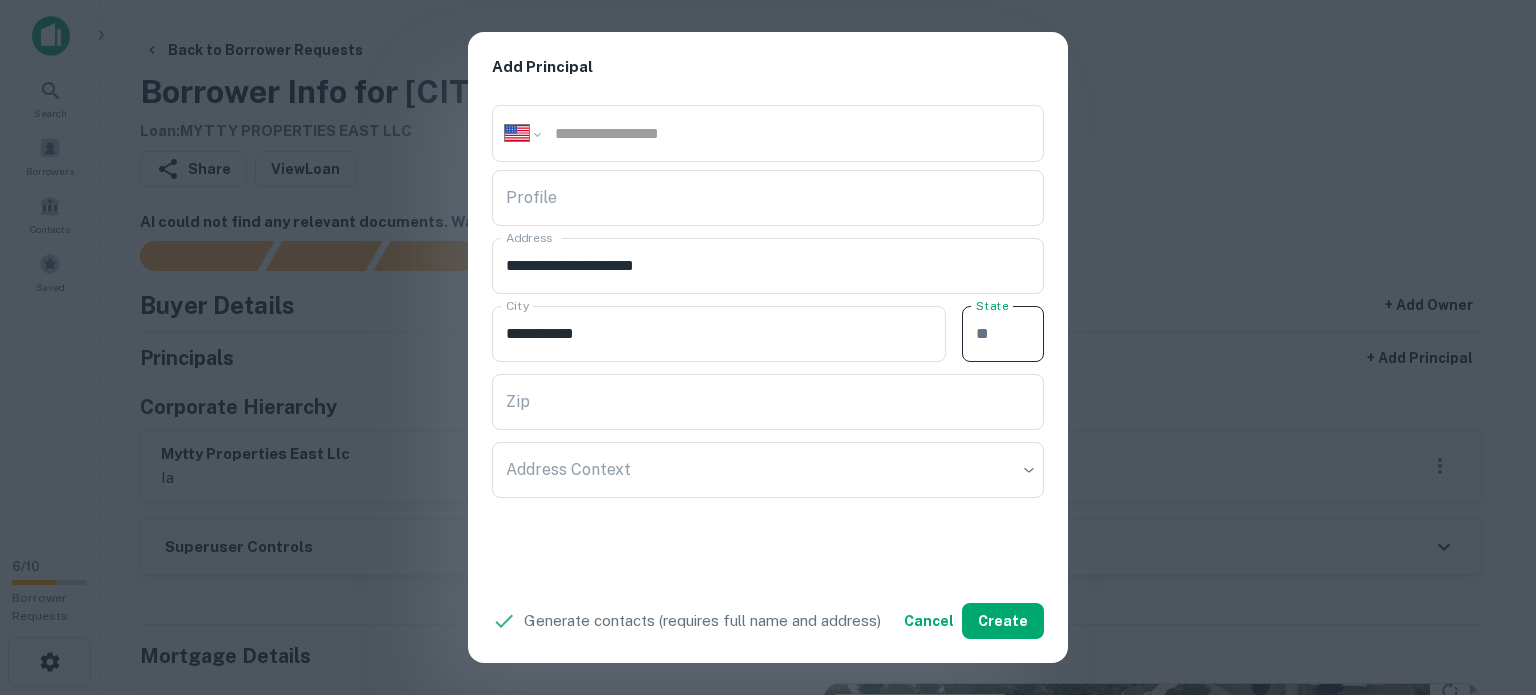 paste on "*****" 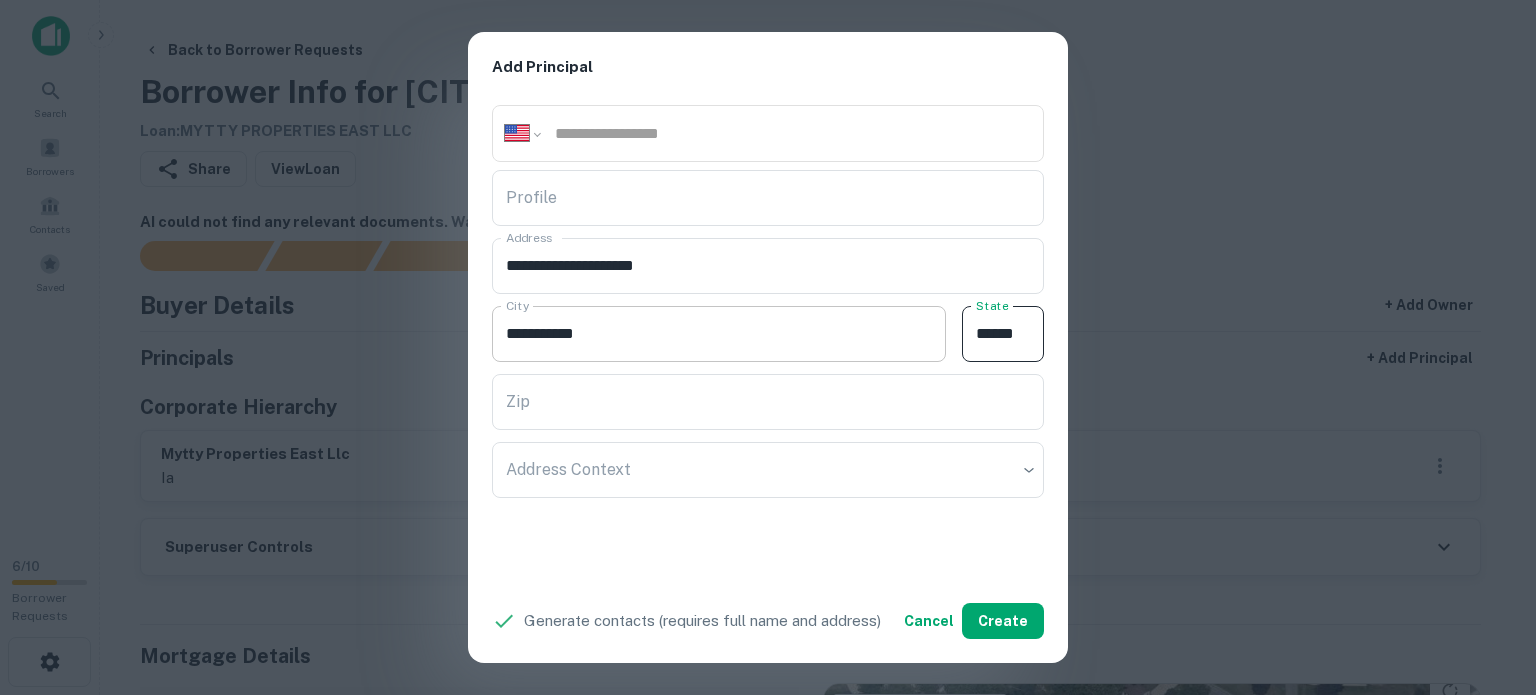 type on "*****" 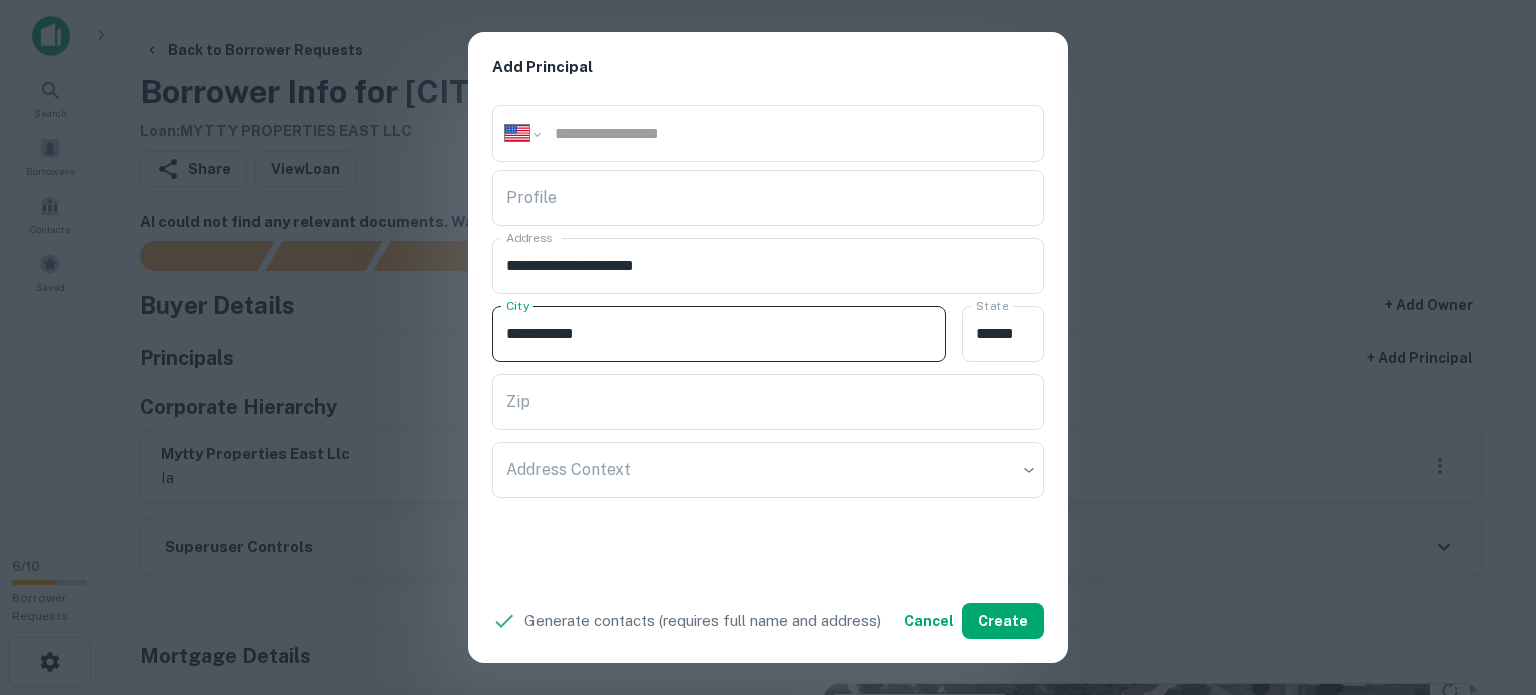 drag, startPoint x: 578, startPoint y: 327, endPoint x: 592, endPoint y: 341, distance: 19.79899 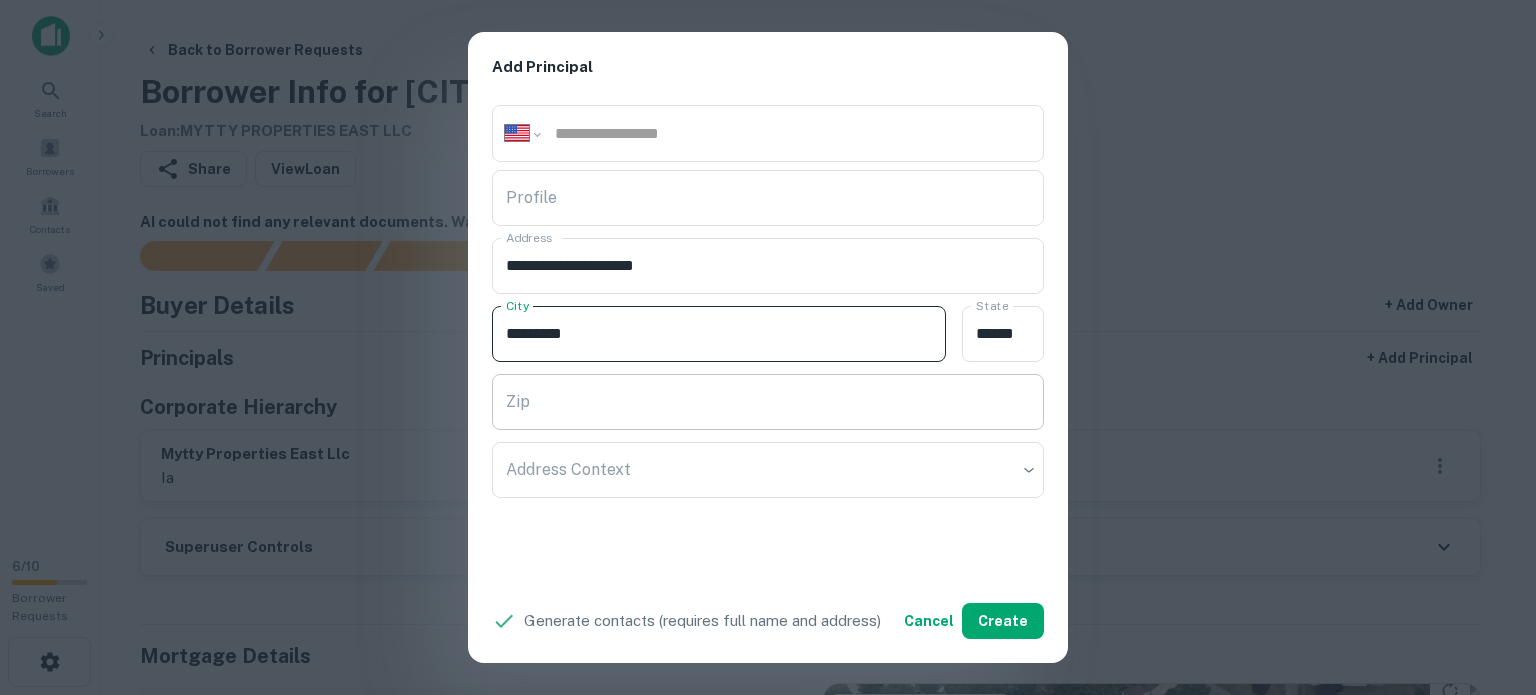 type on "********" 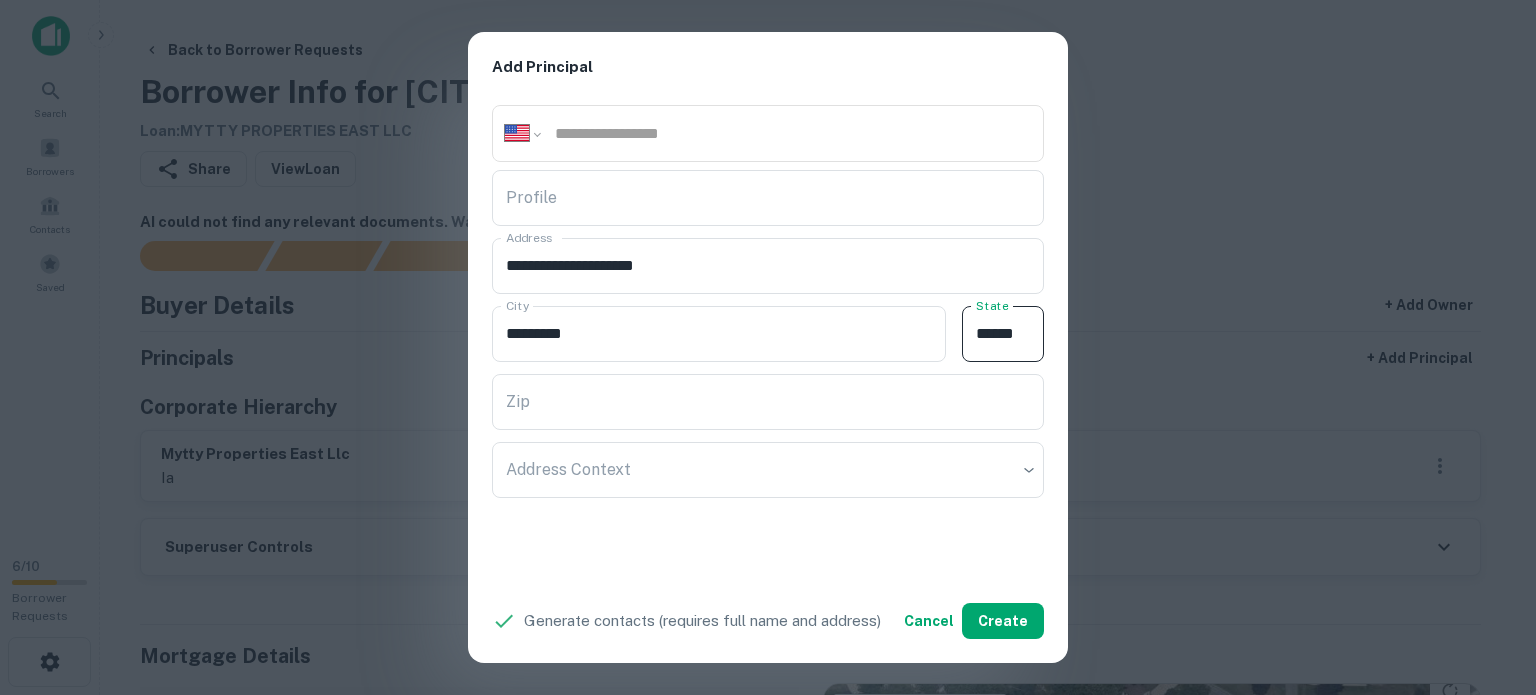 drag, startPoint x: 965, startPoint y: 328, endPoint x: 1069, endPoint y: 341, distance: 104.80935 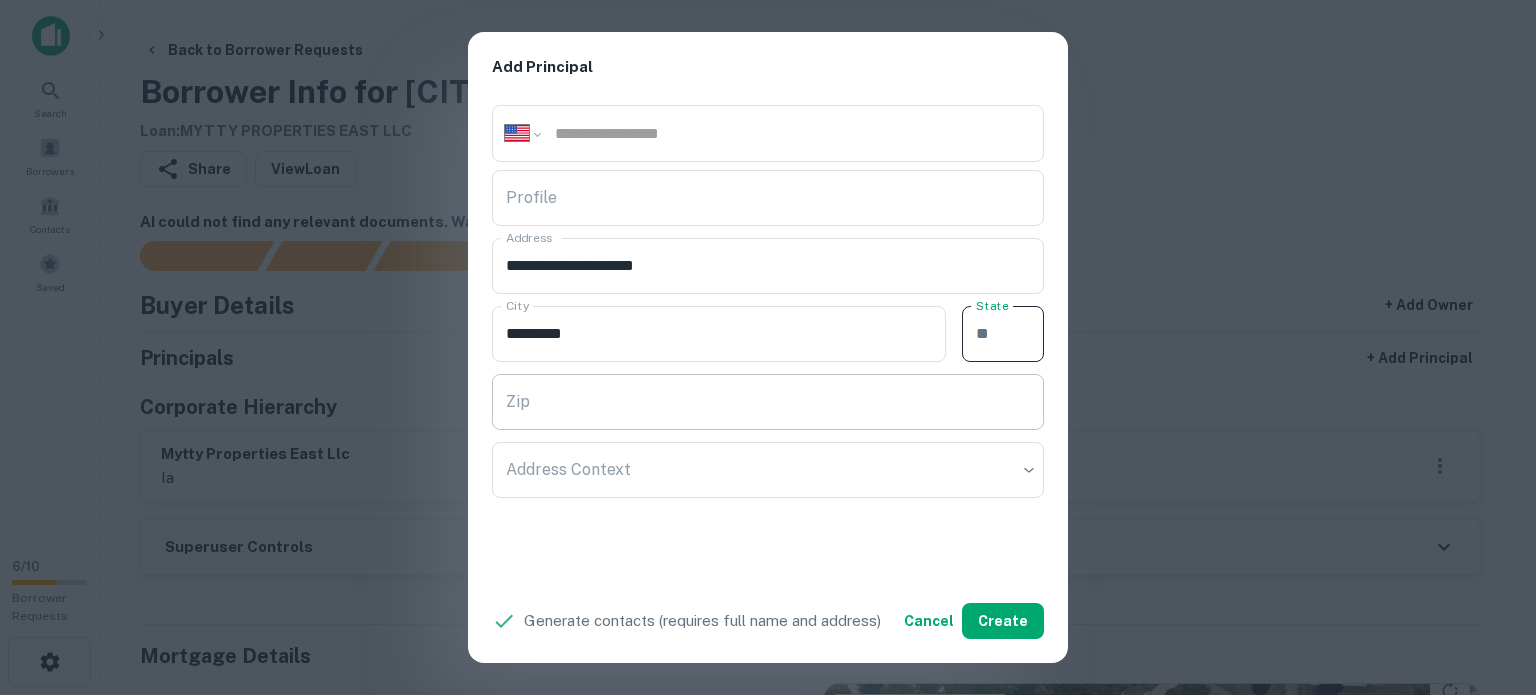 type 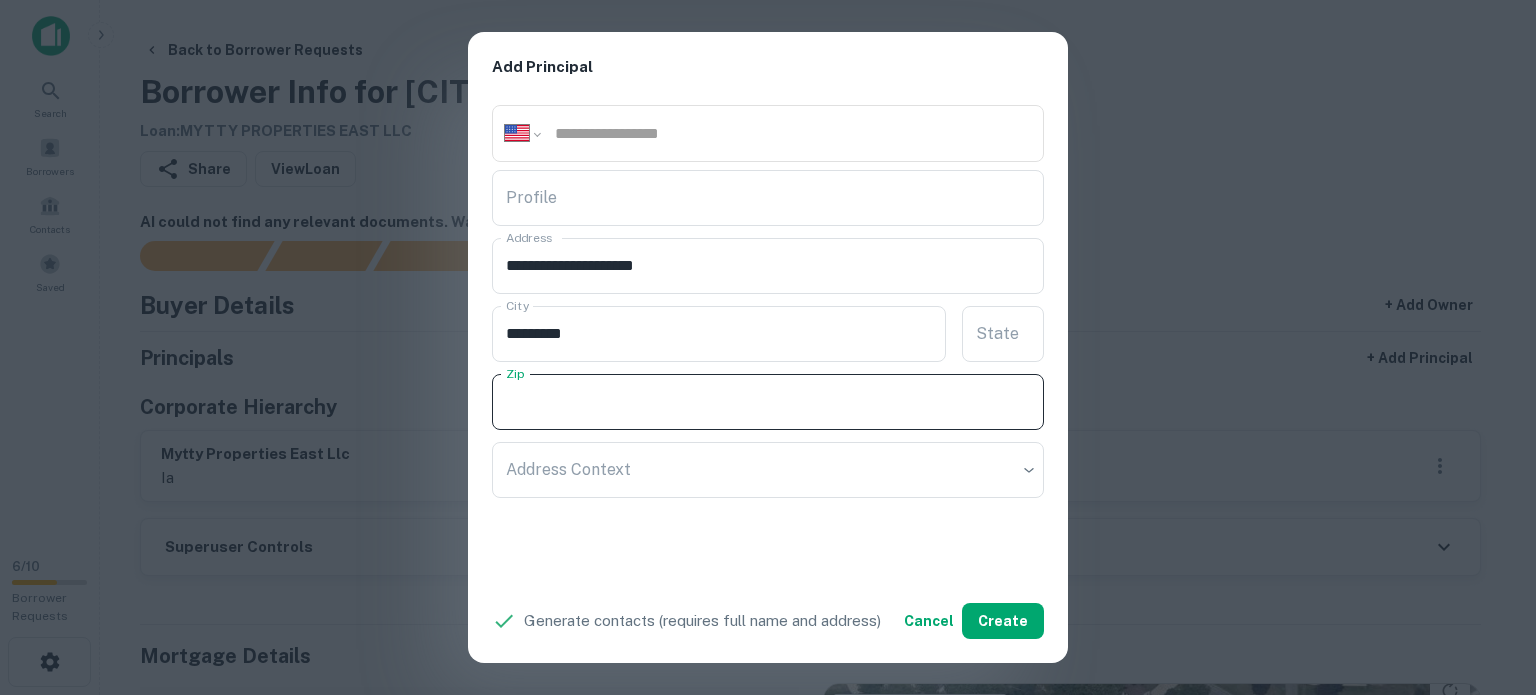 paste on "*****" 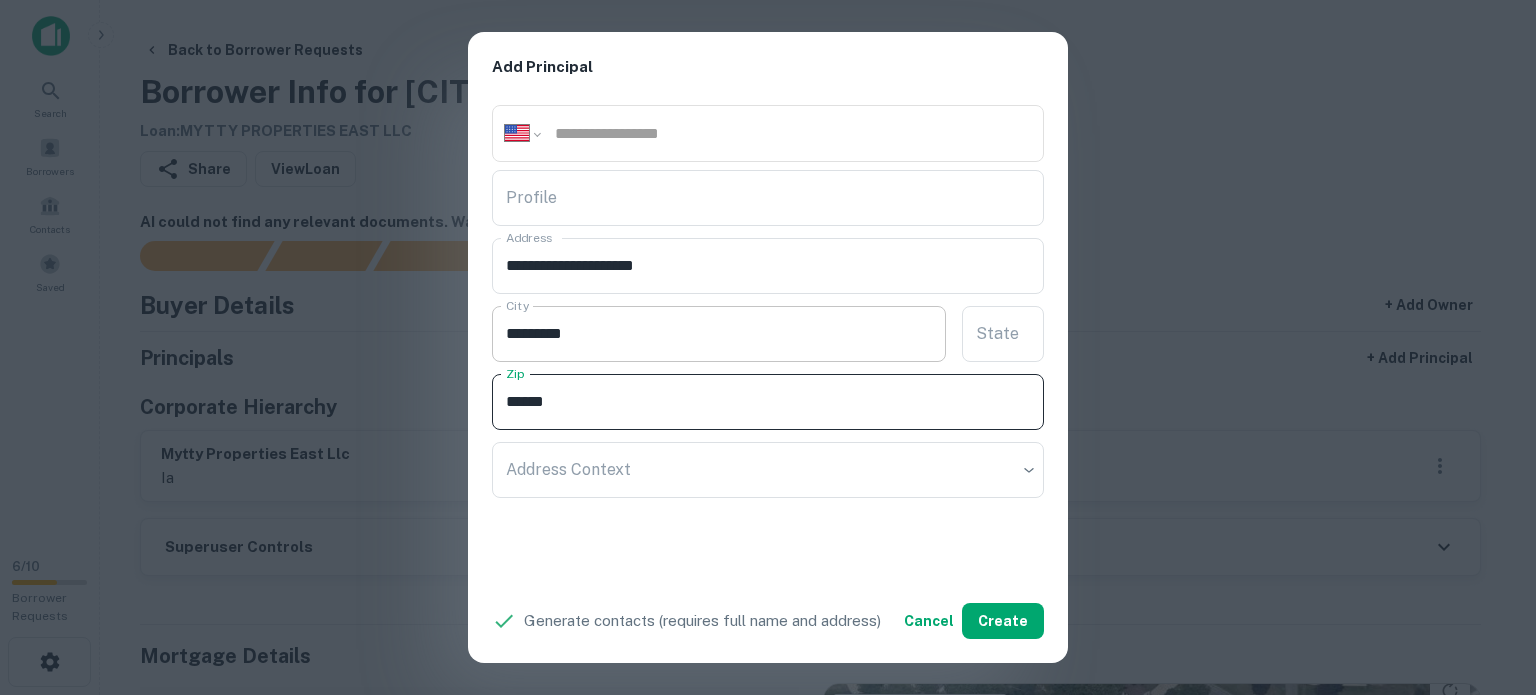 type on "*****" 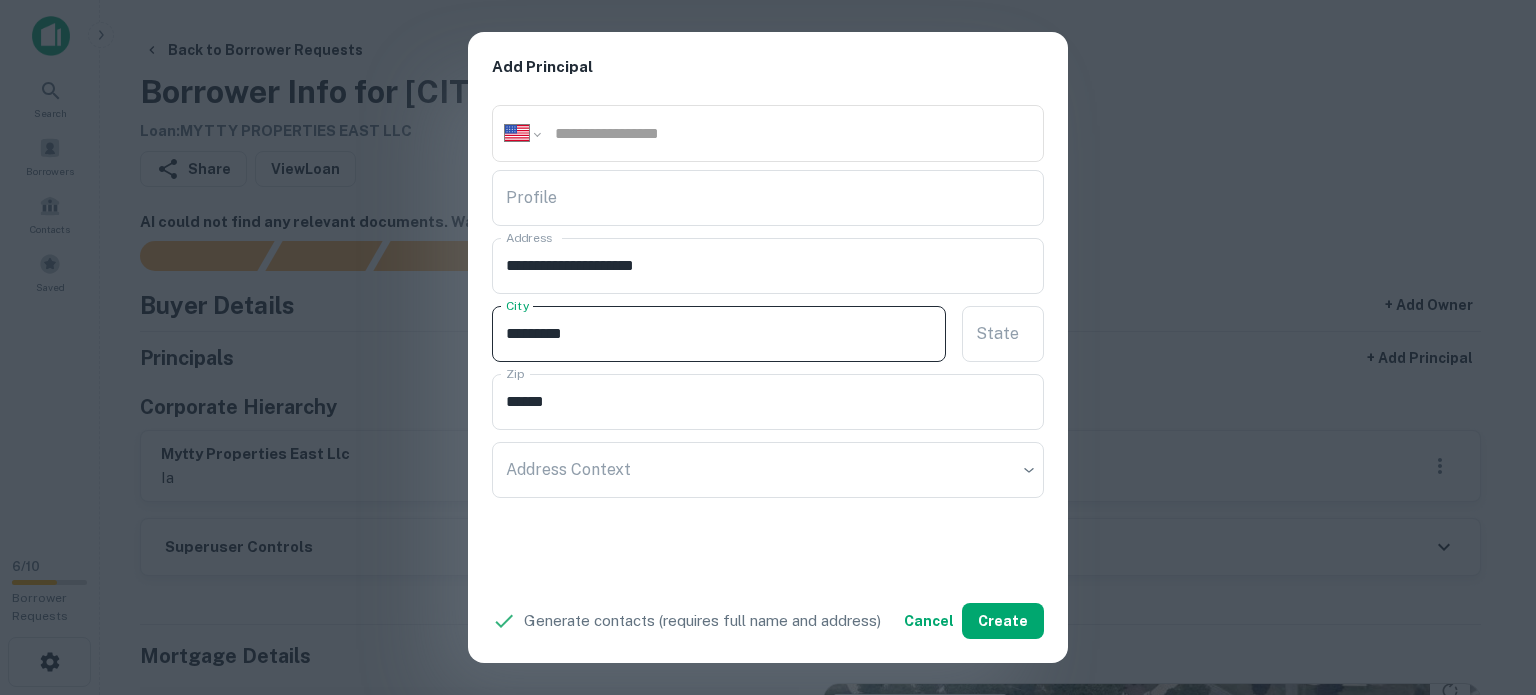 click on "********" at bounding box center (719, 334) 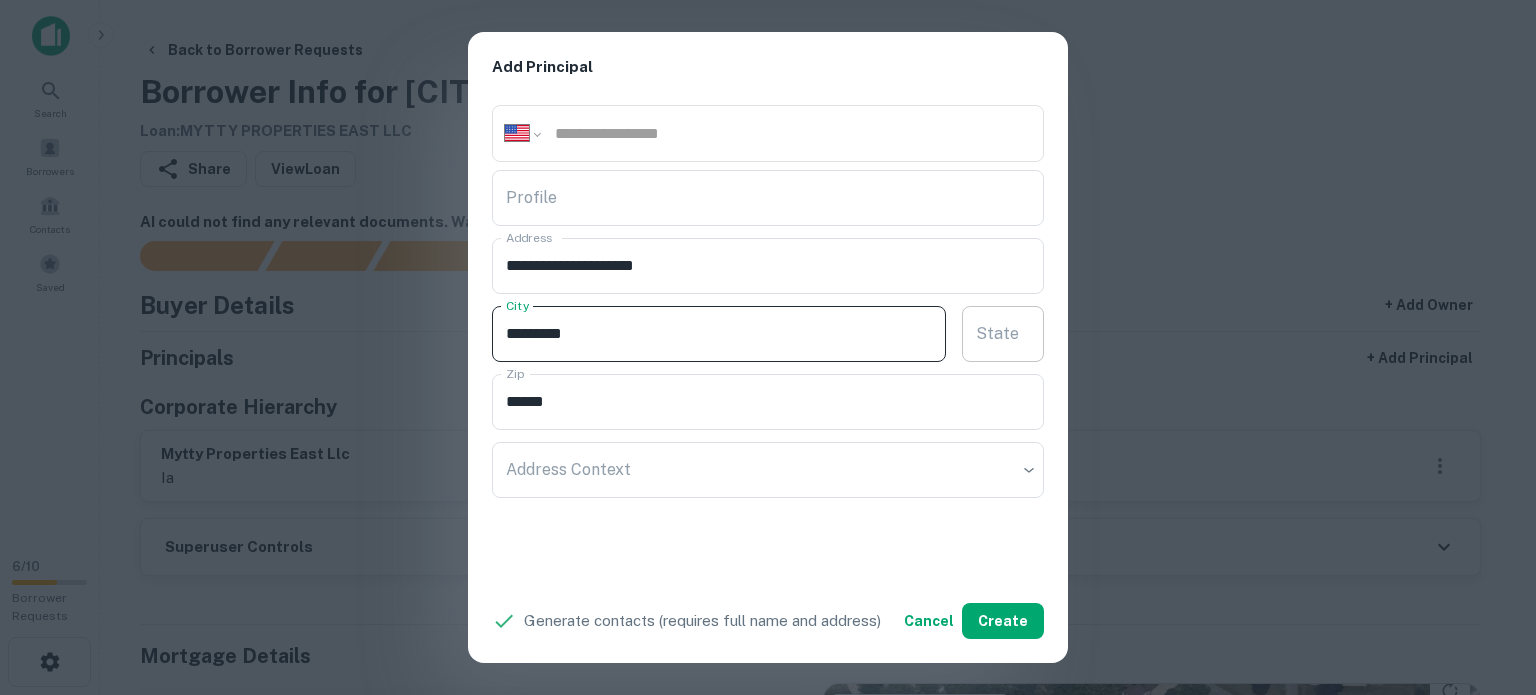 click on "State" at bounding box center [1003, 334] 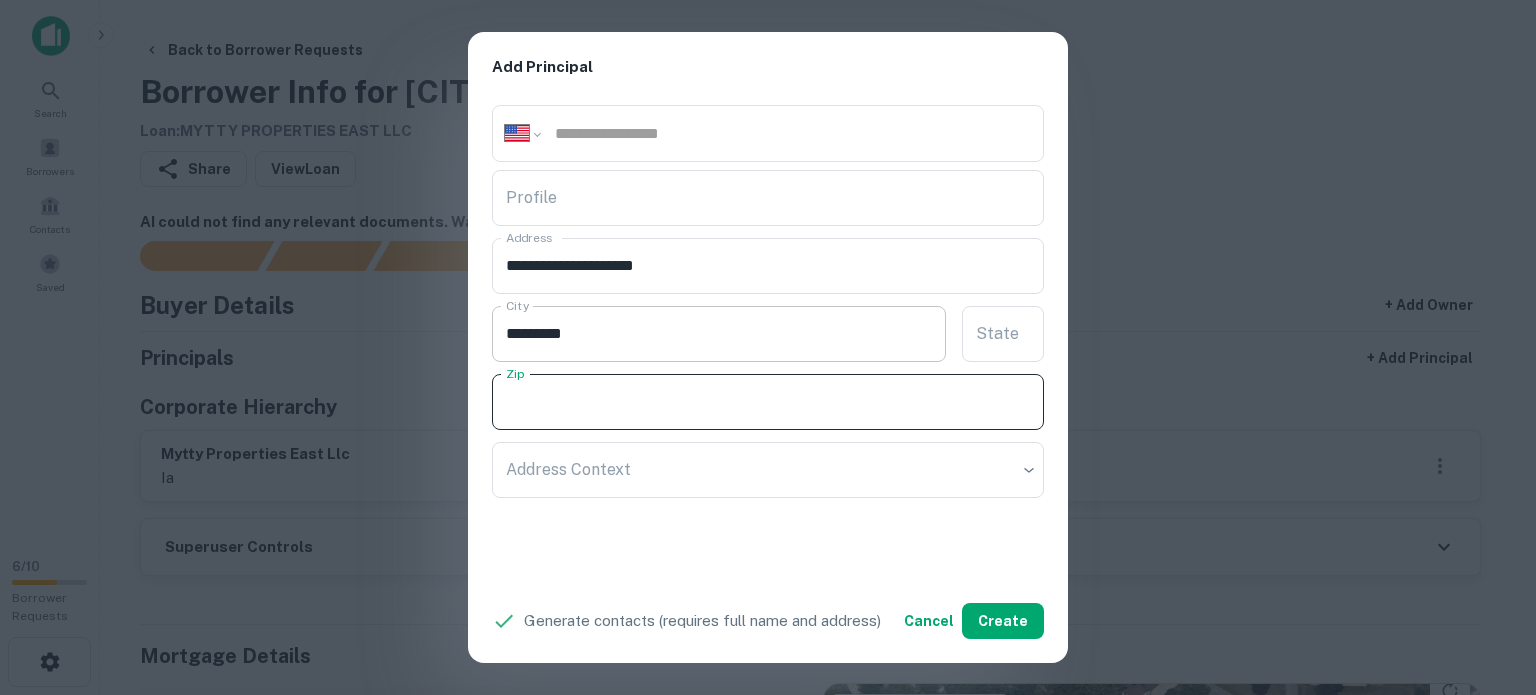 type 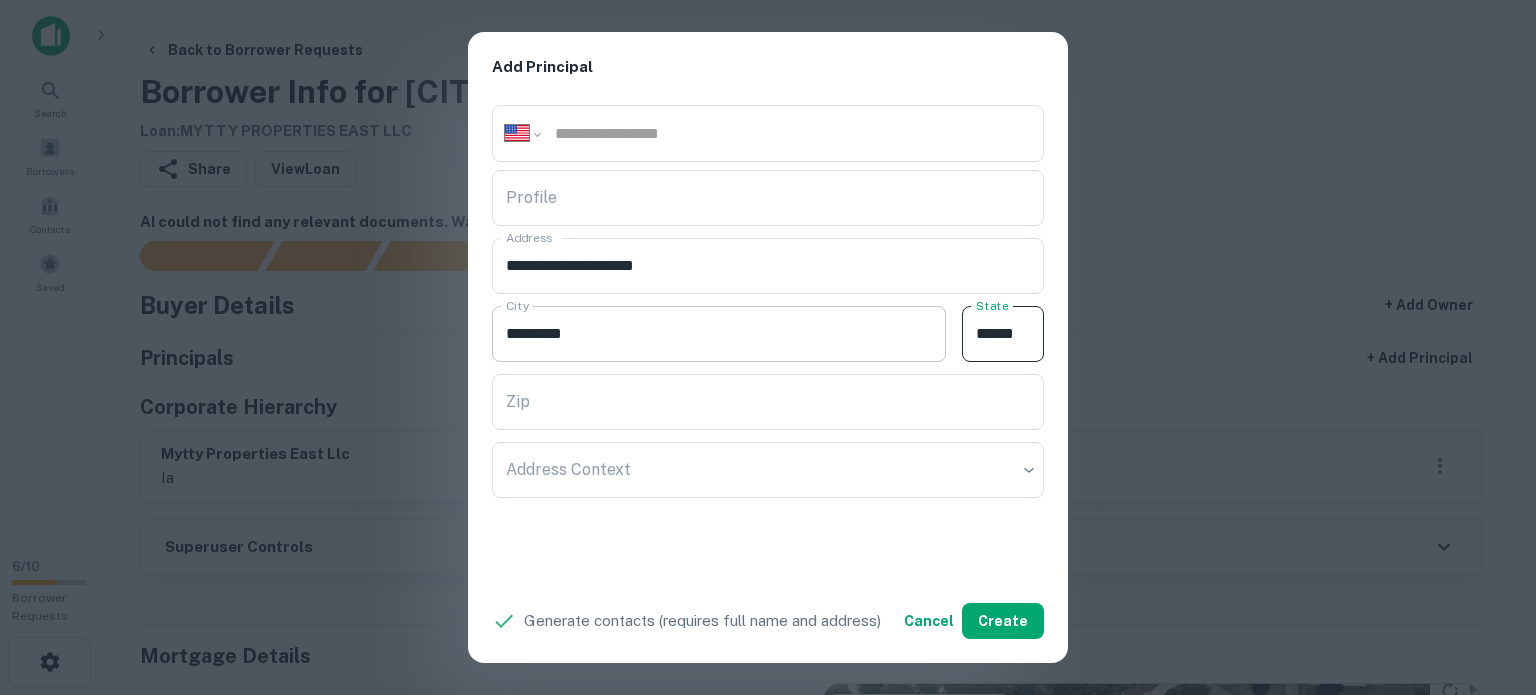 type on "*****" 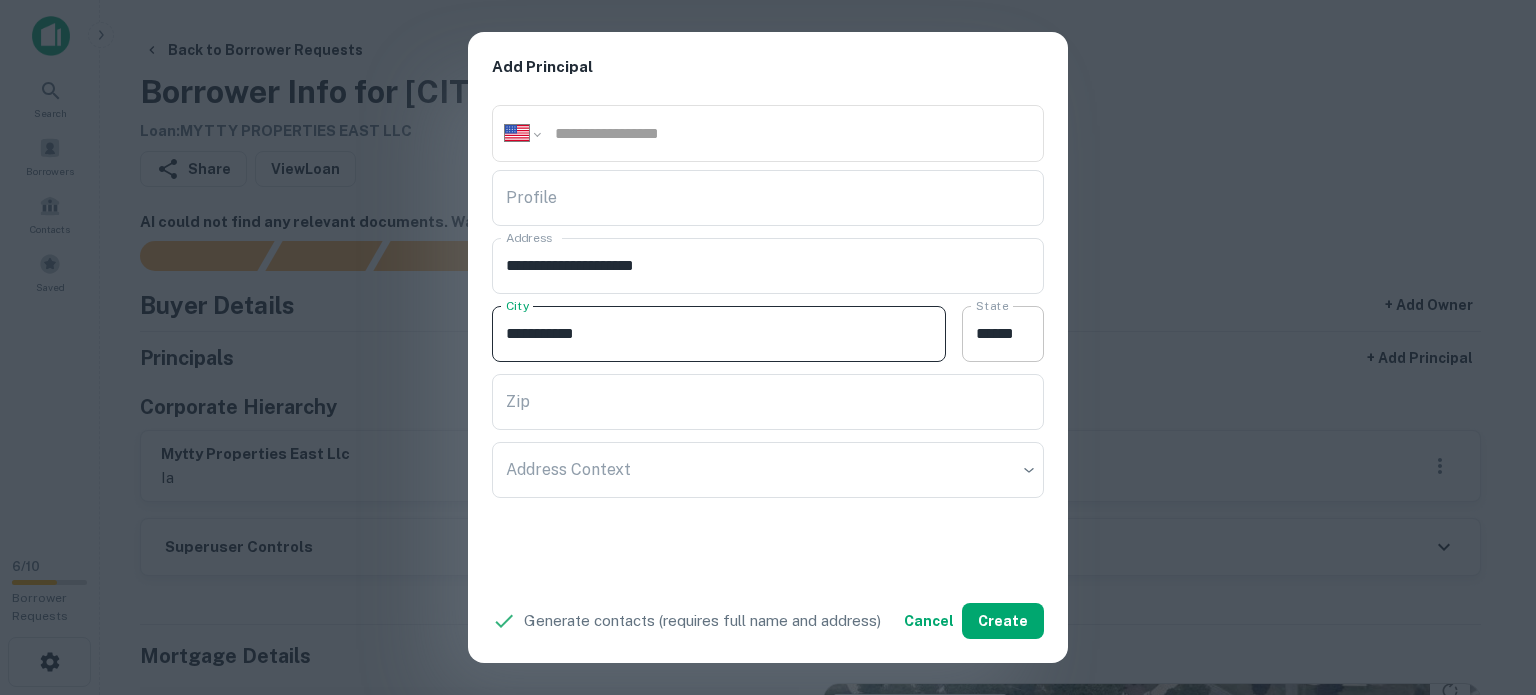 type on "**********" 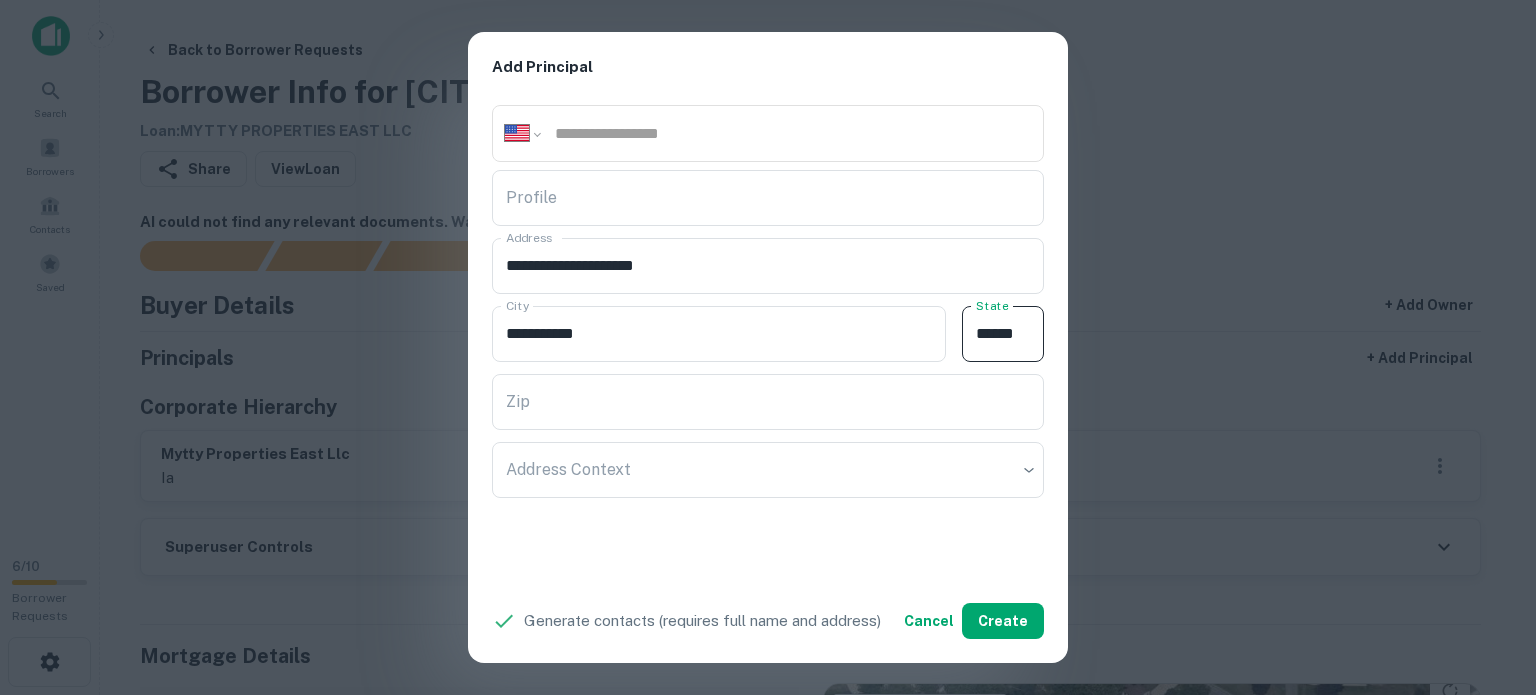 drag, startPoint x: 962, startPoint y: 331, endPoint x: 1042, endPoint y: 331, distance: 80 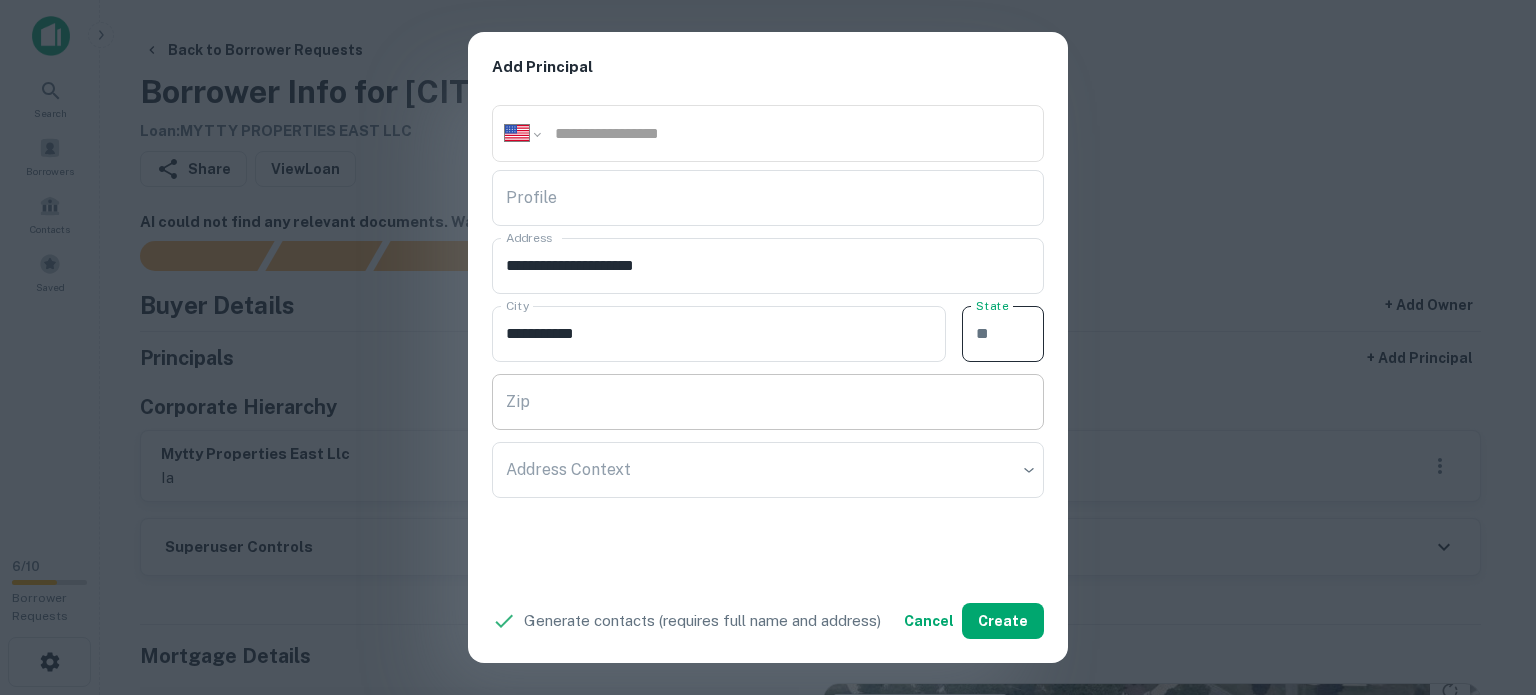 type 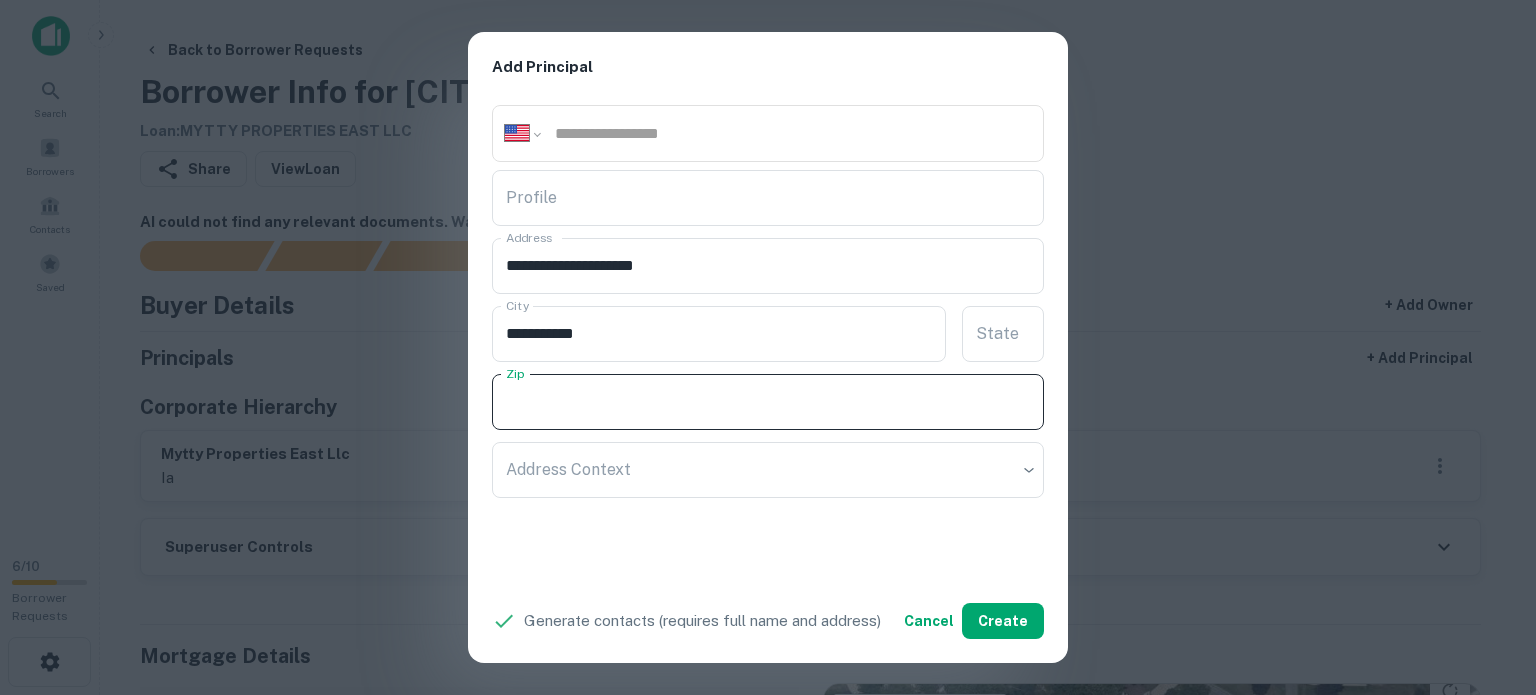 click on "Zip" at bounding box center (768, 402) 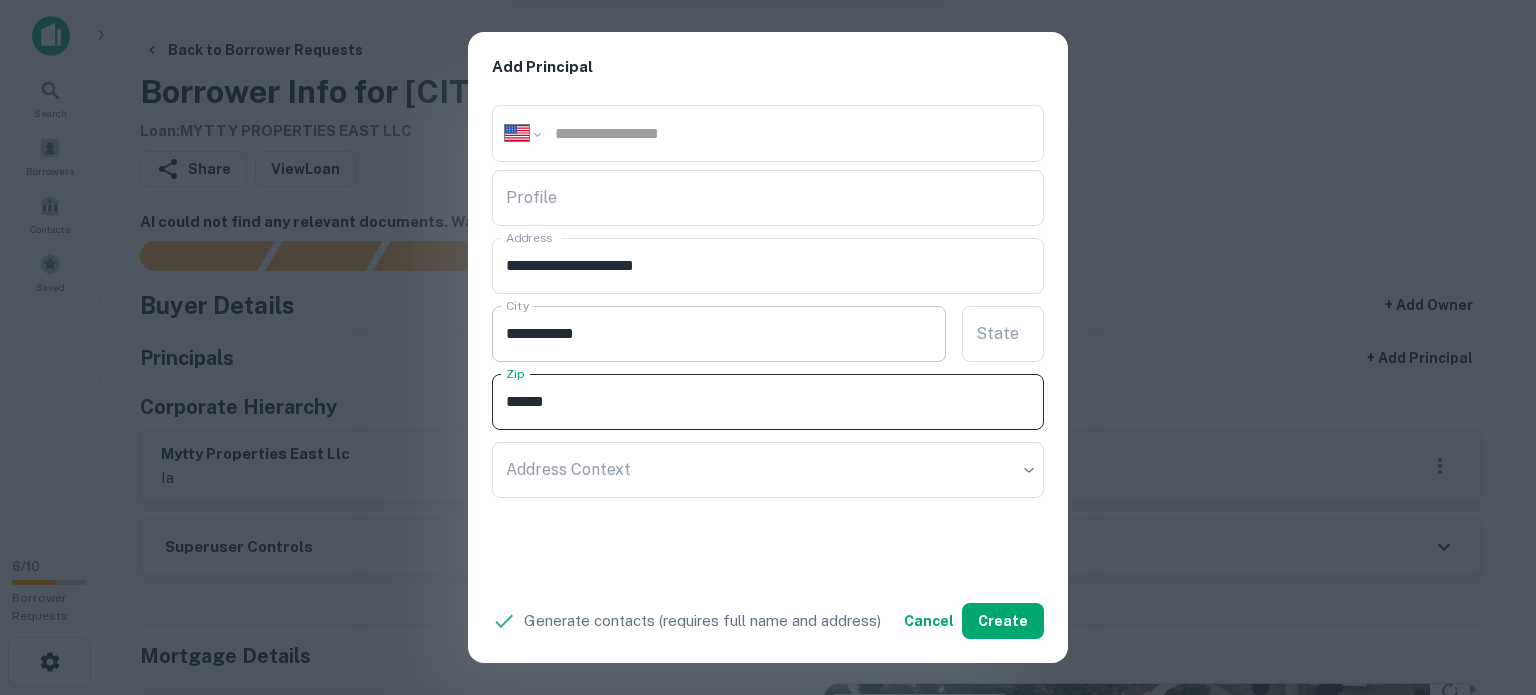 type on "*****" 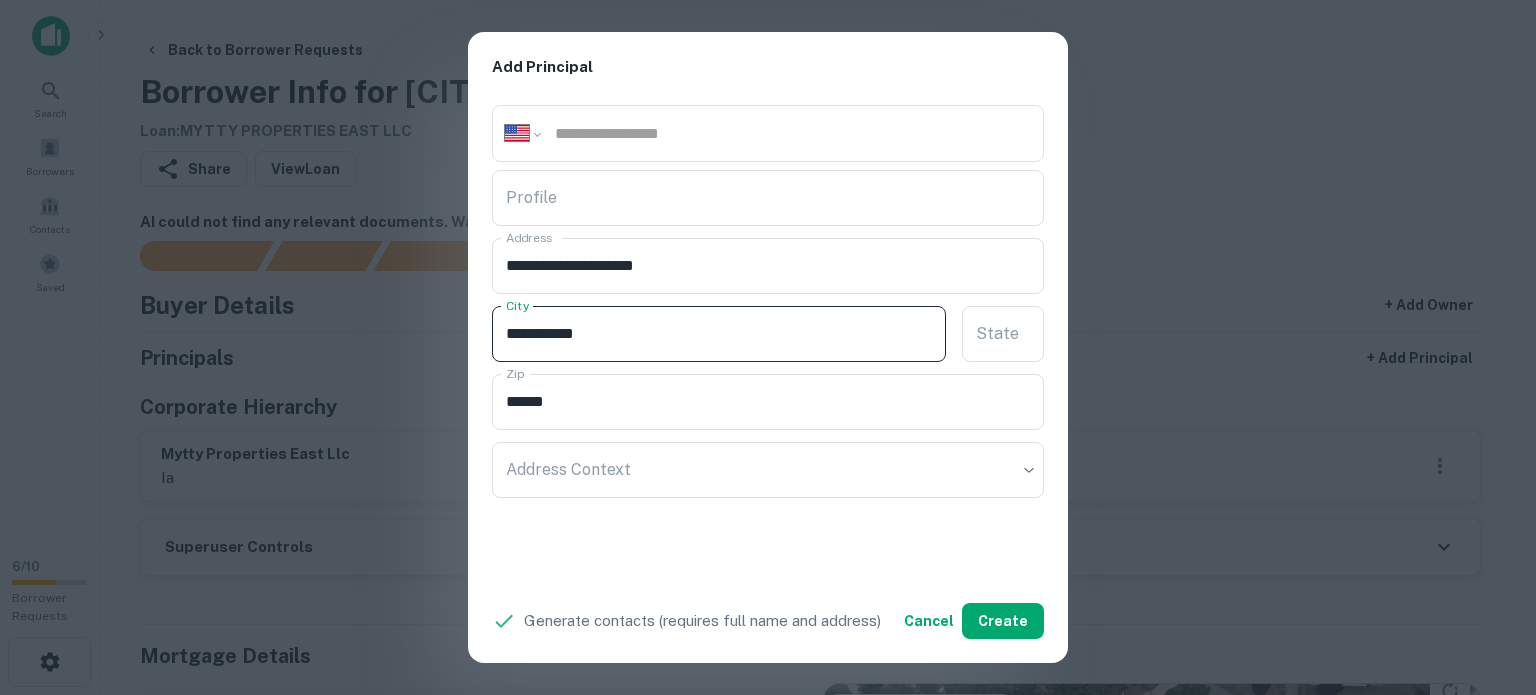 drag, startPoint x: 574, startPoint y: 328, endPoint x: 592, endPoint y: 347, distance: 26.172504 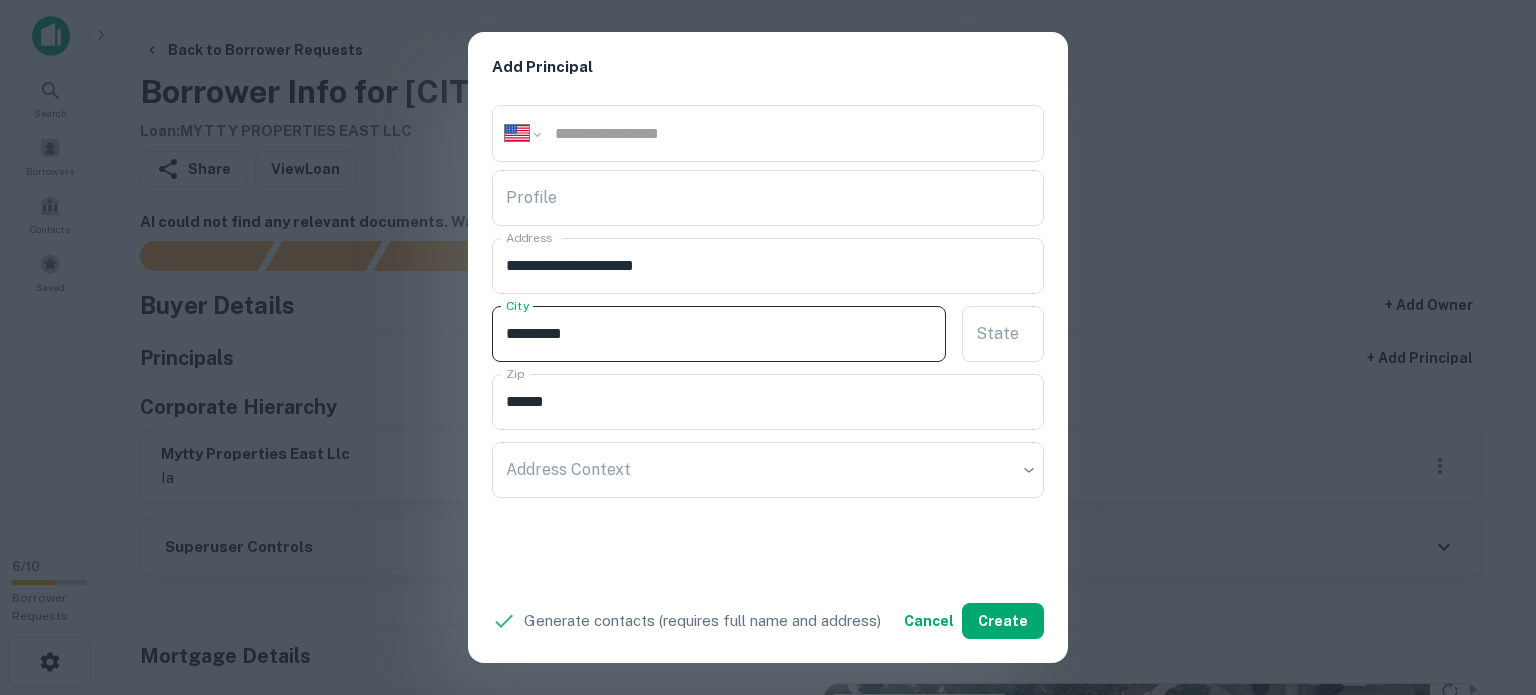 type on "********" 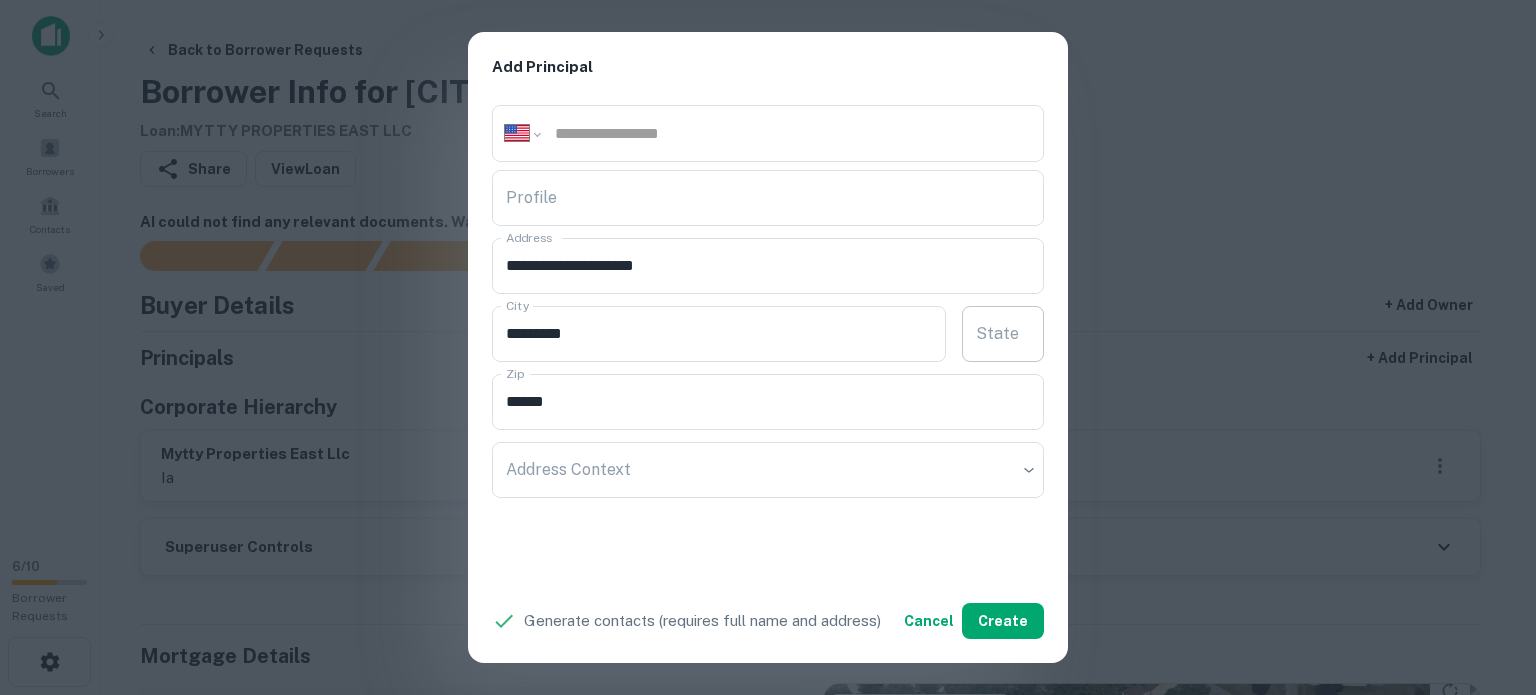drag, startPoint x: 1048, startPoint y: 345, endPoint x: 1013, endPoint y: 340, distance: 35.35534 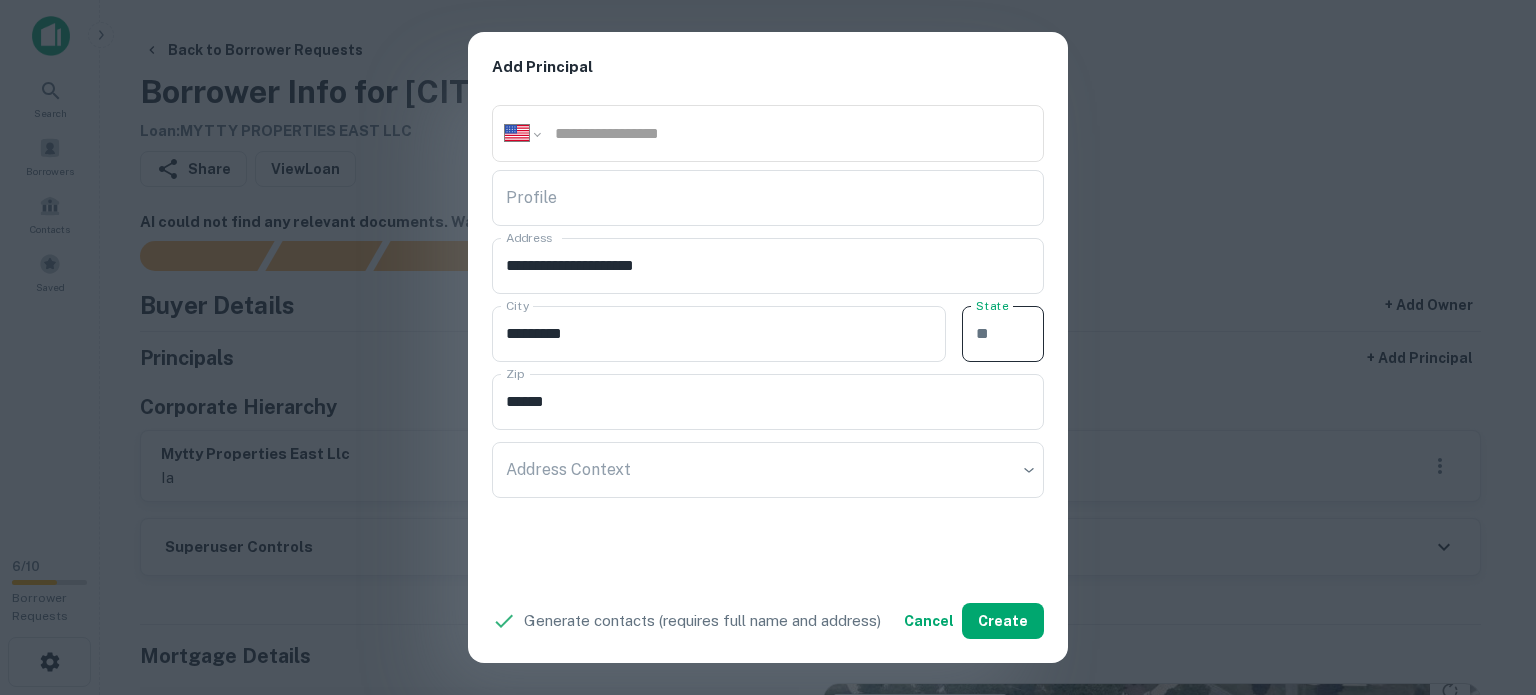paste on "**" 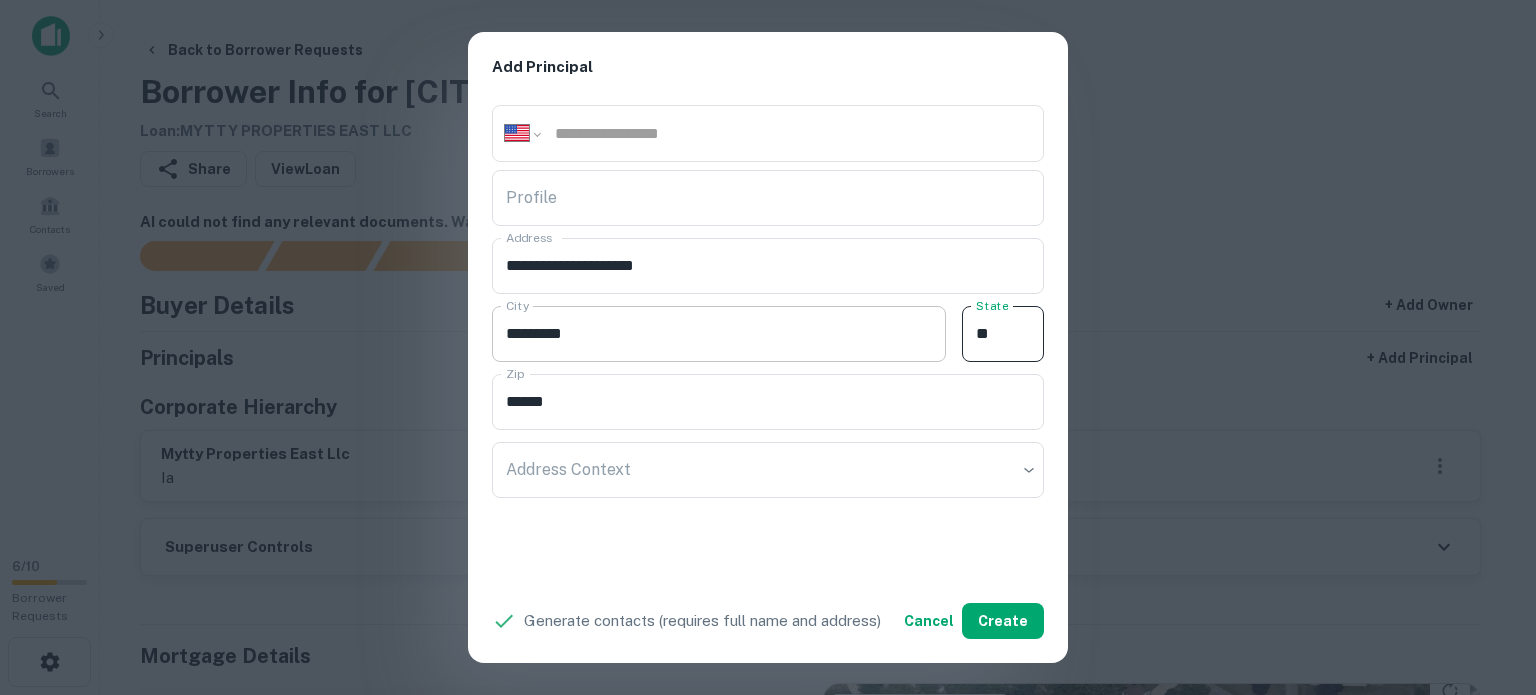 type on "**" 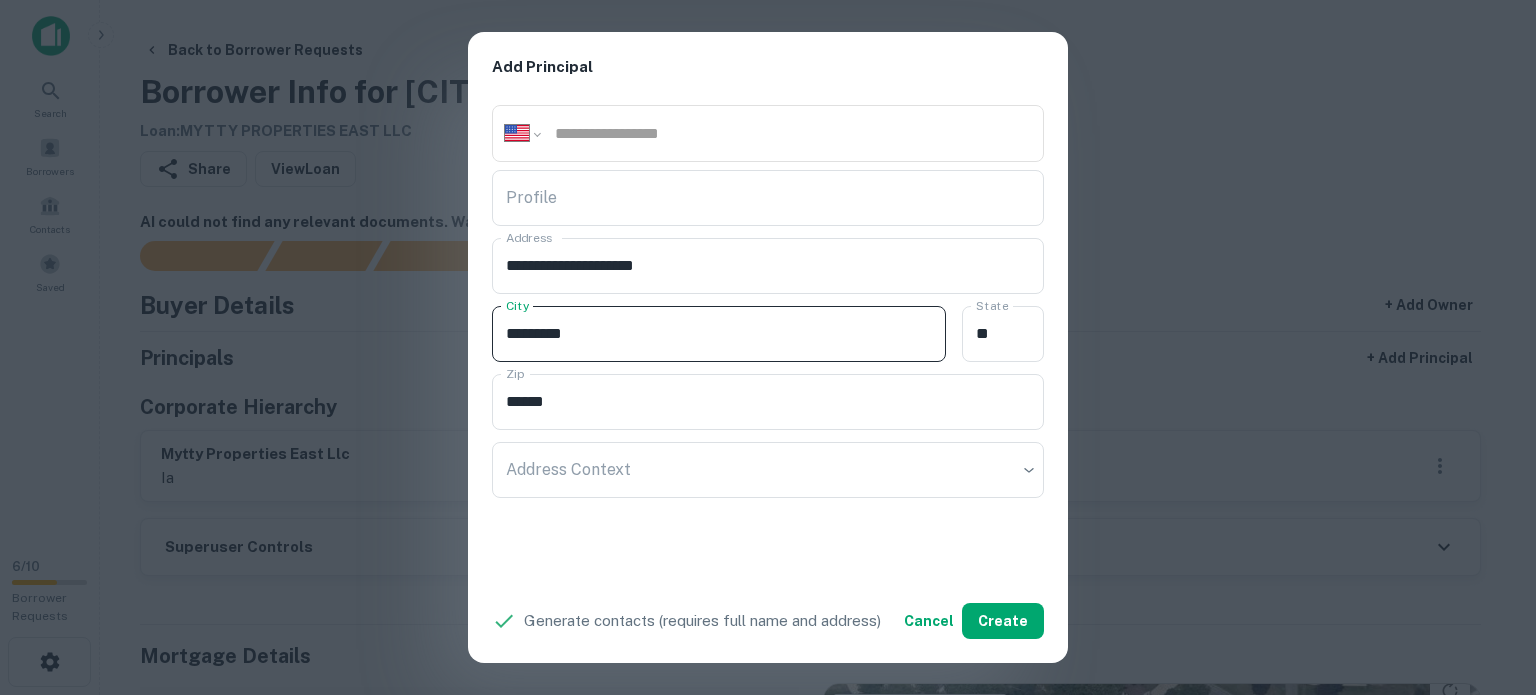 click on "********" at bounding box center (719, 334) 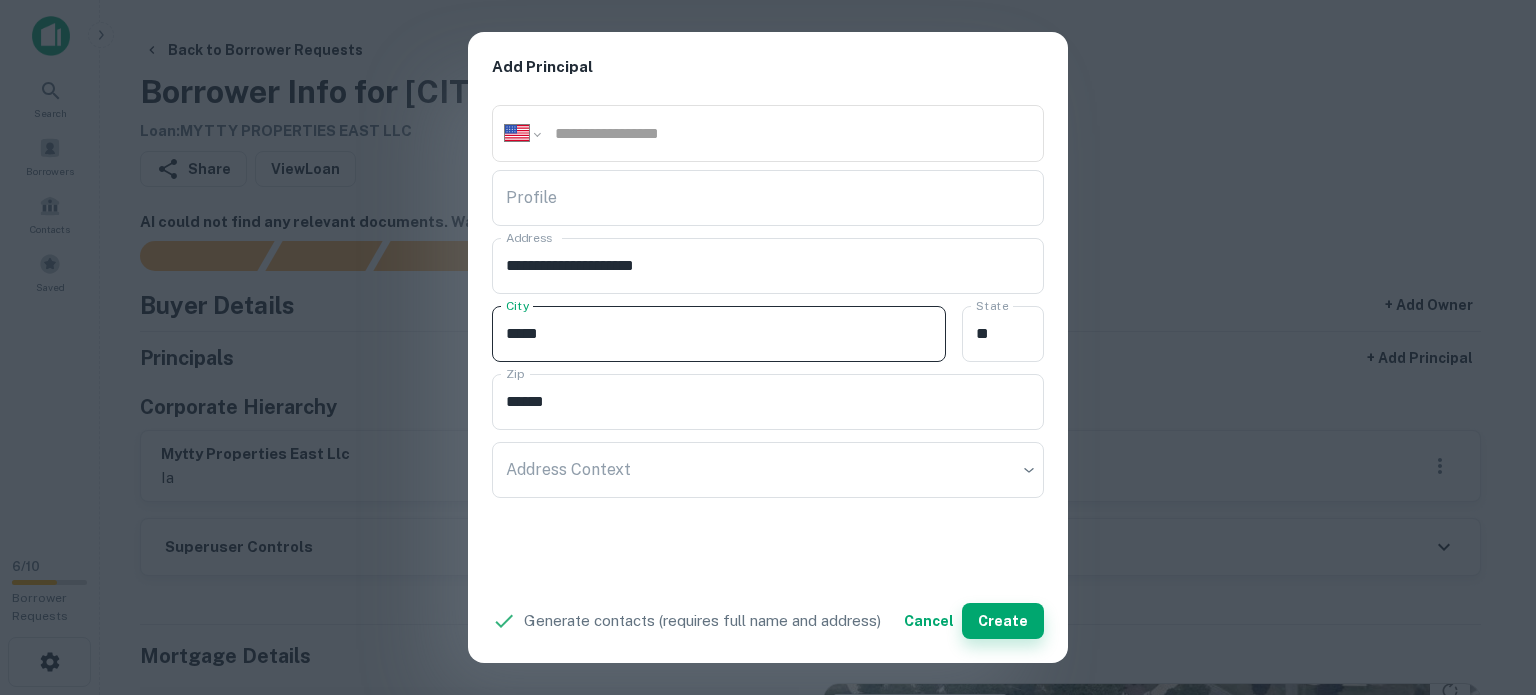 type on "*****" 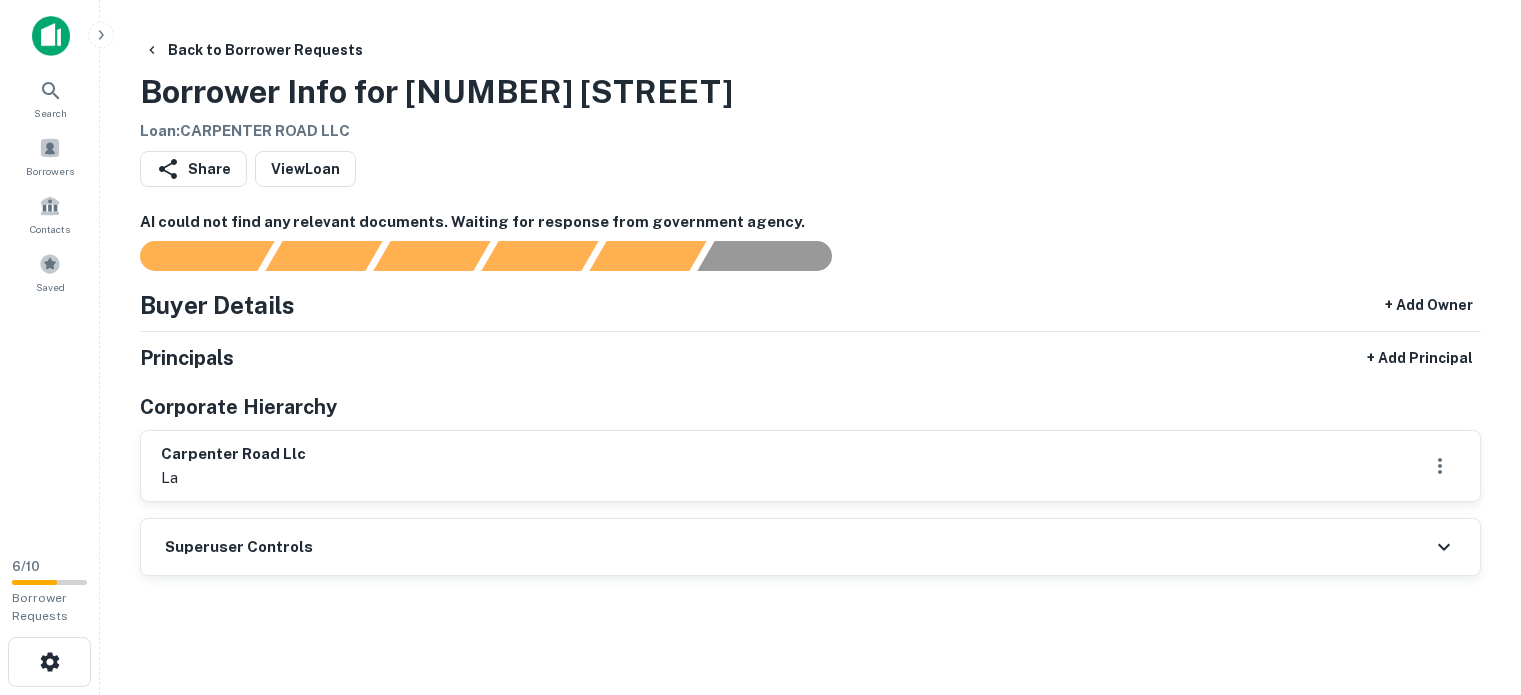 scroll, scrollTop: 0, scrollLeft: 0, axis: both 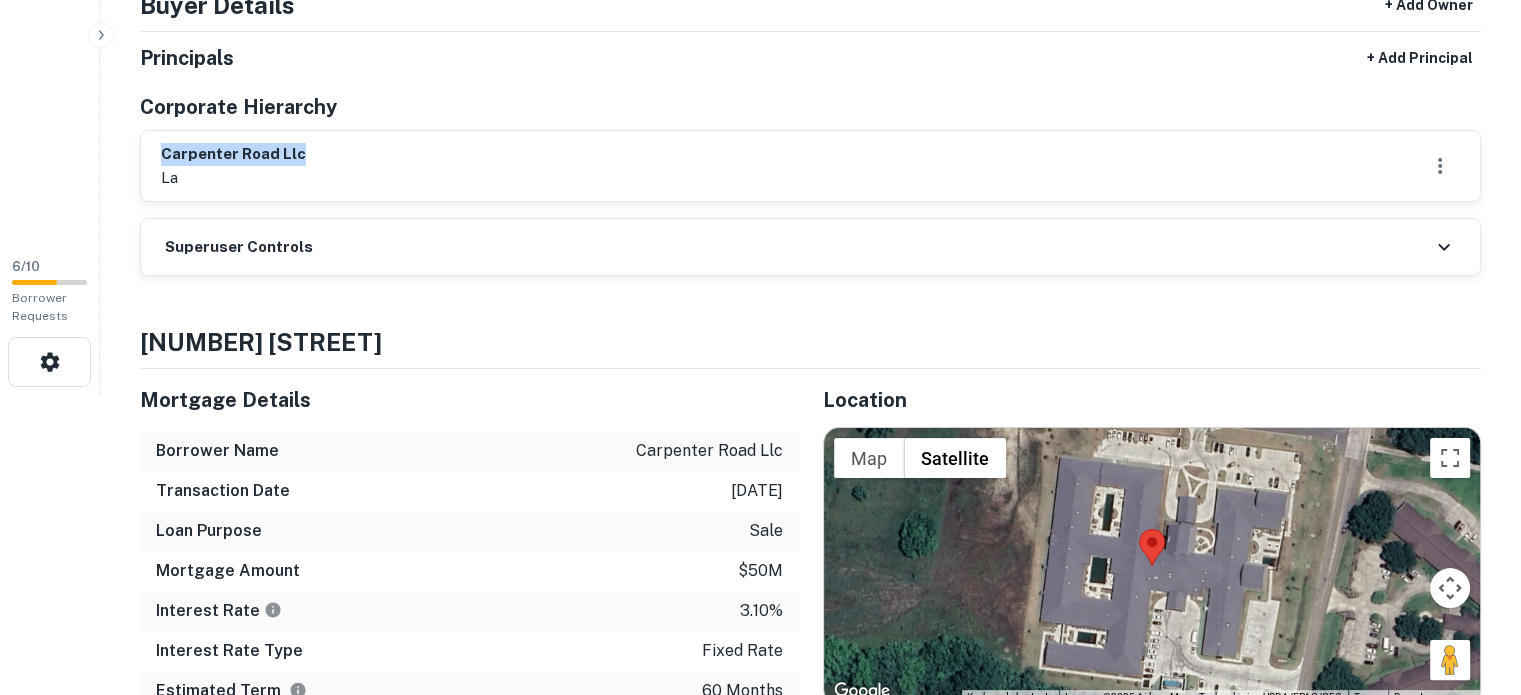 drag, startPoint x: 160, startPoint y: 150, endPoint x: 306, endPoint y: 144, distance: 146.12323 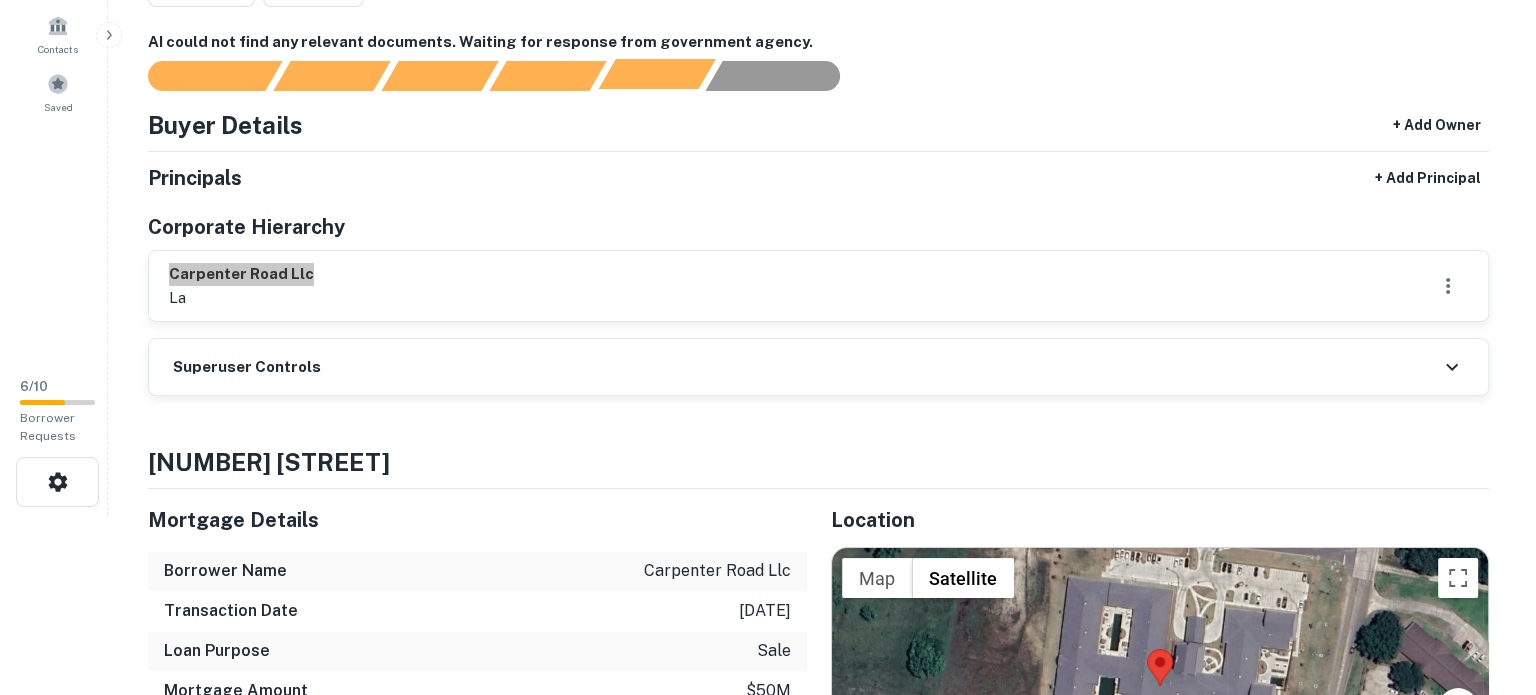 scroll, scrollTop: 0, scrollLeft: 0, axis: both 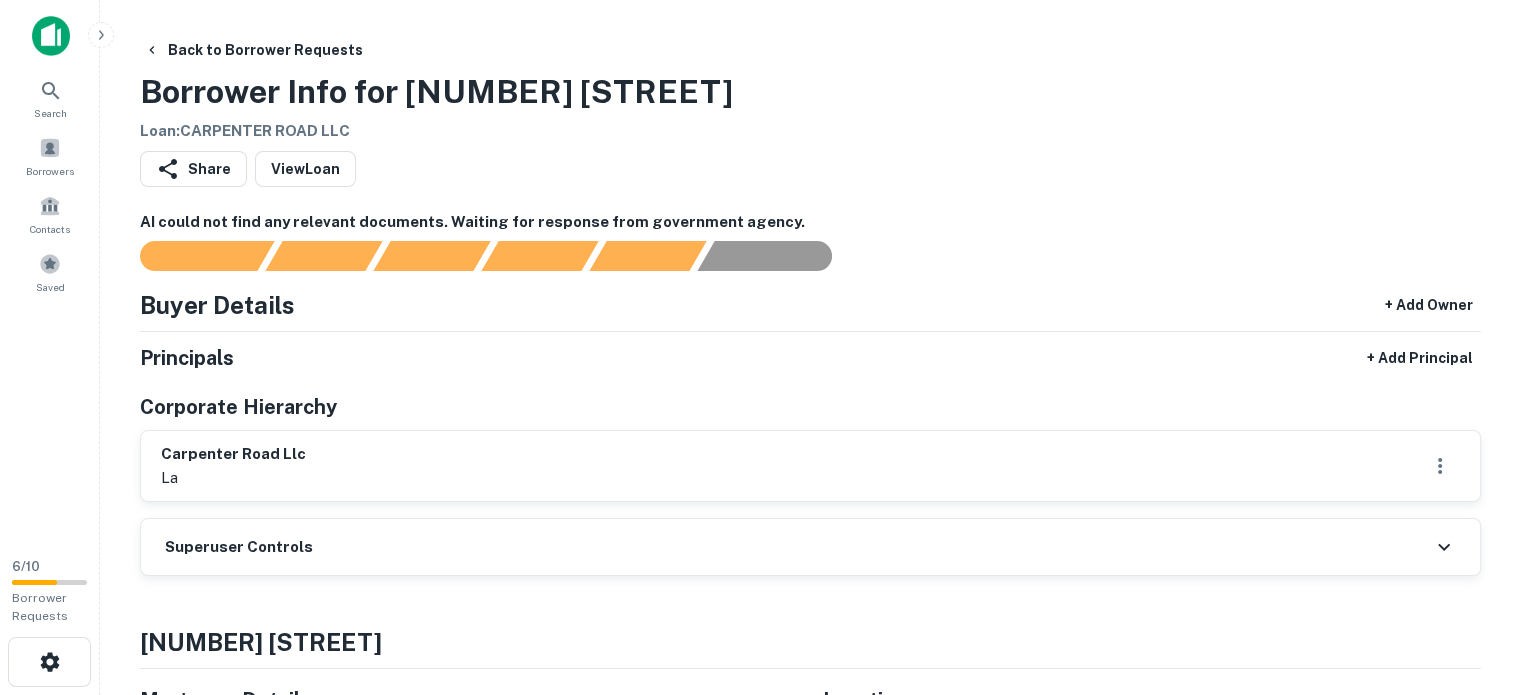 click on "AI could not find any relevant documents. Waiting for response from government agency.   Buyer Details + Add Owner Principals + Add Principal Corporate Hierarchy carpenter road llc la Superuser Controls" at bounding box center (810, 394) 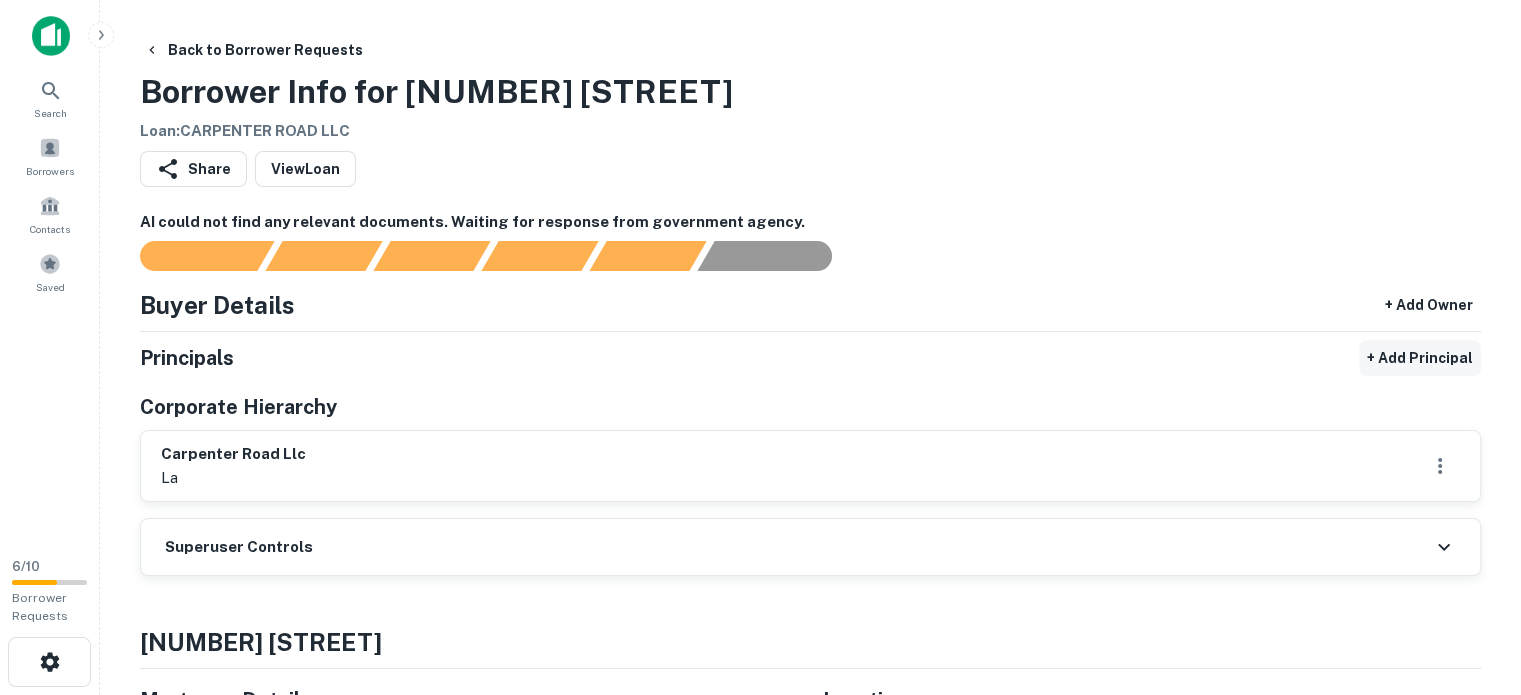 click on "+ Add Principal" at bounding box center (1420, 358) 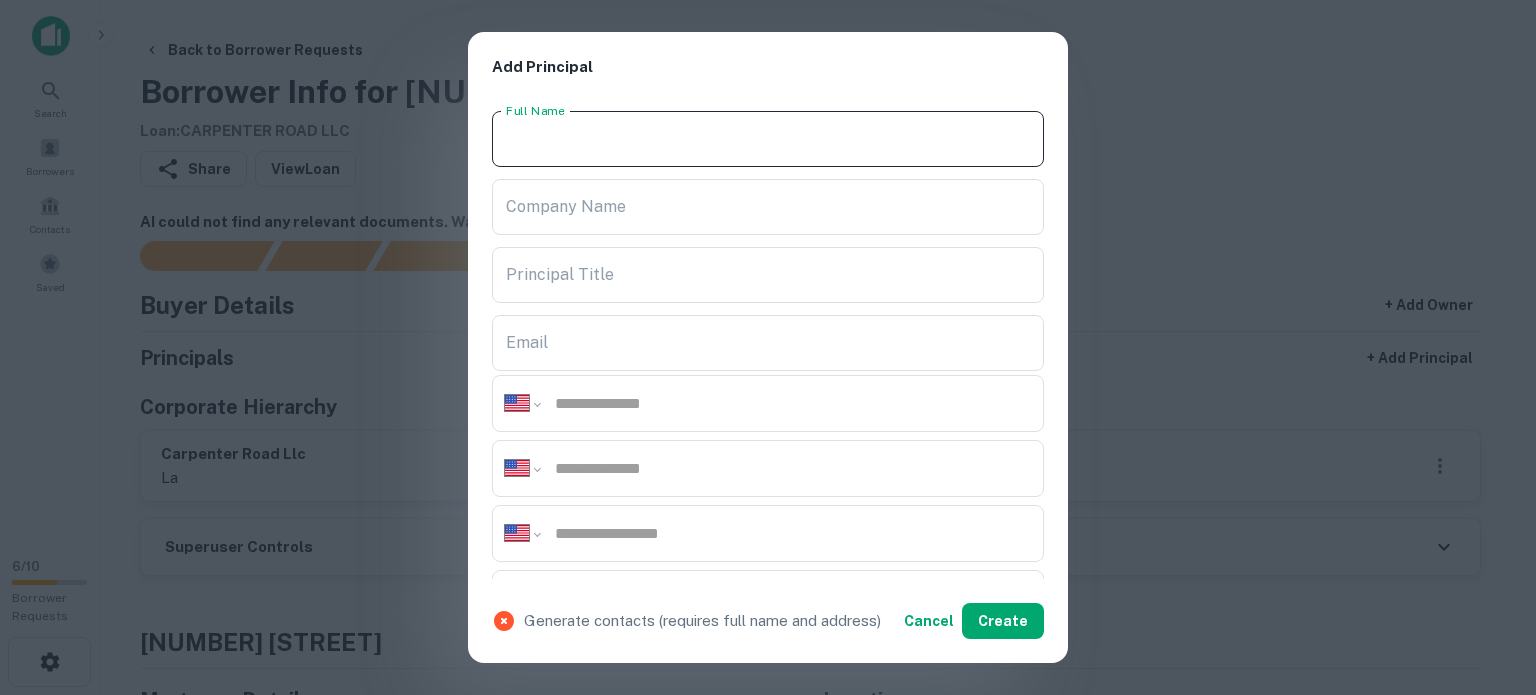 click on "Full Name" at bounding box center (768, 139) 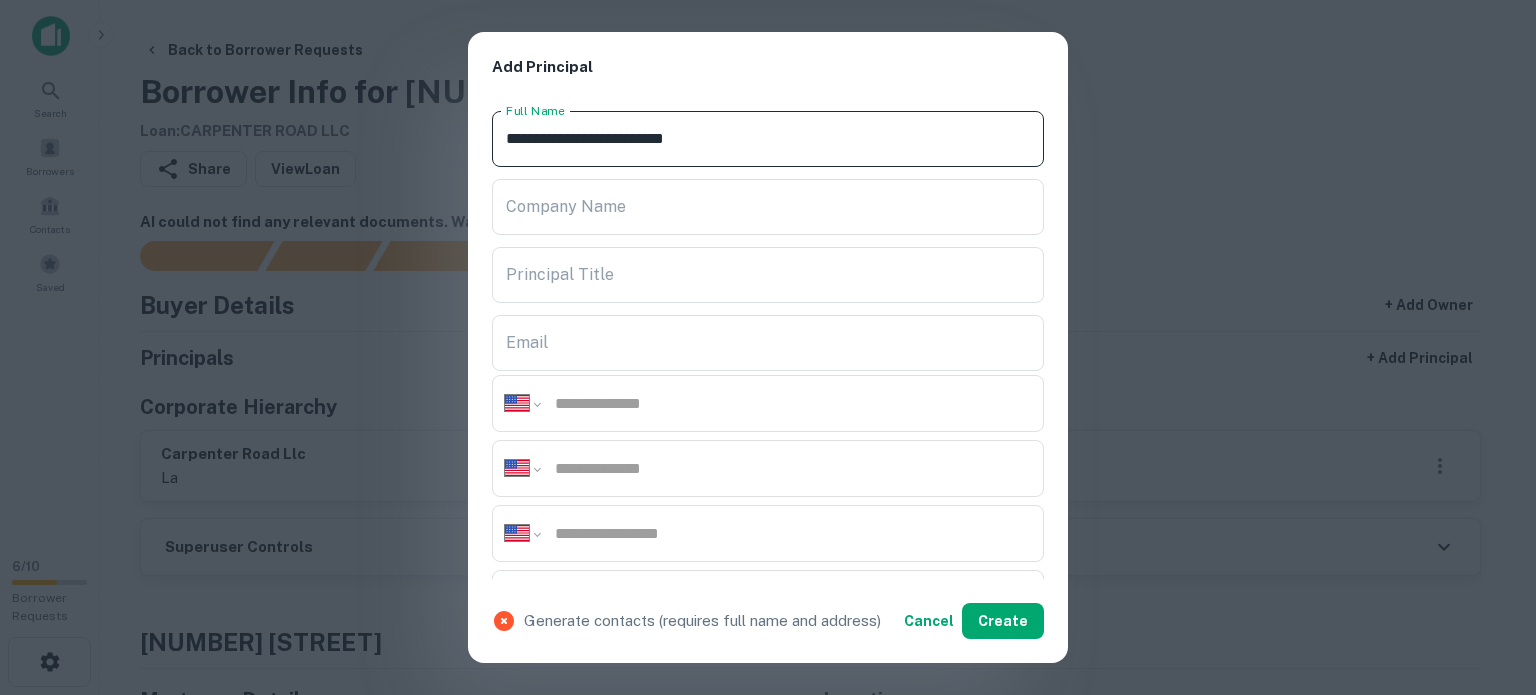 type on "**********" 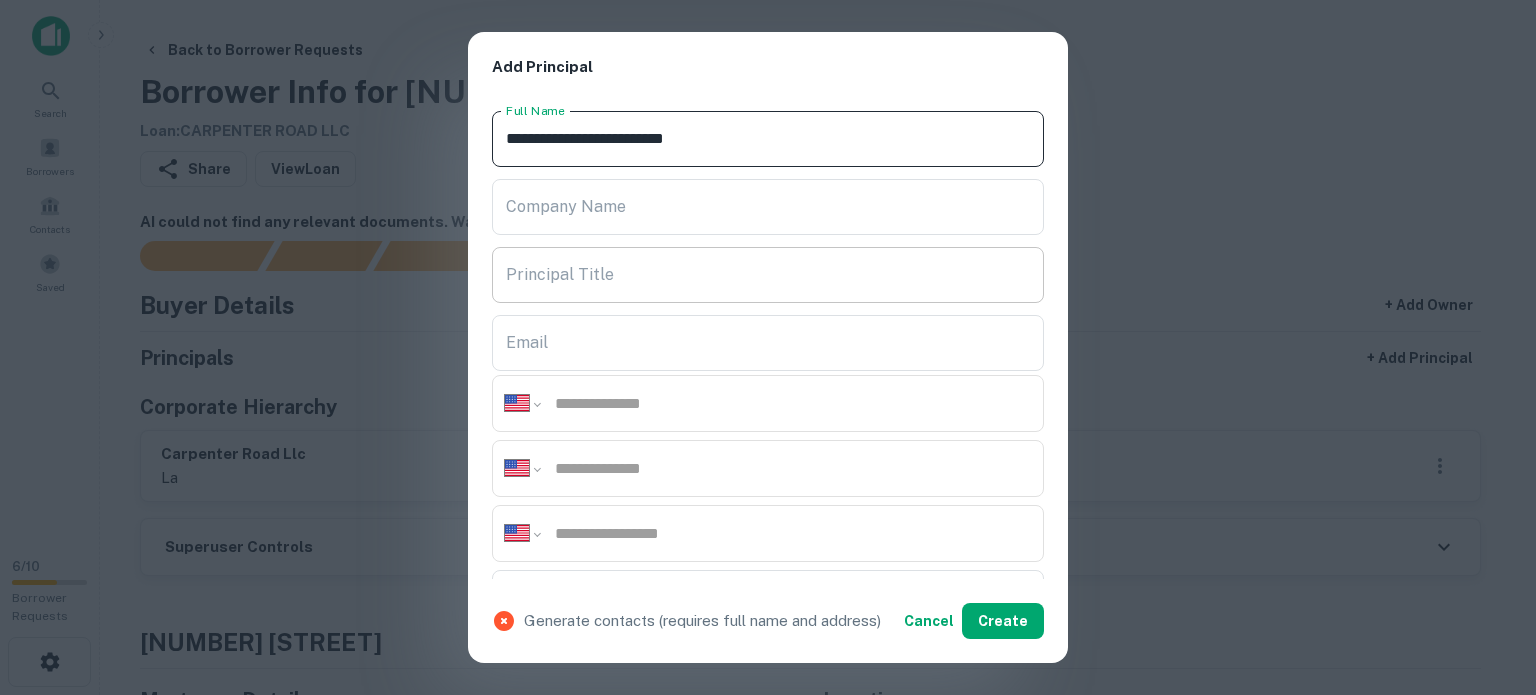 scroll, scrollTop: 500, scrollLeft: 0, axis: vertical 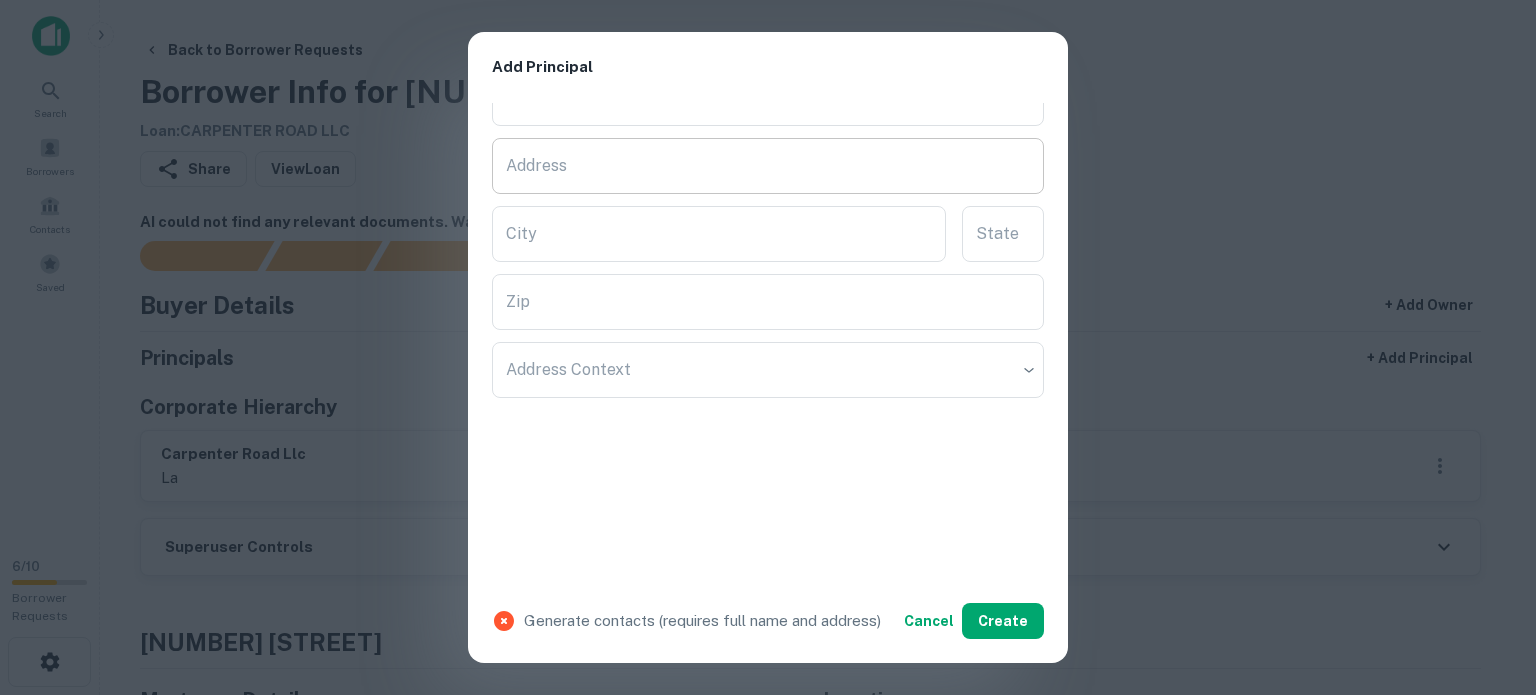 click on "Address" at bounding box center [768, 166] 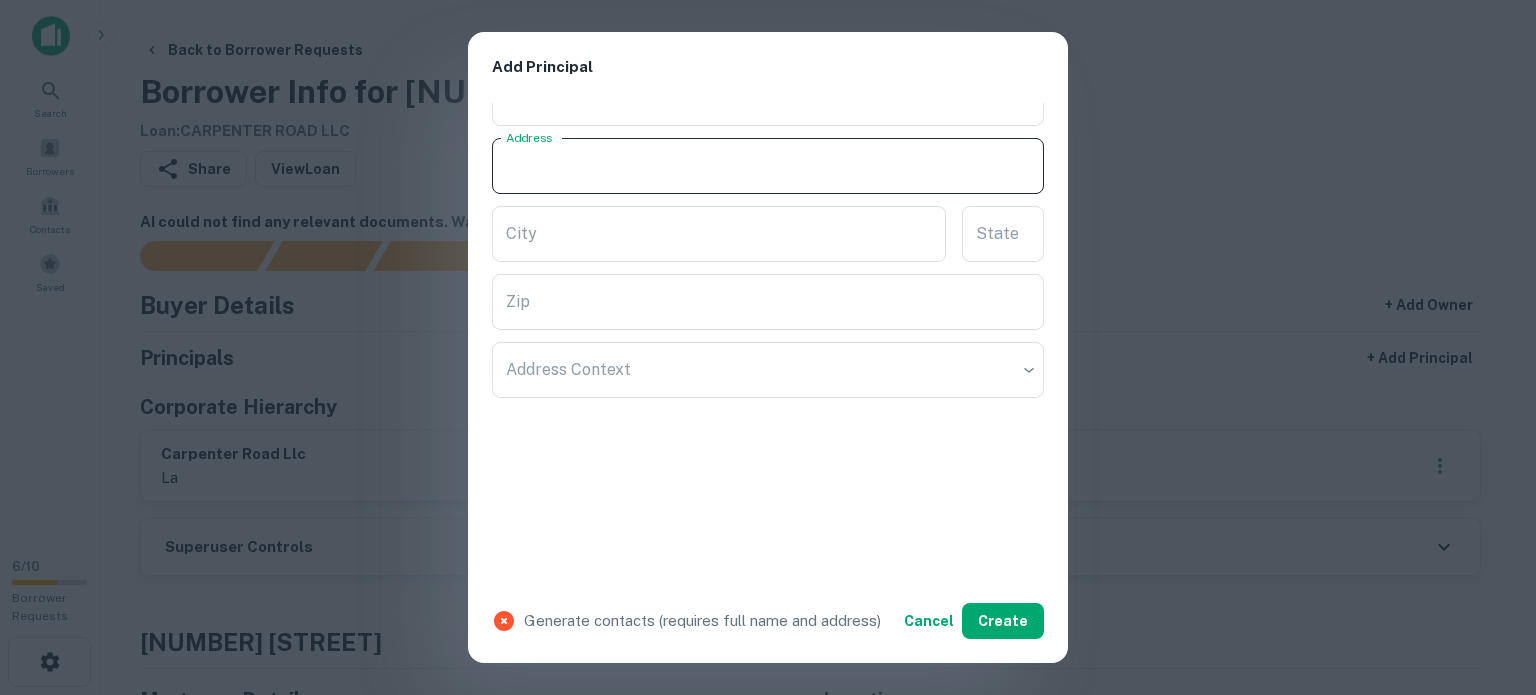 paste on "**********" 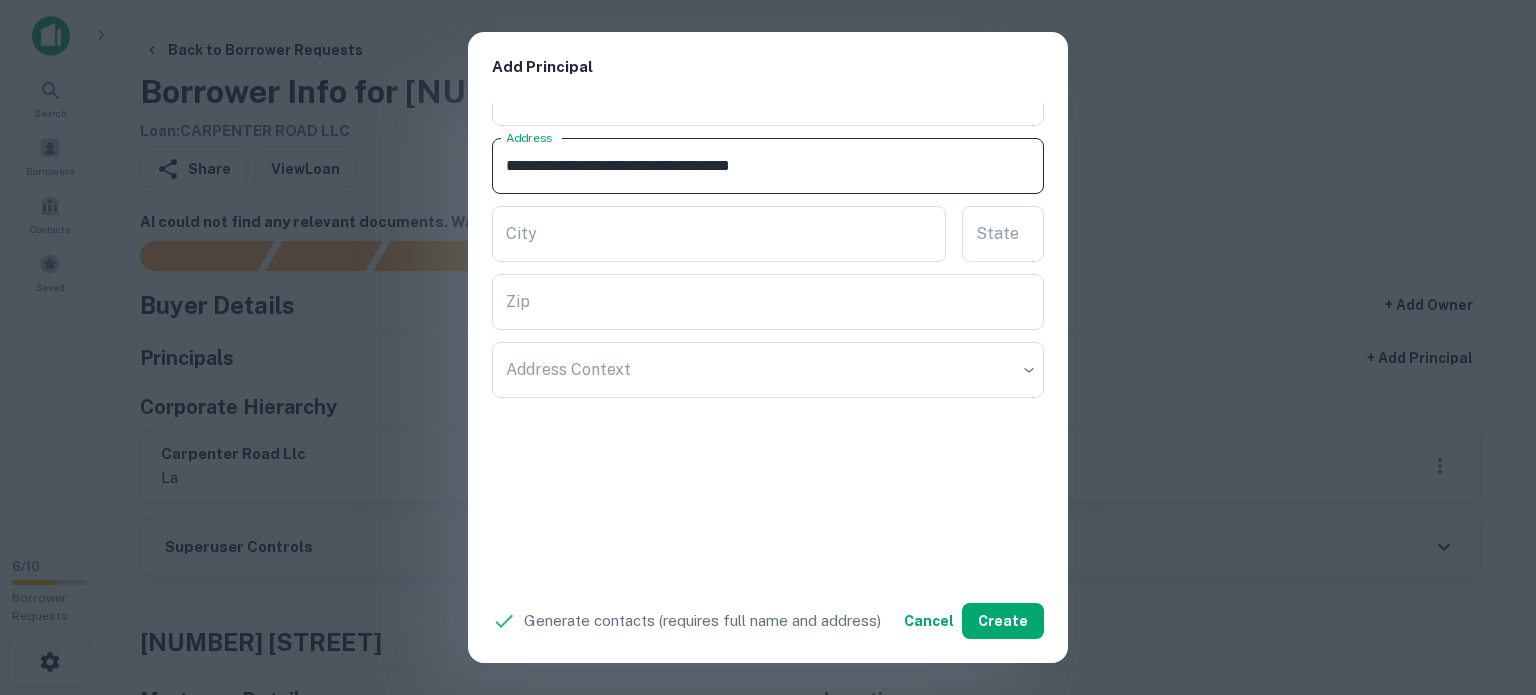 drag, startPoint x: 808, startPoint y: 161, endPoint x: 885, endPoint y: 167, distance: 77.23341 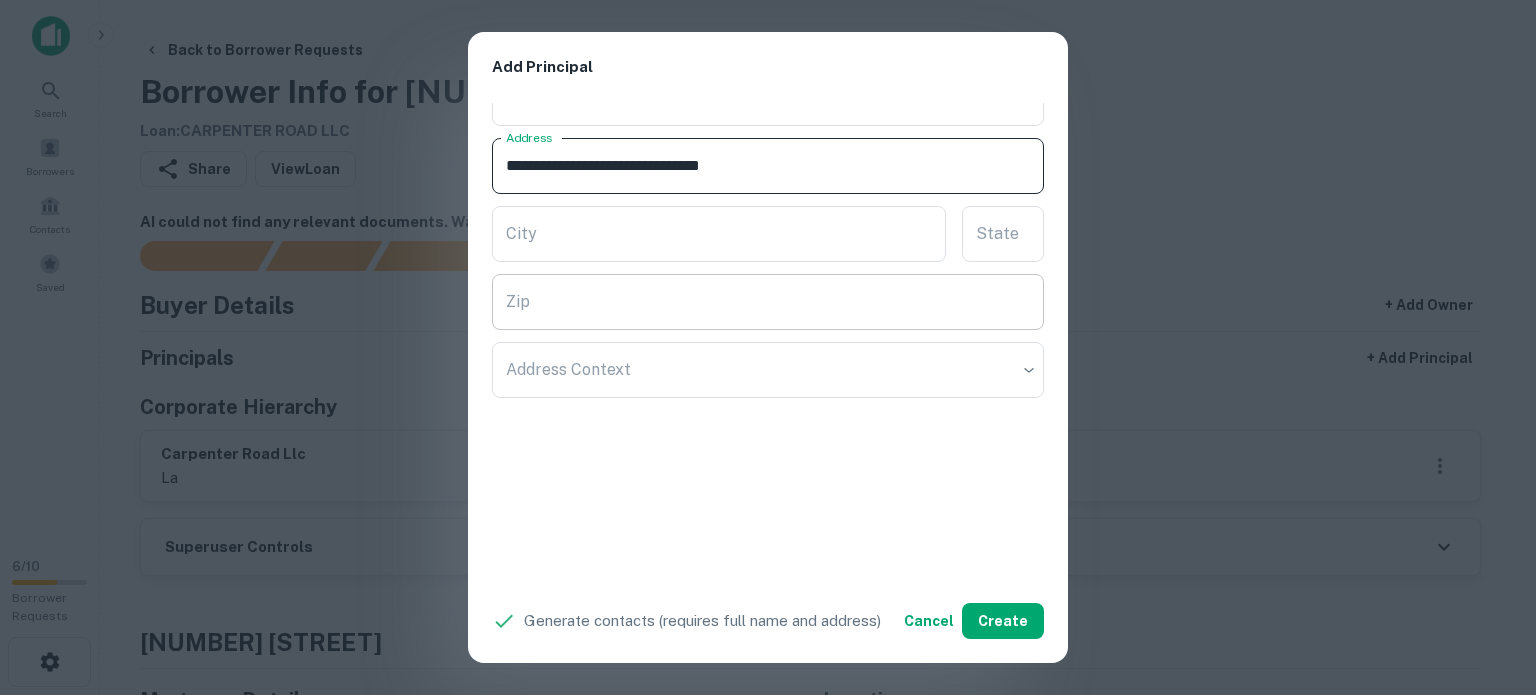 type on "**********" 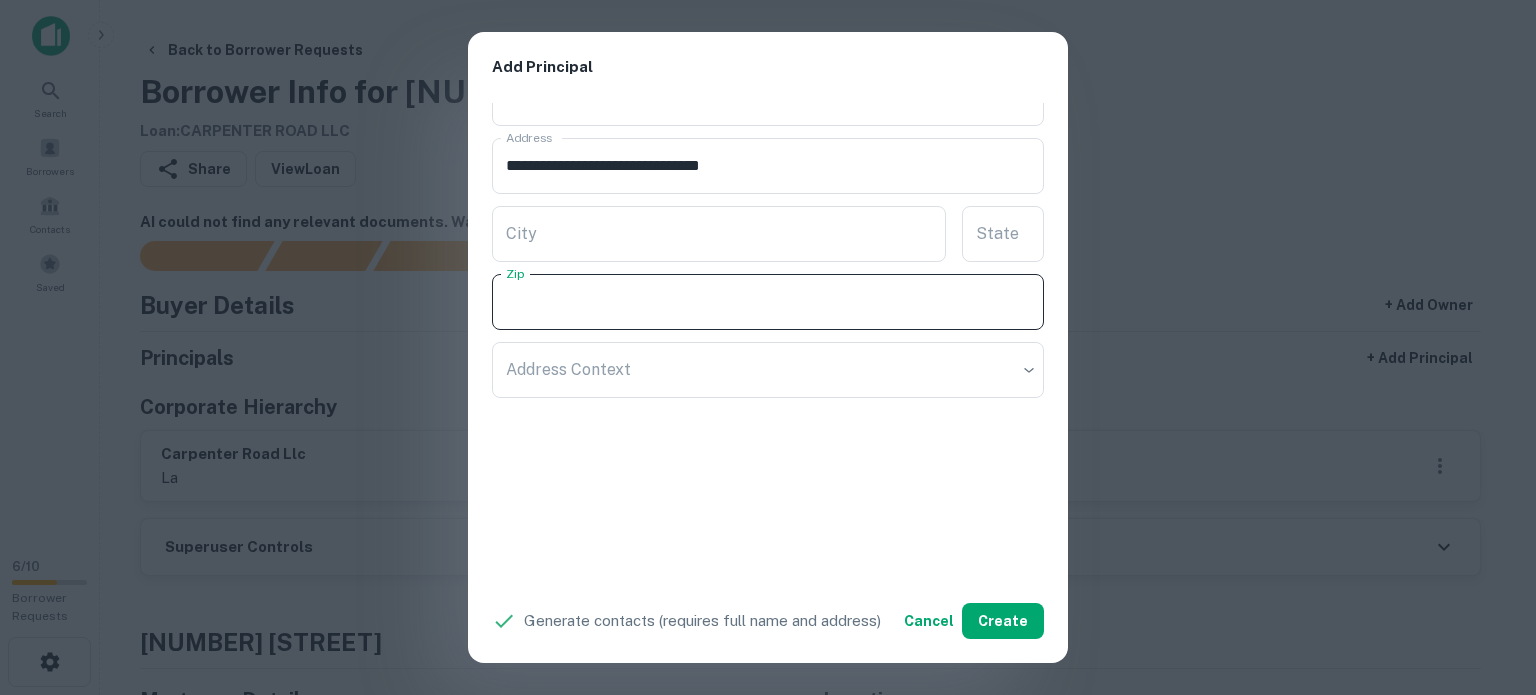 paste on "*****" 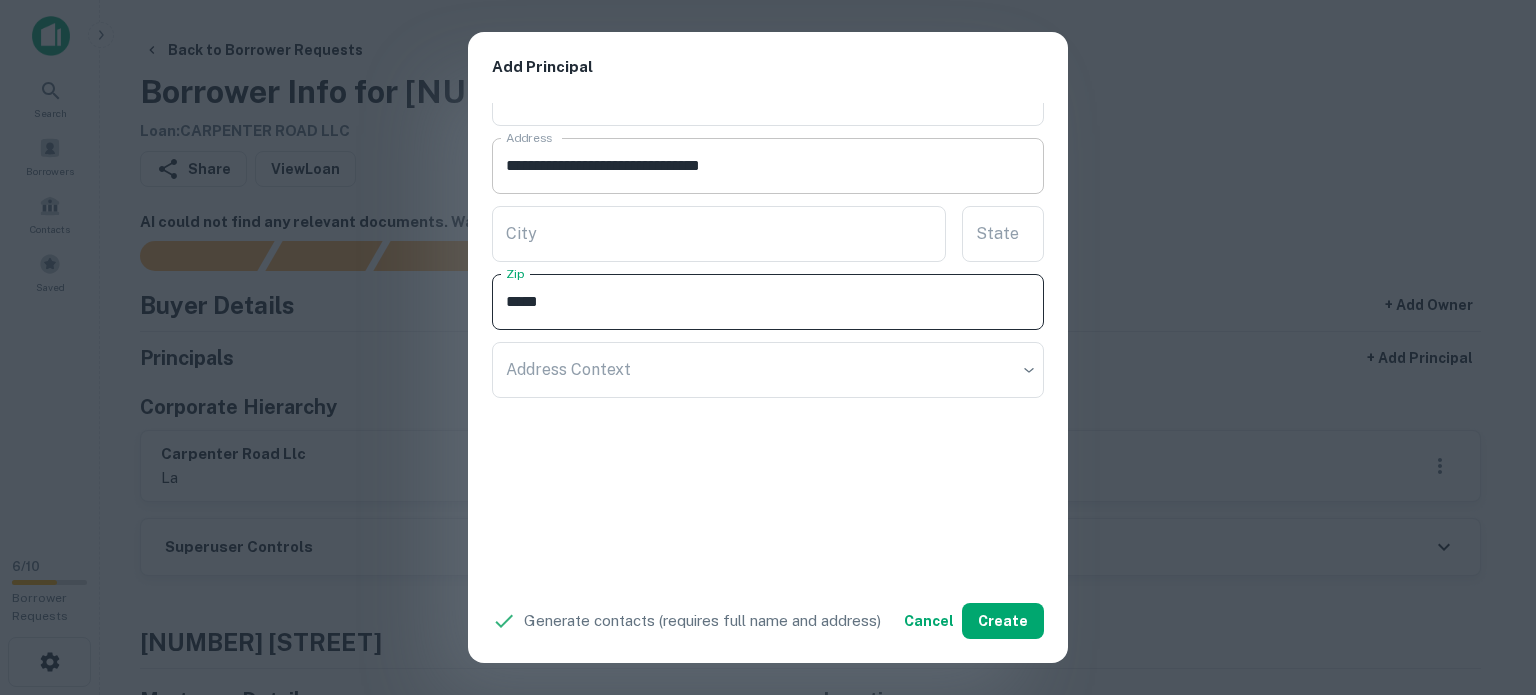 type on "*****" 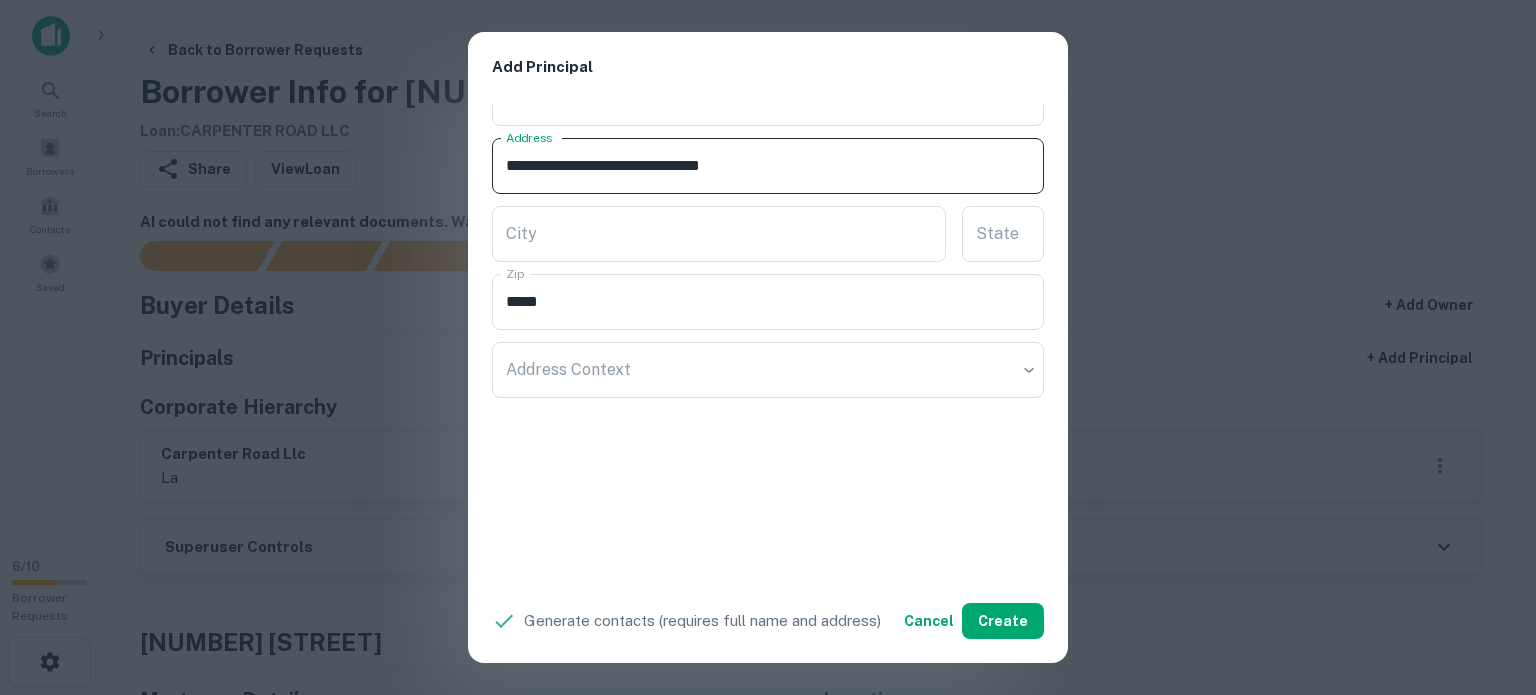 drag, startPoint x: 782, startPoint y: 163, endPoint x: 852, endPoint y: 174, distance: 70.85902 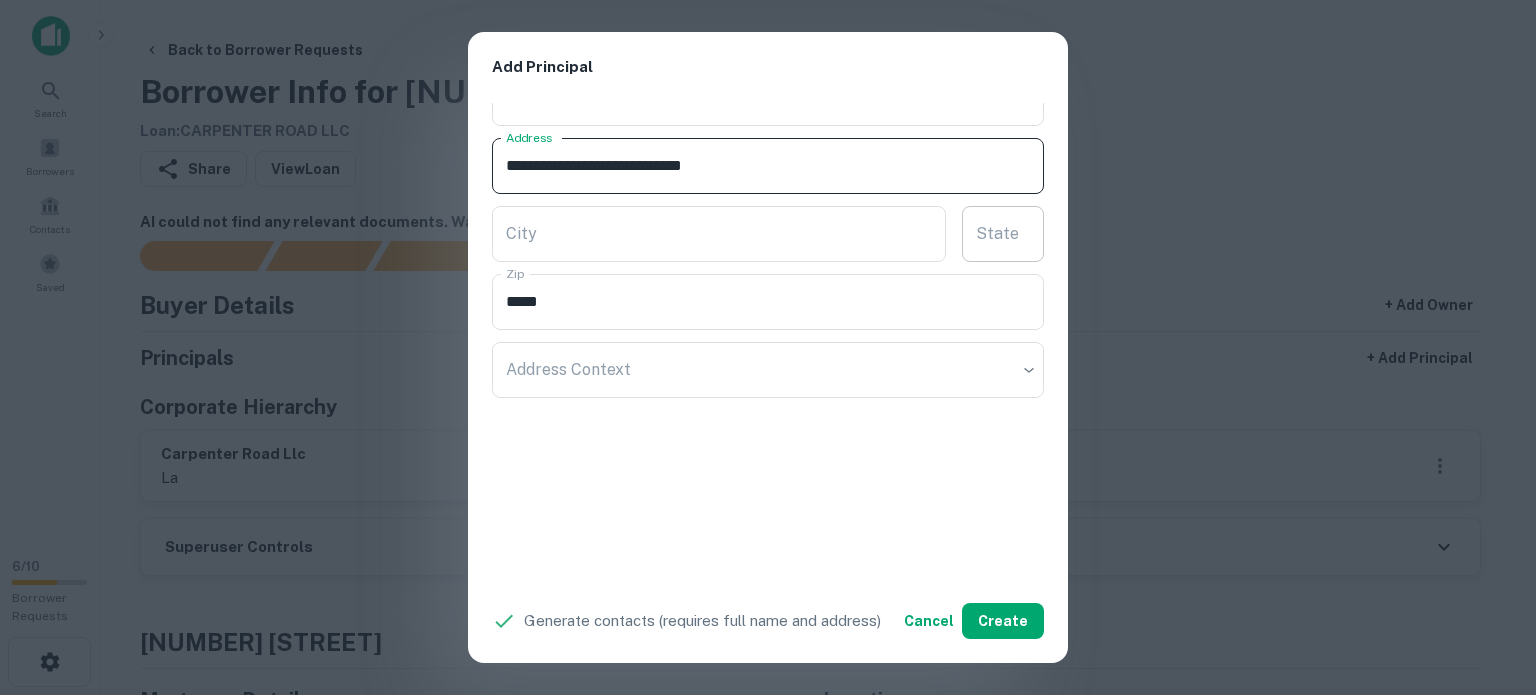type on "**********" 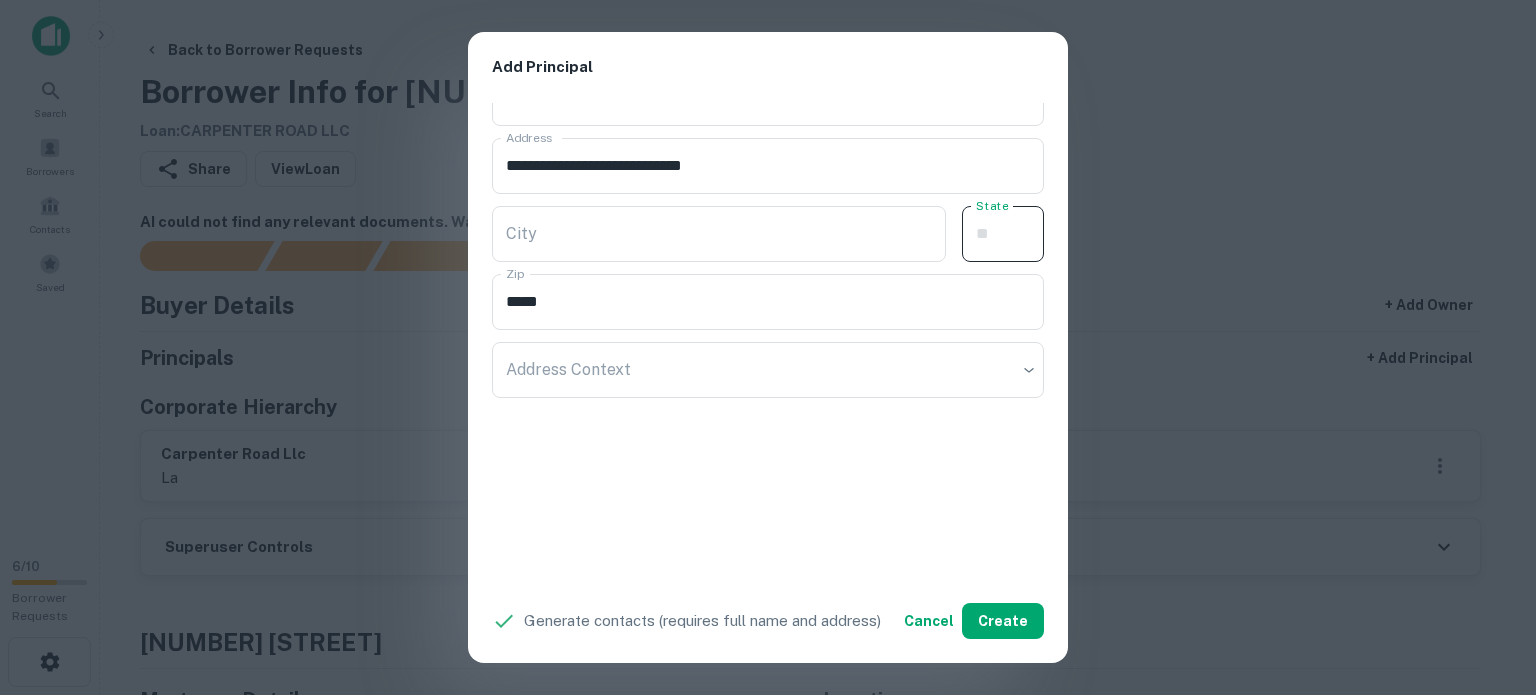 paste on "**" 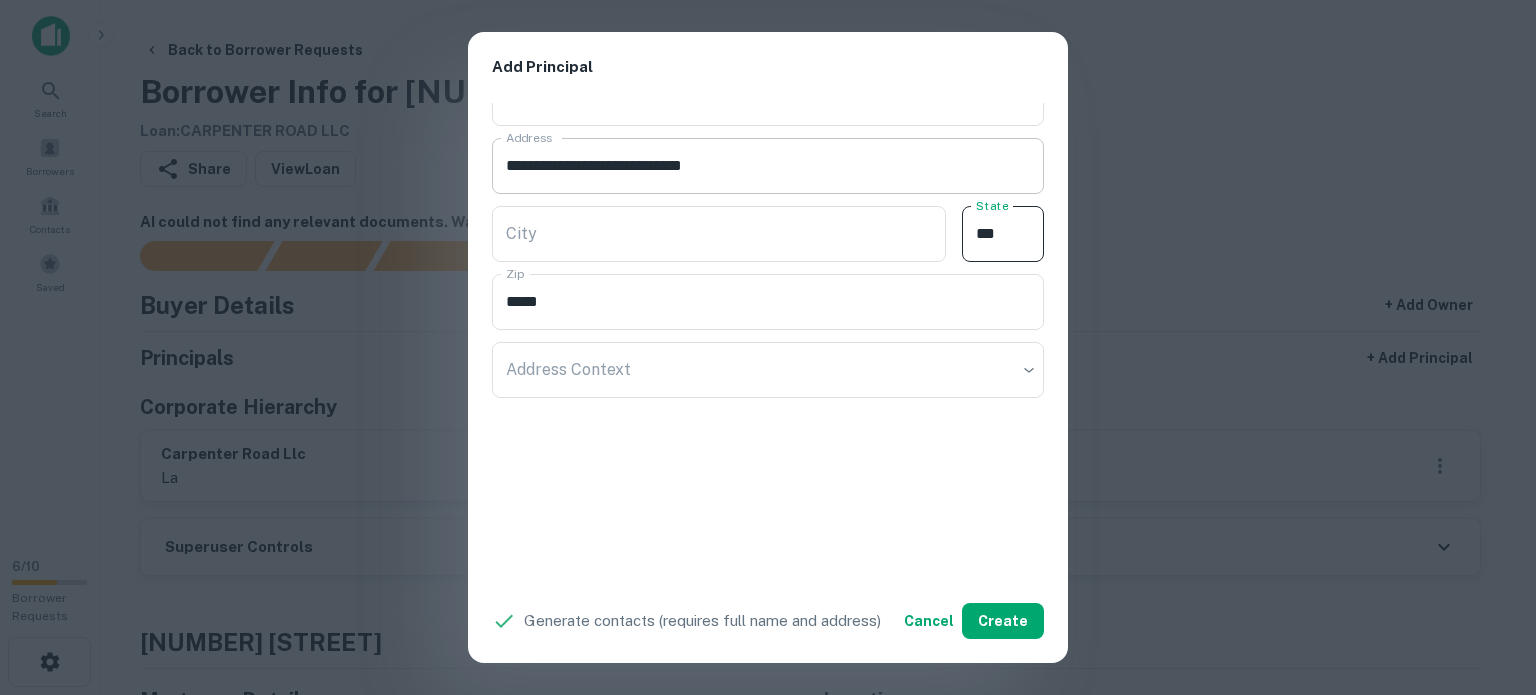type on "**" 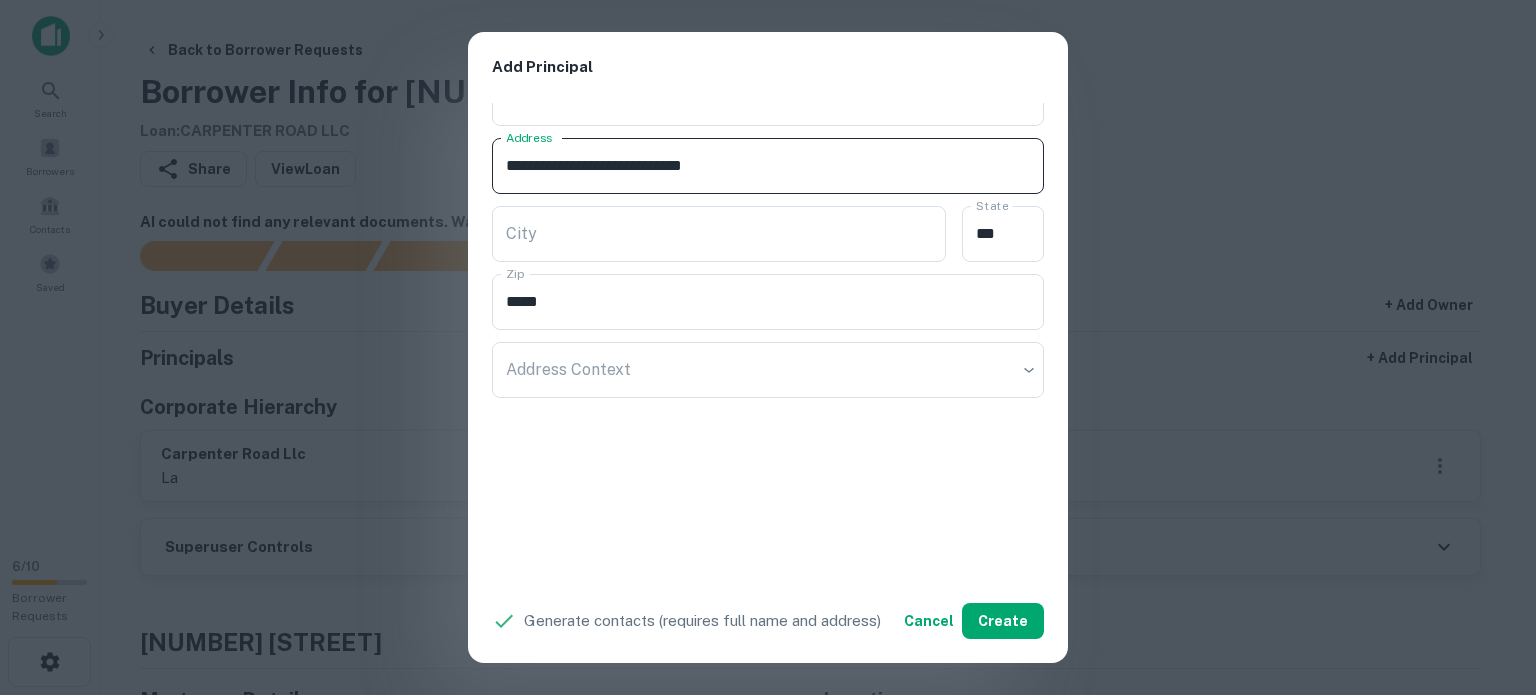 drag, startPoint x: 662, startPoint y: 159, endPoint x: 769, endPoint y: 180, distance: 109.041275 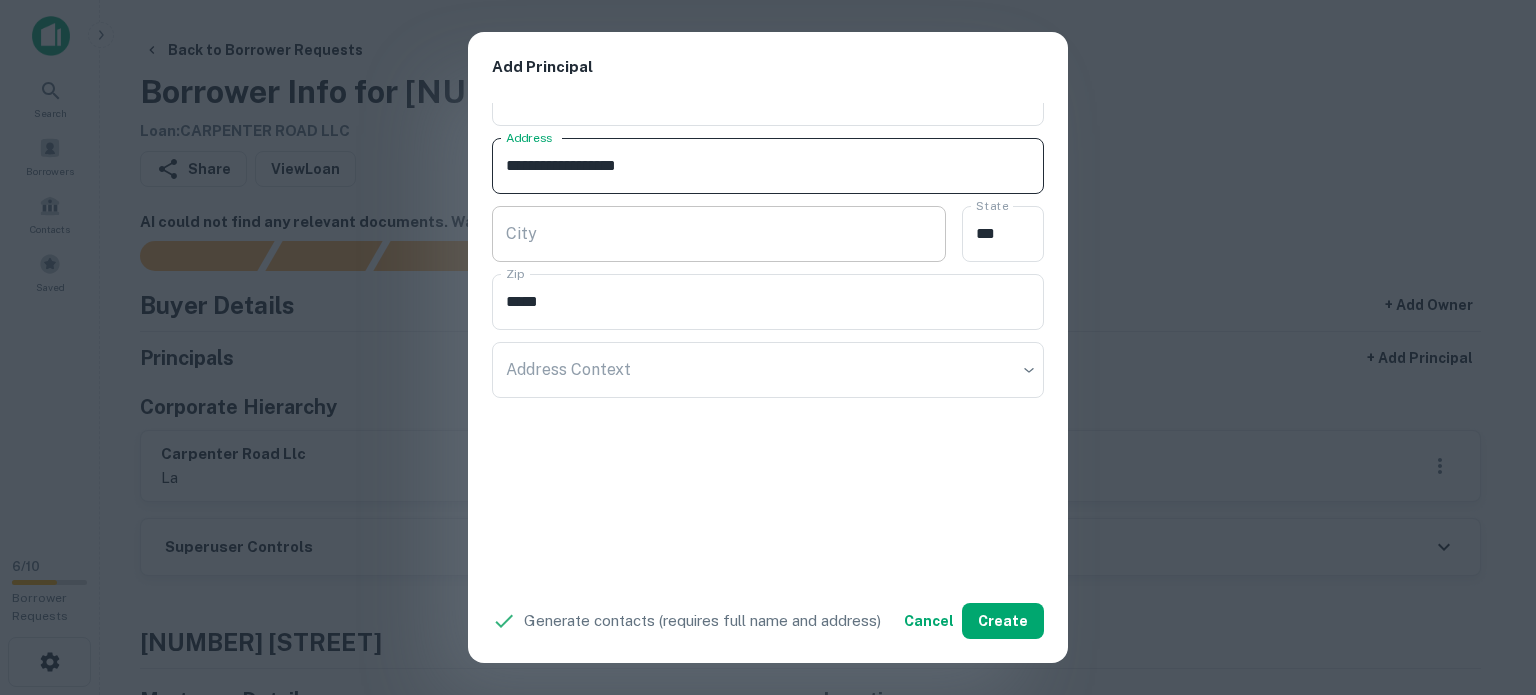 type on "**********" 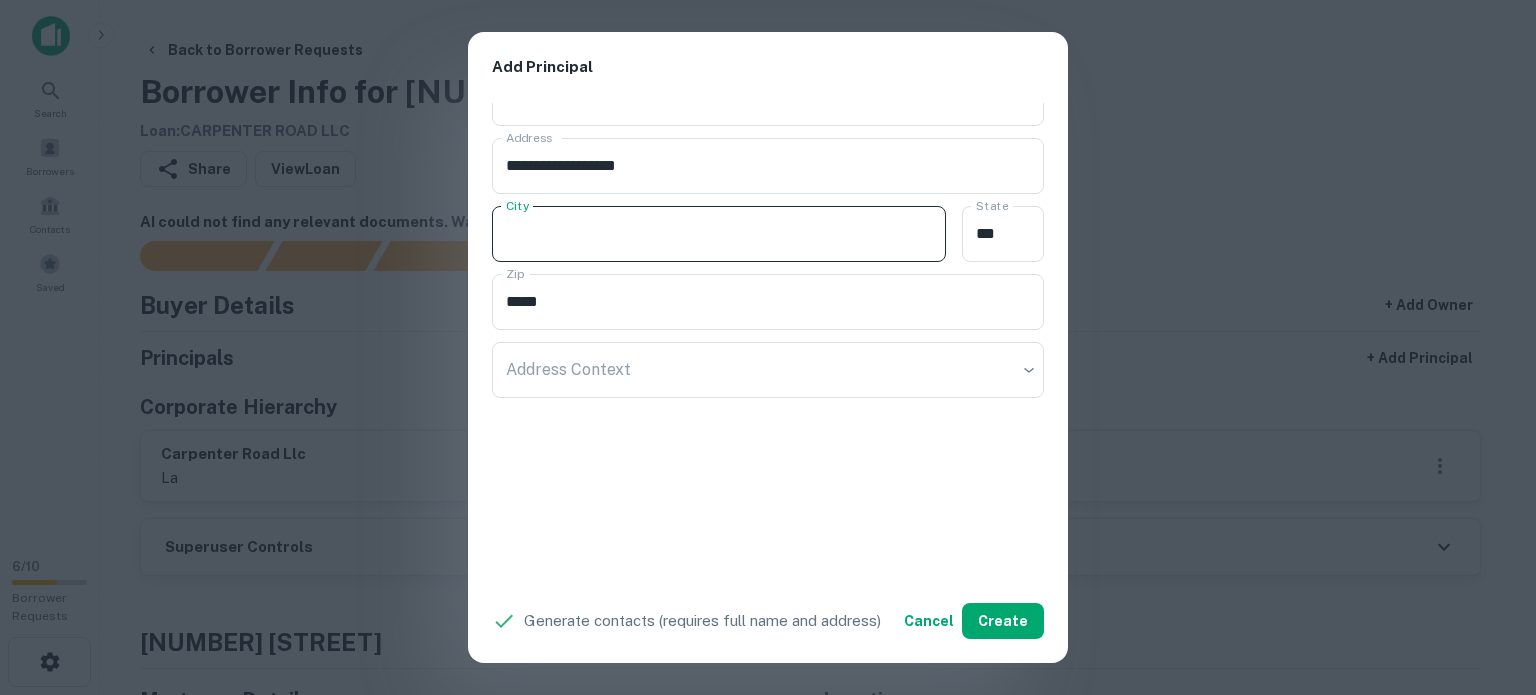 paste on "**********" 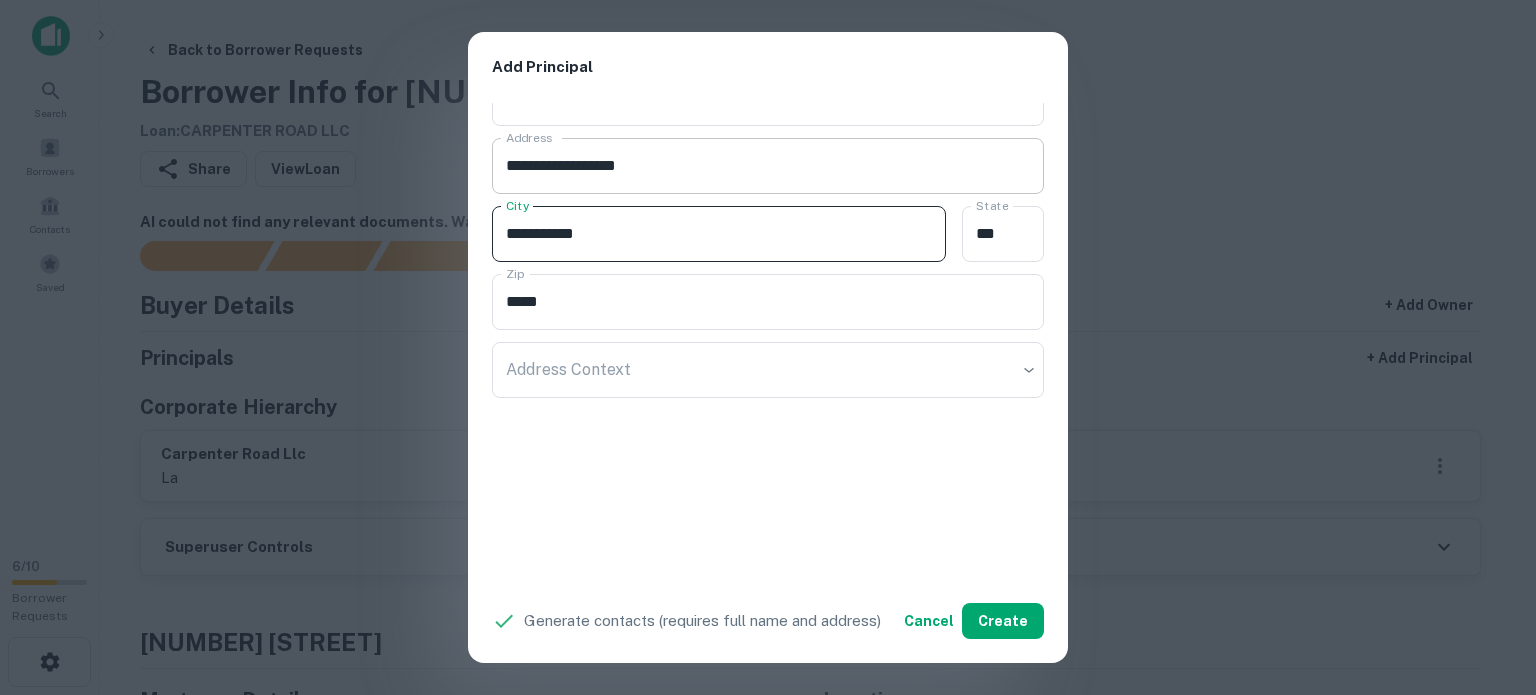 type on "**********" 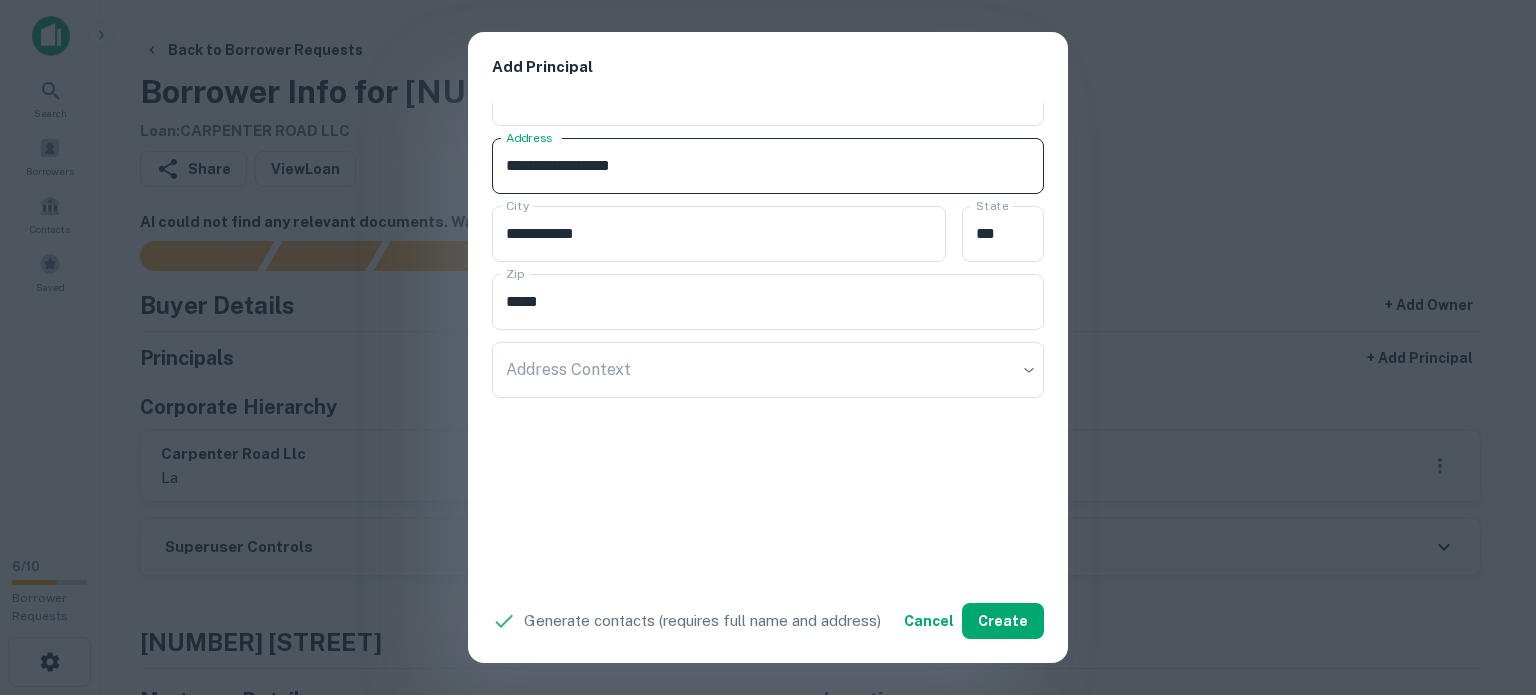 click on "**********" at bounding box center [768, 166] 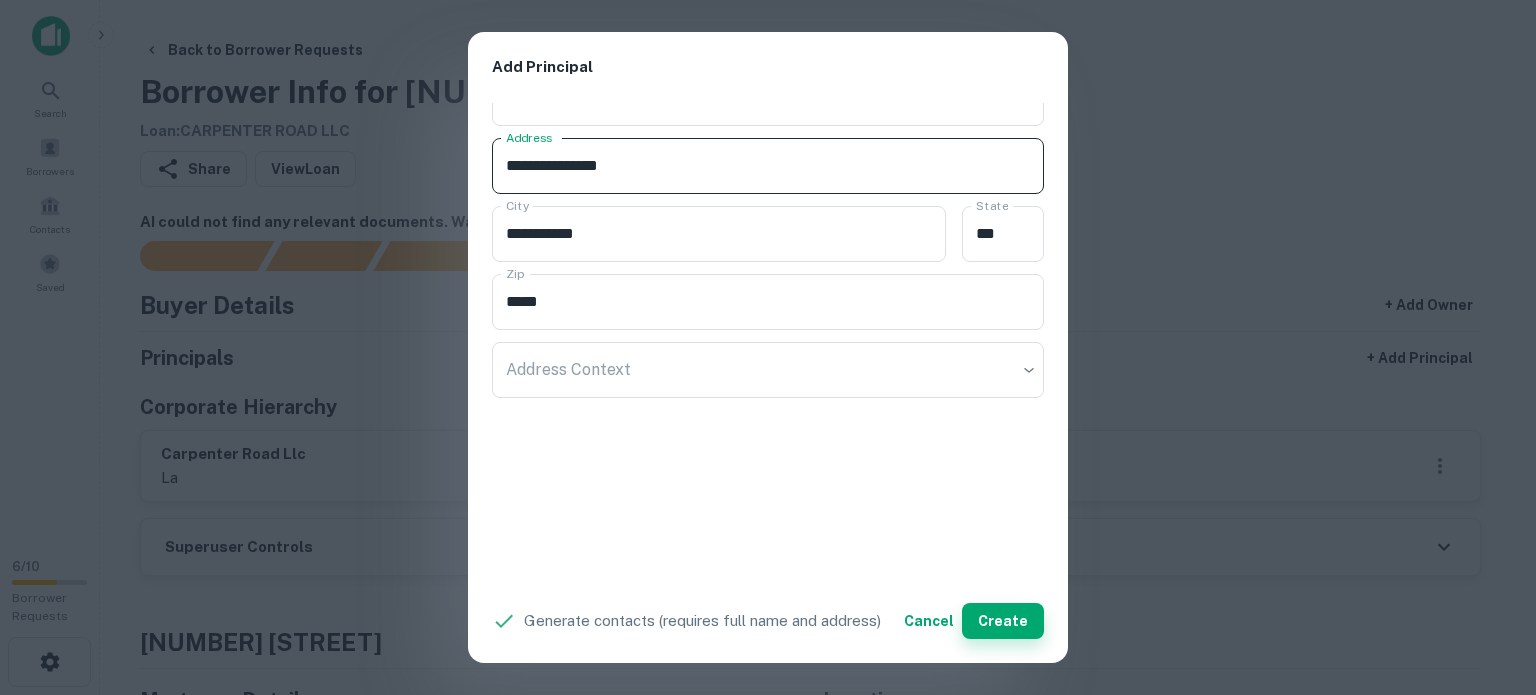 type on "**********" 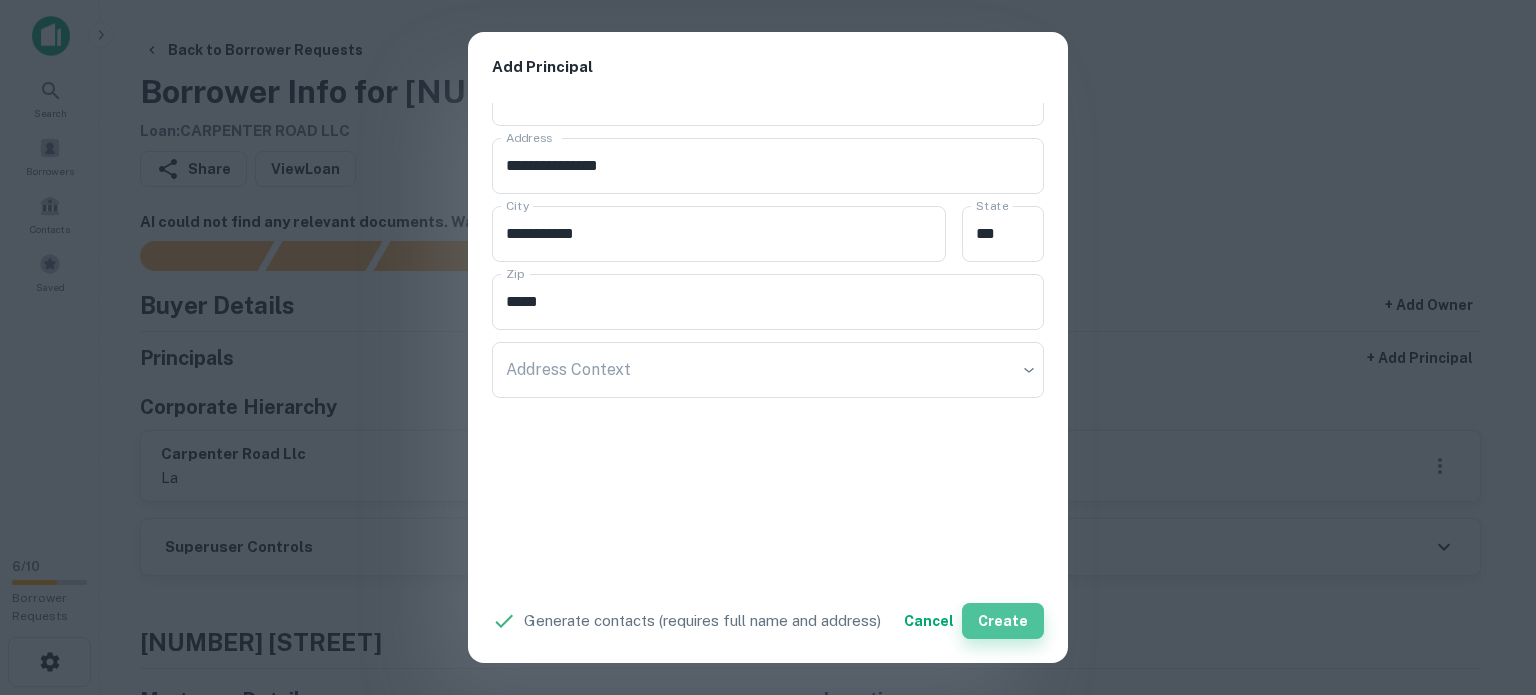 click on "Create" at bounding box center [1003, 621] 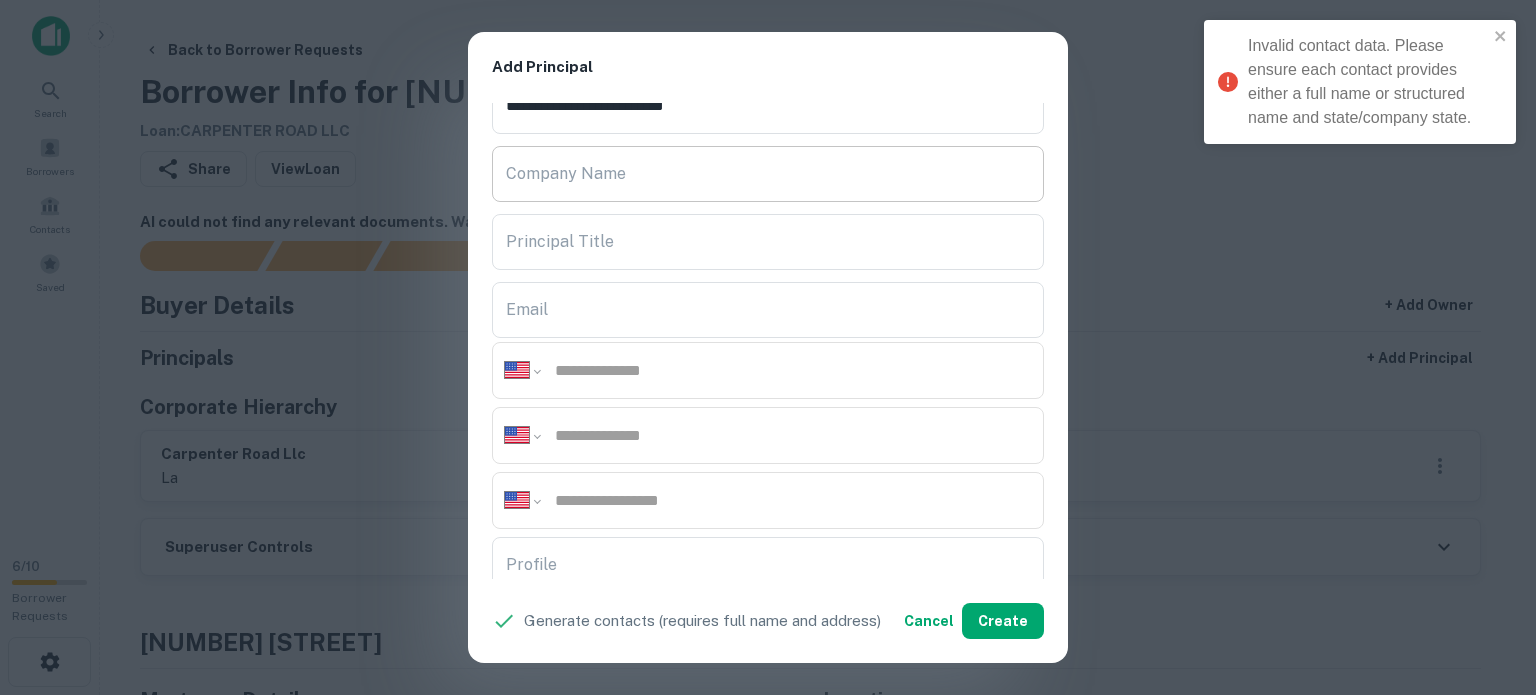 scroll, scrollTop: 0, scrollLeft: 0, axis: both 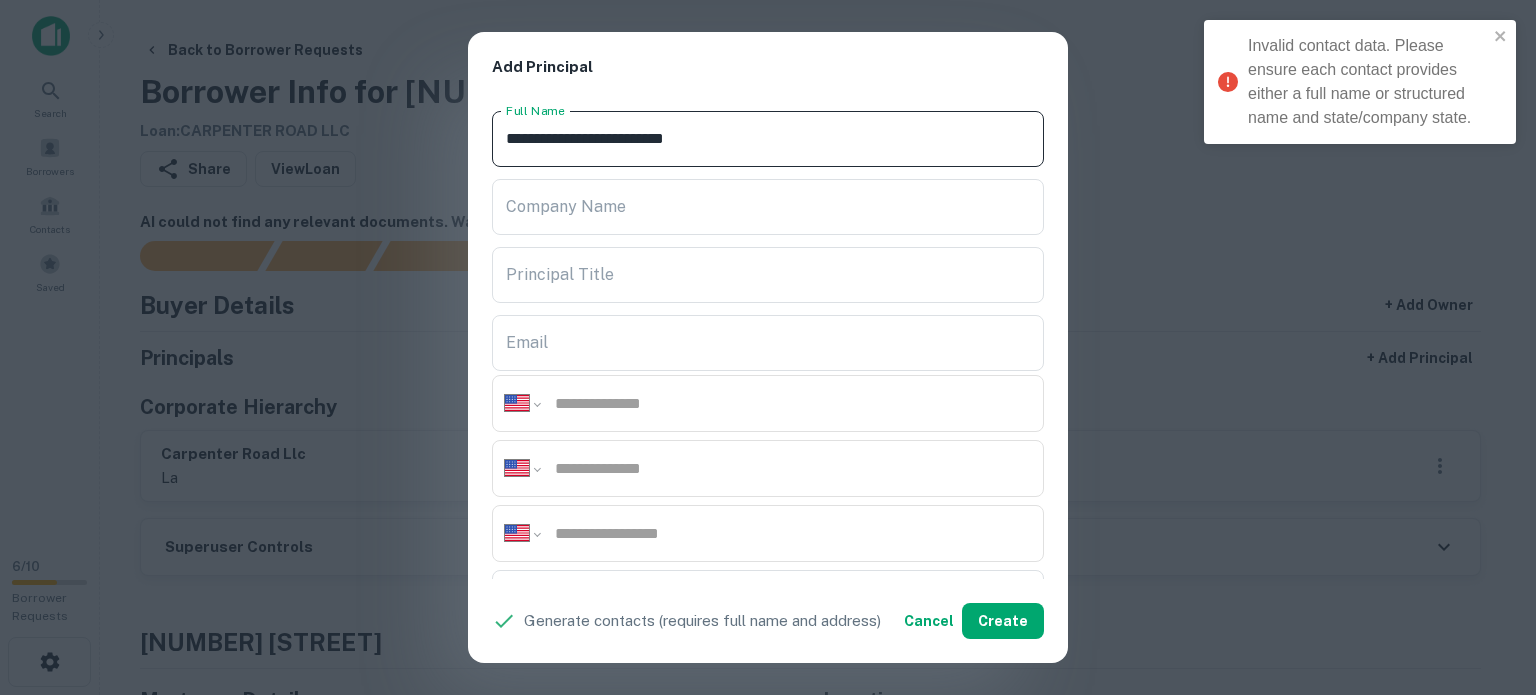 drag, startPoint x: 731, startPoint y: 139, endPoint x: 471, endPoint y: 139, distance: 260 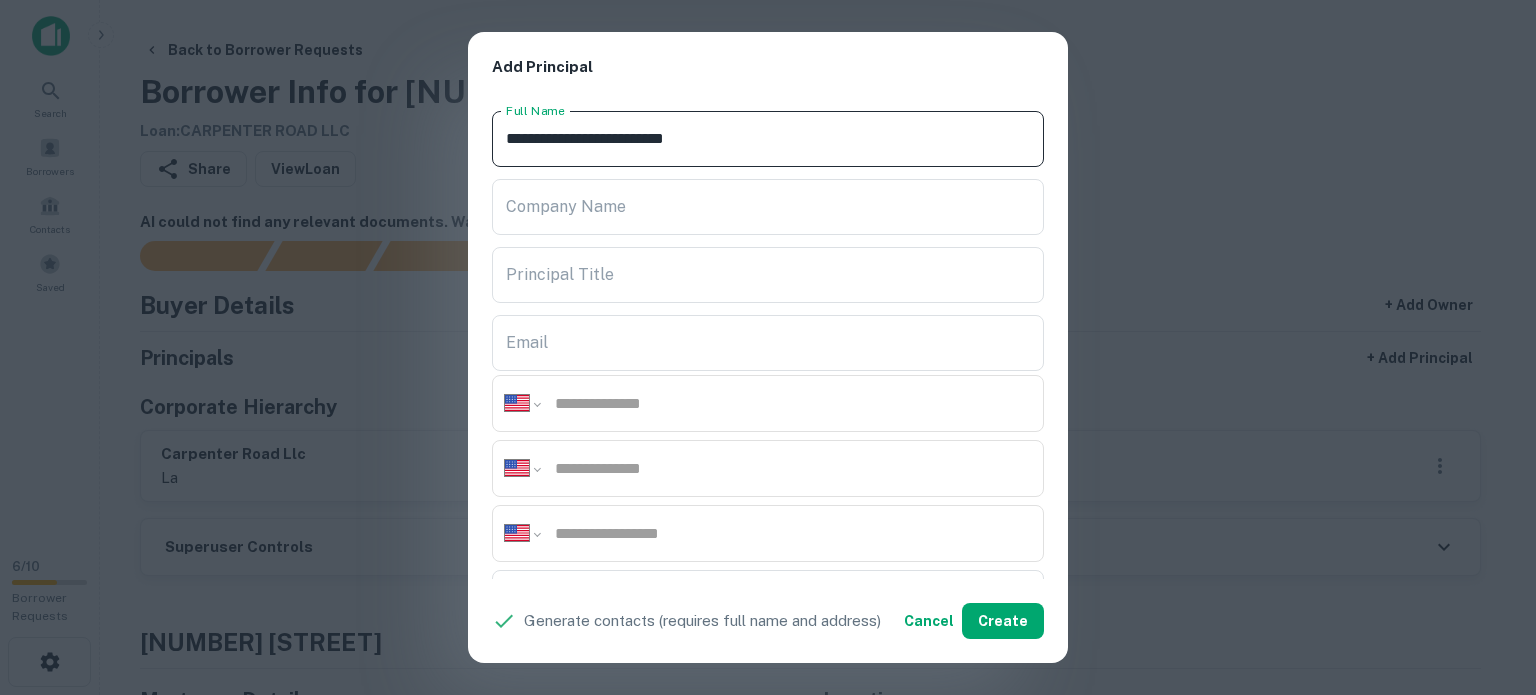 paste 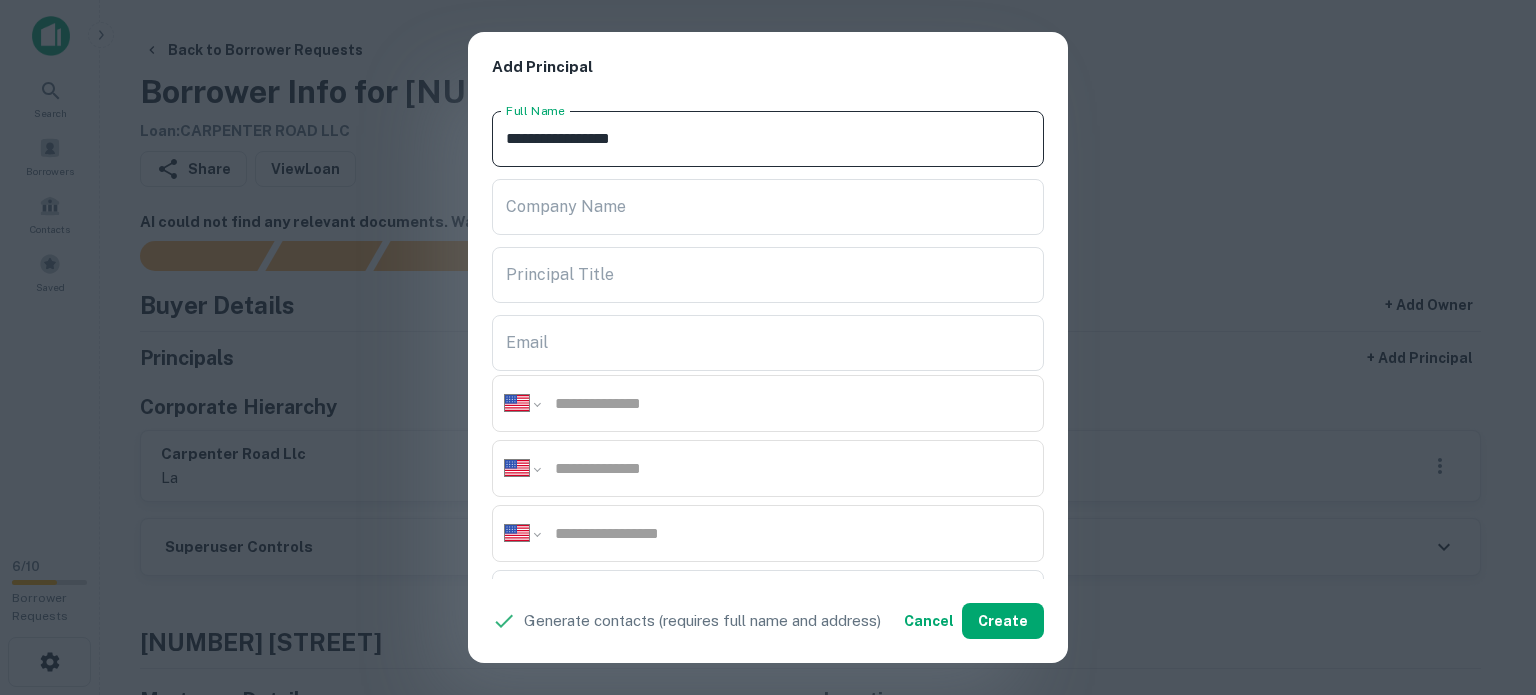 click on "**********" at bounding box center (768, 139) 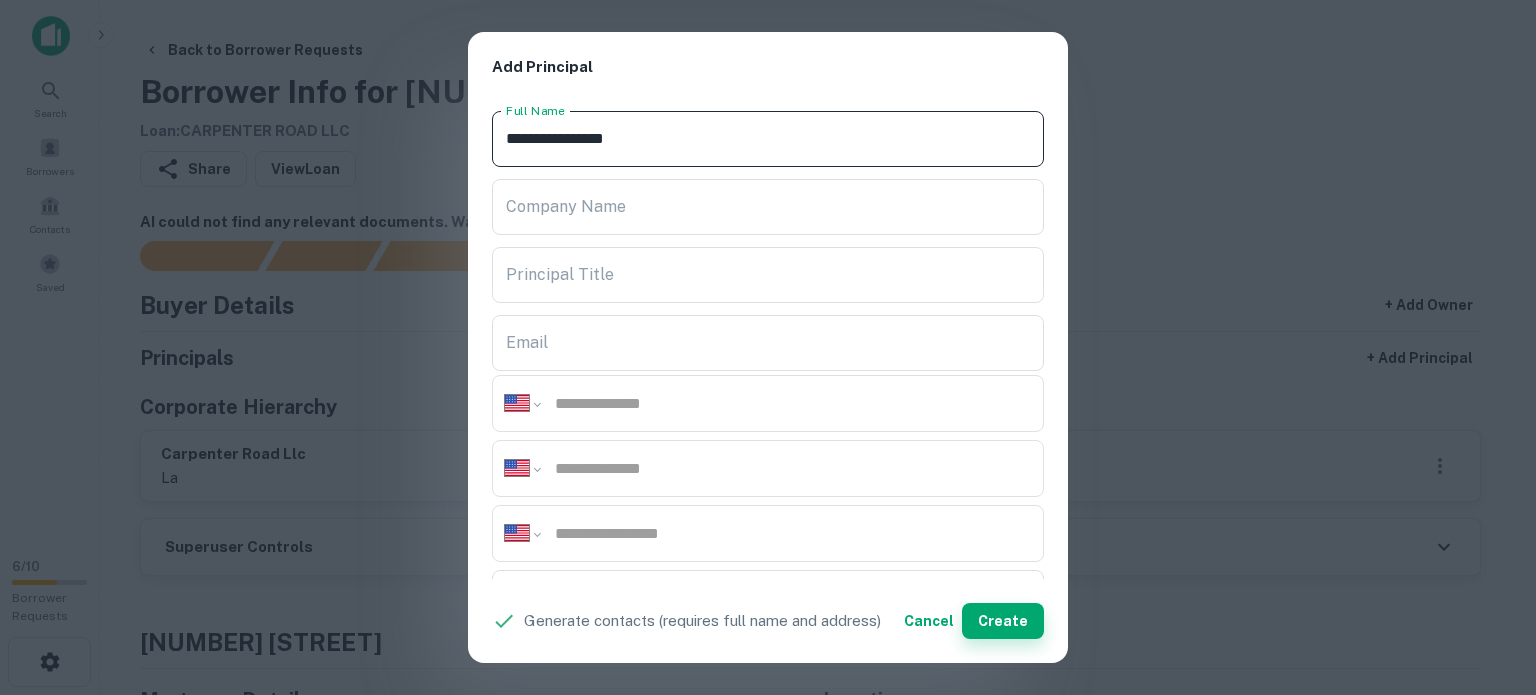 click on "Create" at bounding box center [1003, 621] 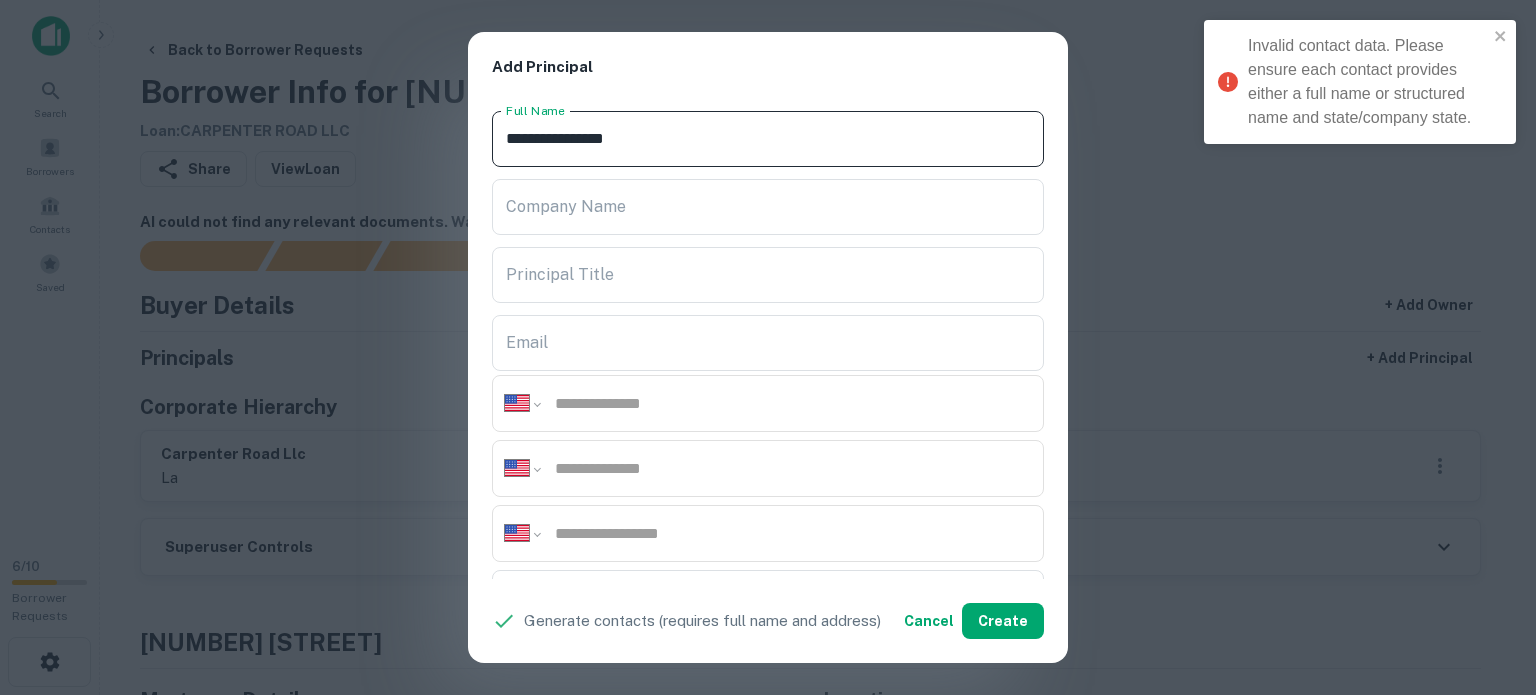 drag, startPoint x: 735, startPoint y: 137, endPoint x: 449, endPoint y: 140, distance: 286.01575 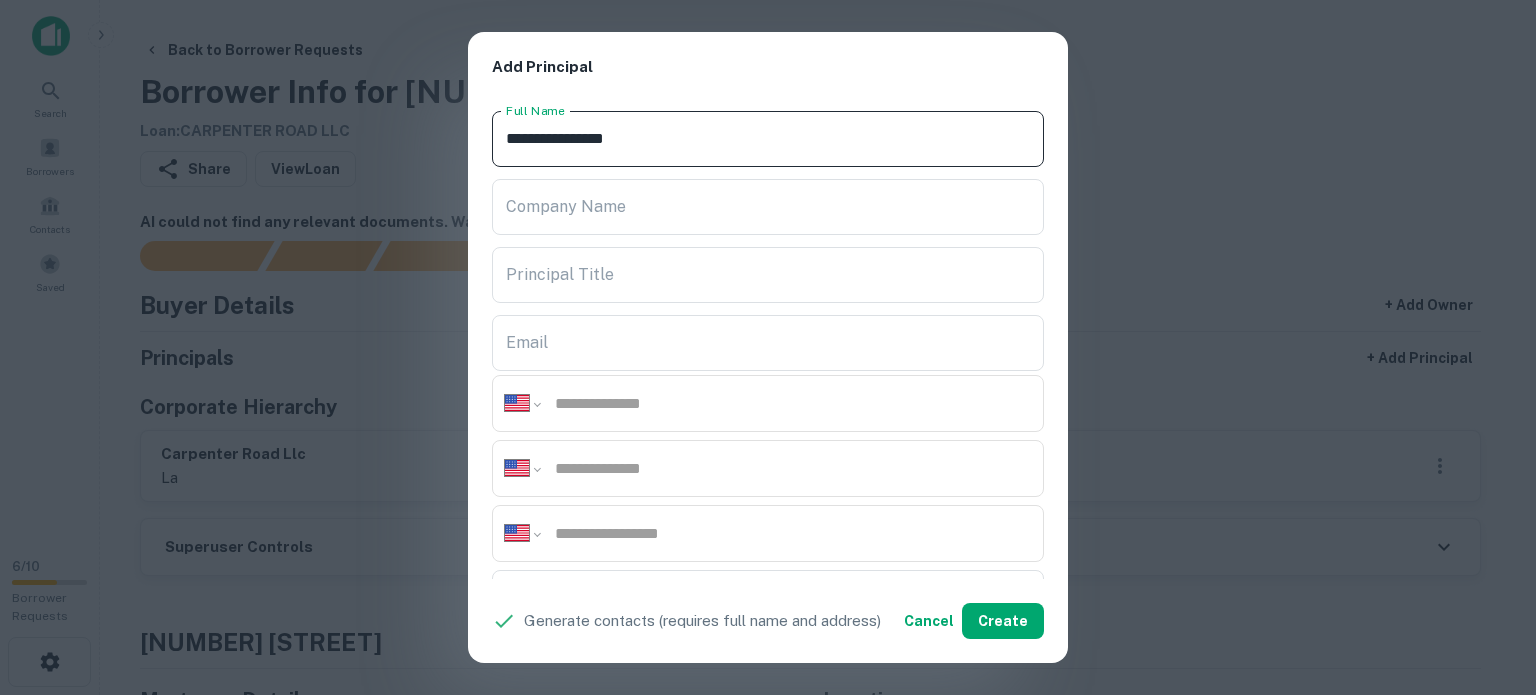 paste on "********" 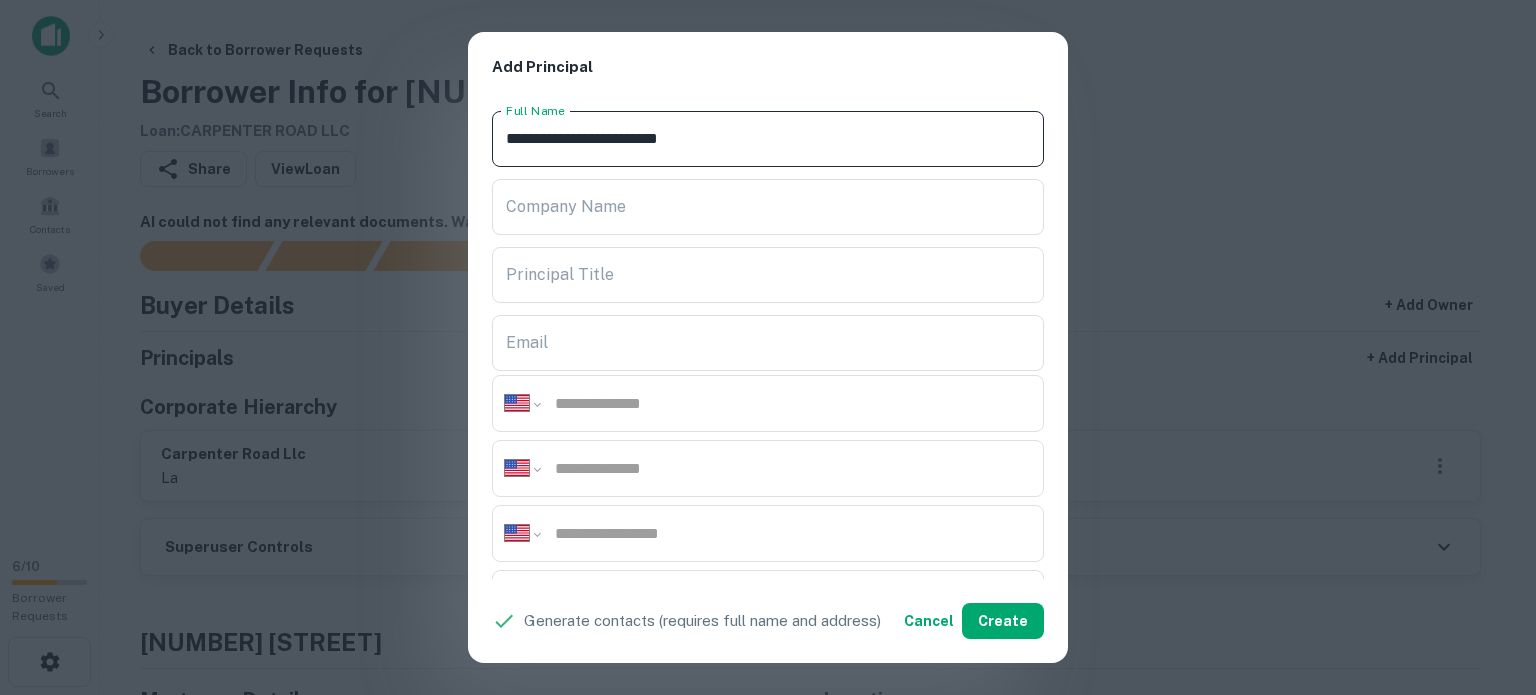 click on "**********" at bounding box center (768, 139) 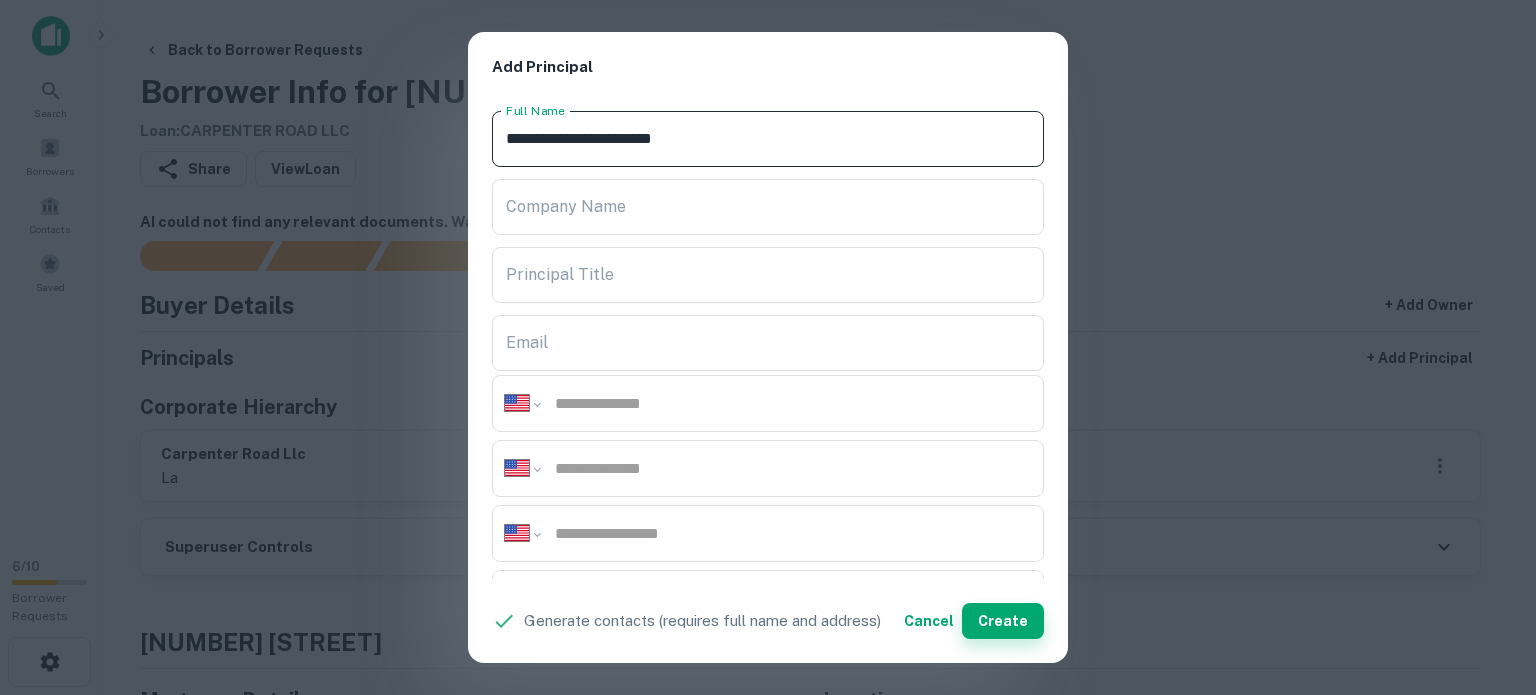 type on "**********" 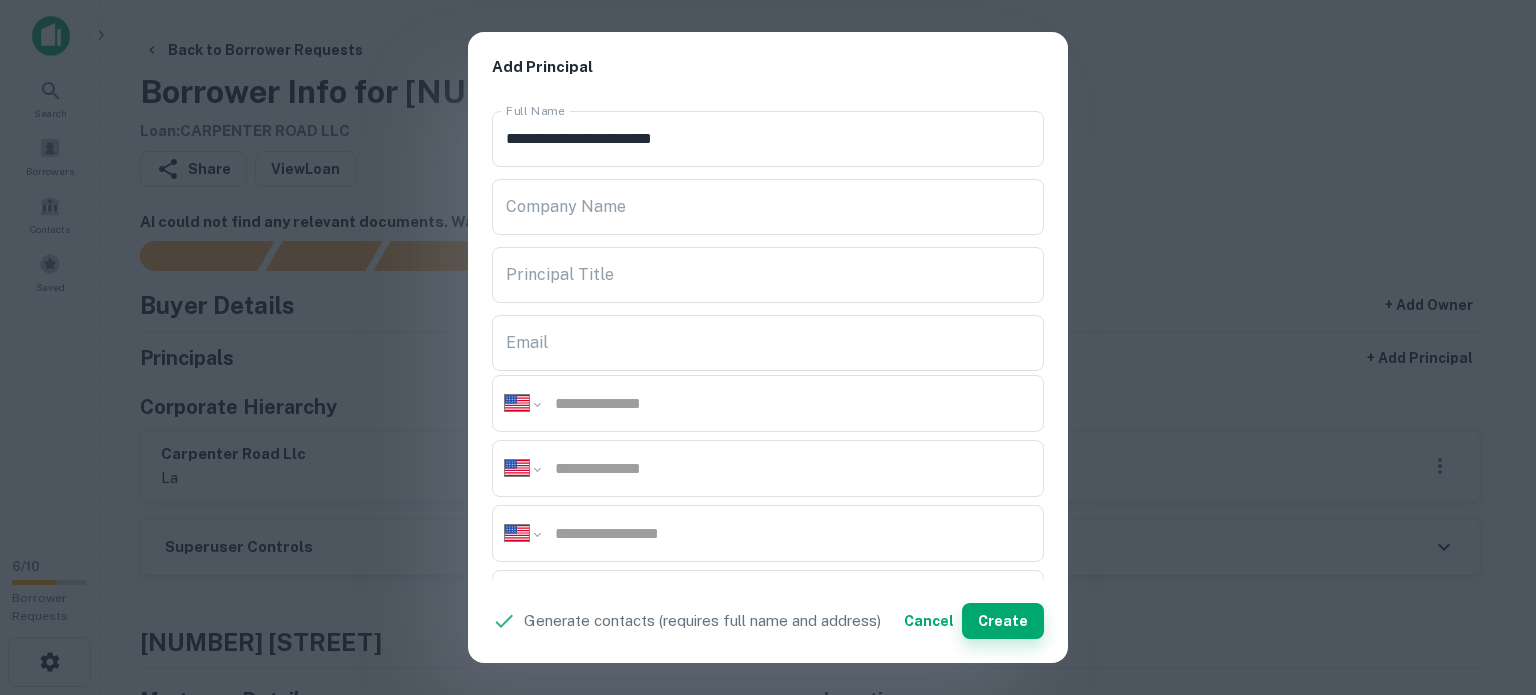 click on "Create" at bounding box center [1003, 621] 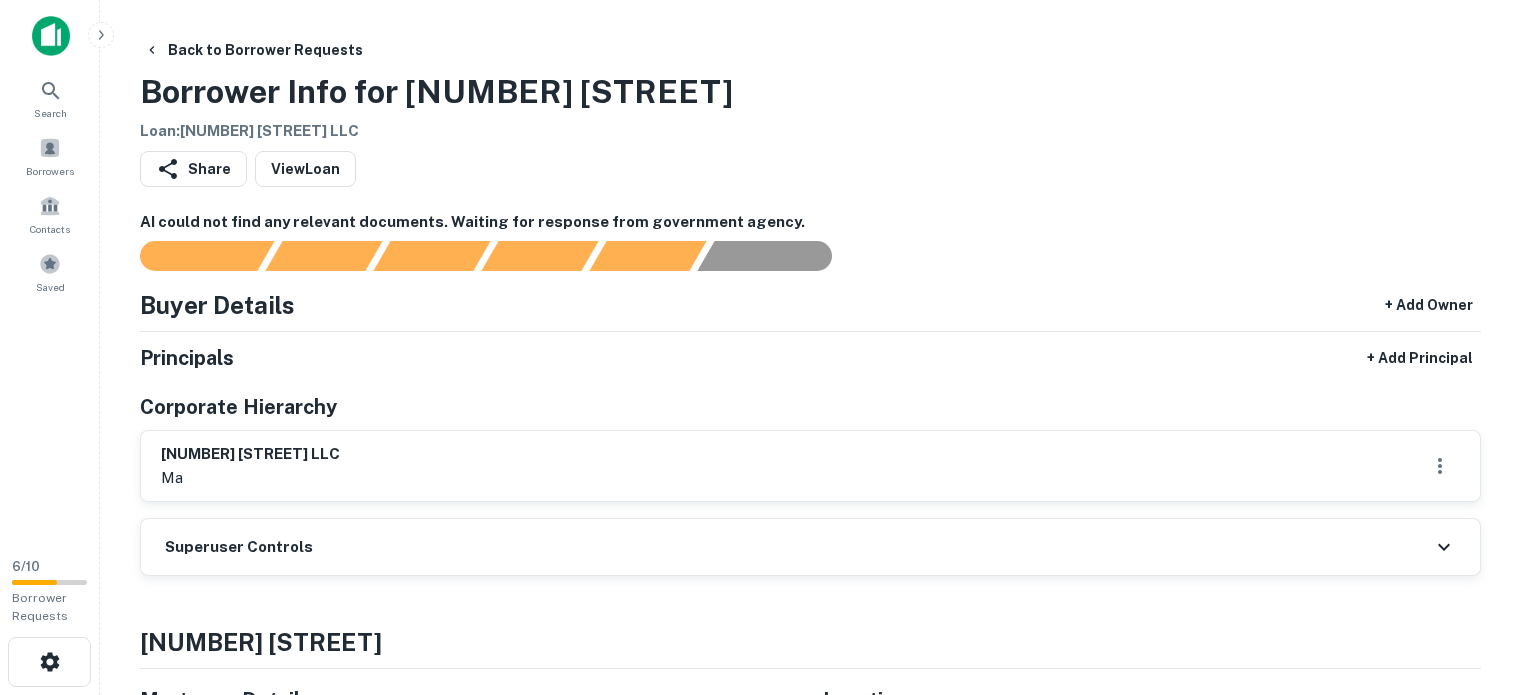 scroll, scrollTop: 0, scrollLeft: 0, axis: both 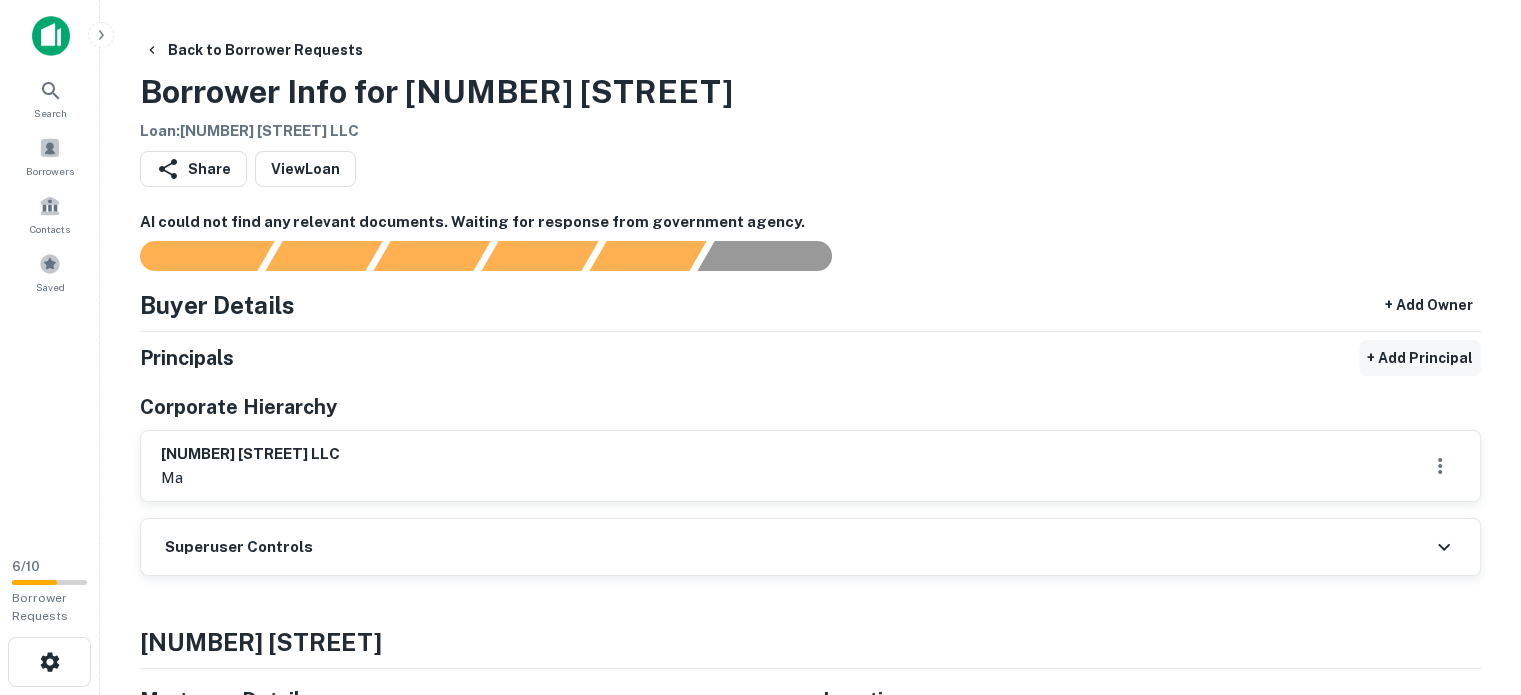 click on "+ Add Principal" at bounding box center [1420, 358] 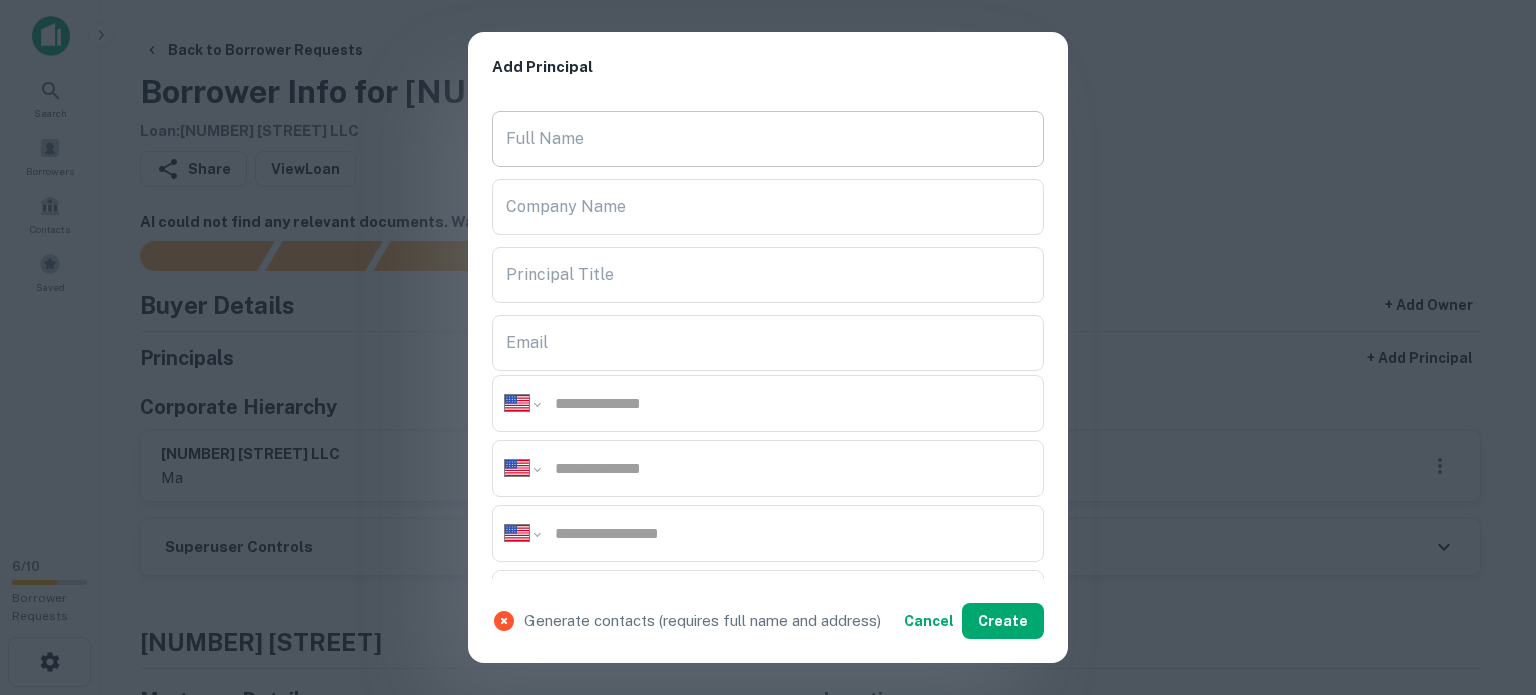 click on "Full Name" at bounding box center [768, 139] 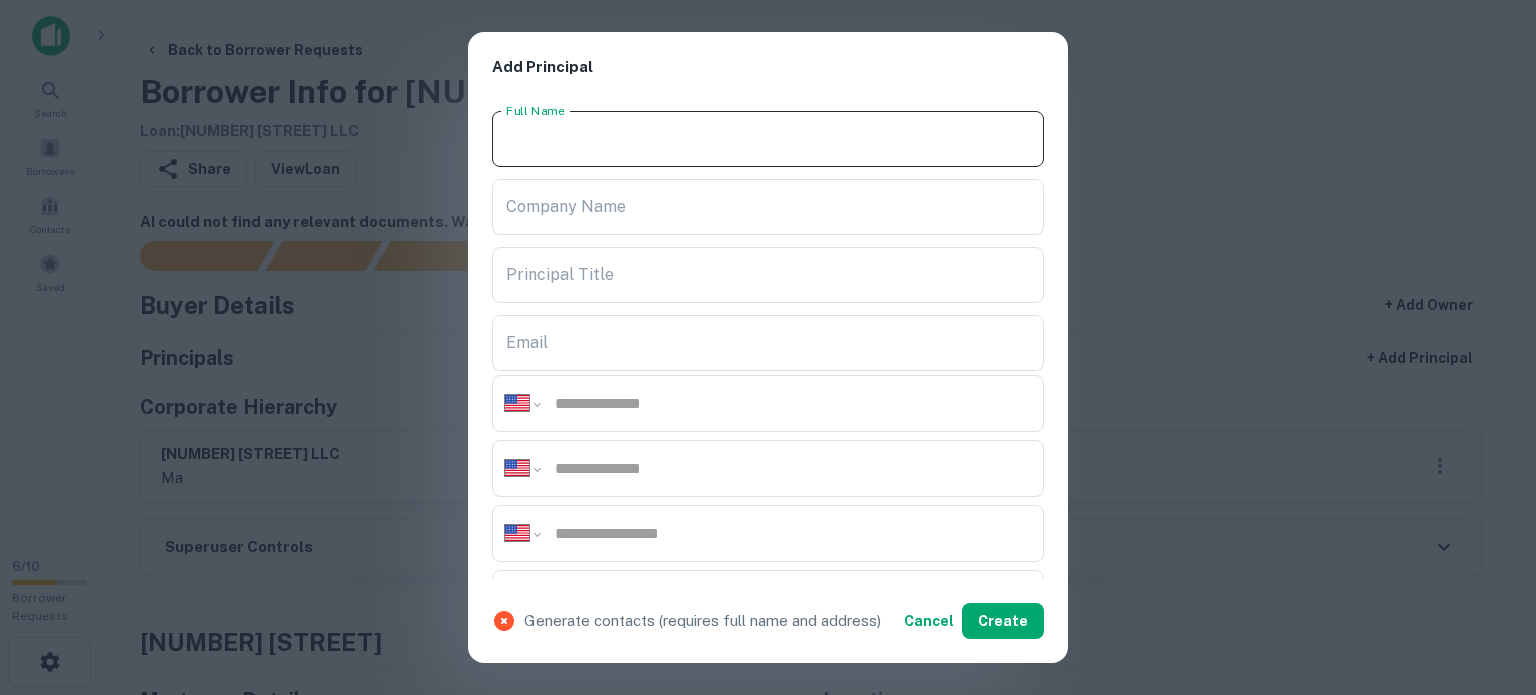 paste on "**********" 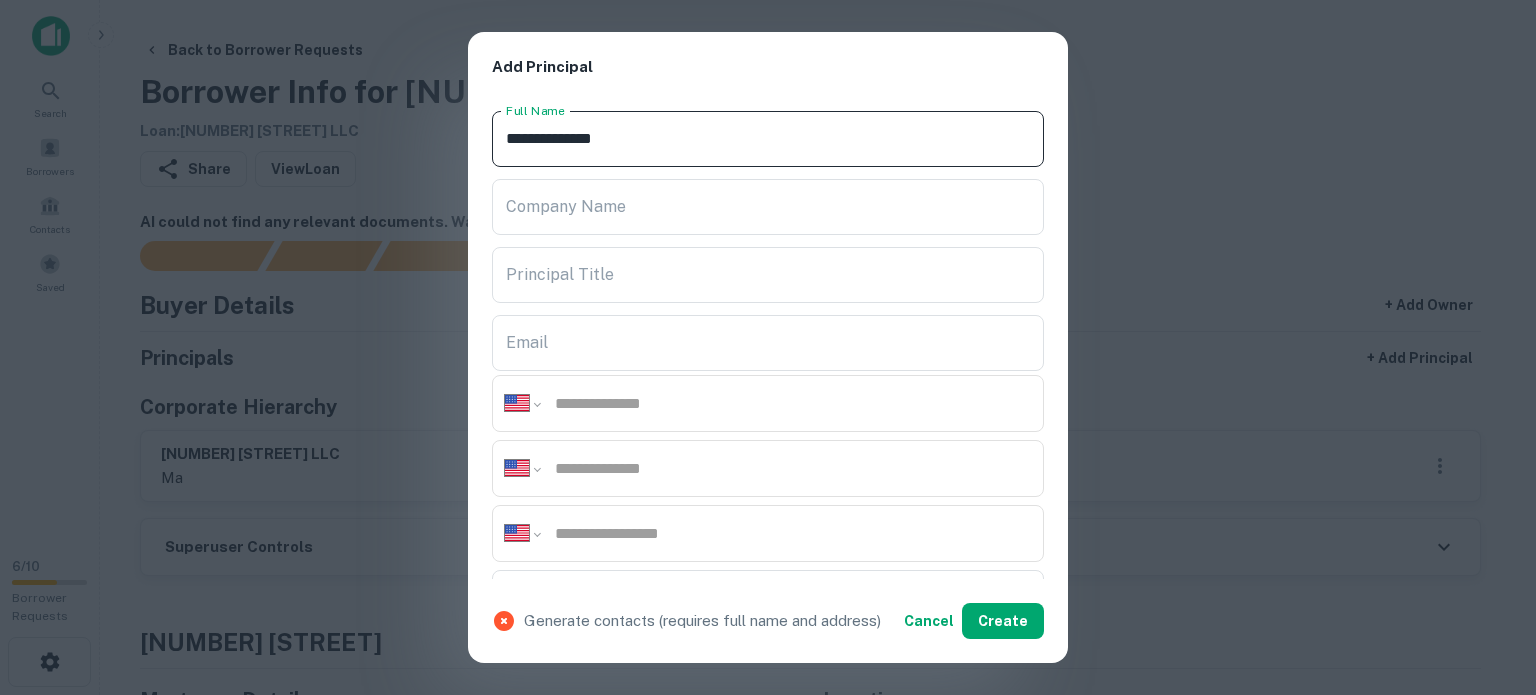 type on "**********" 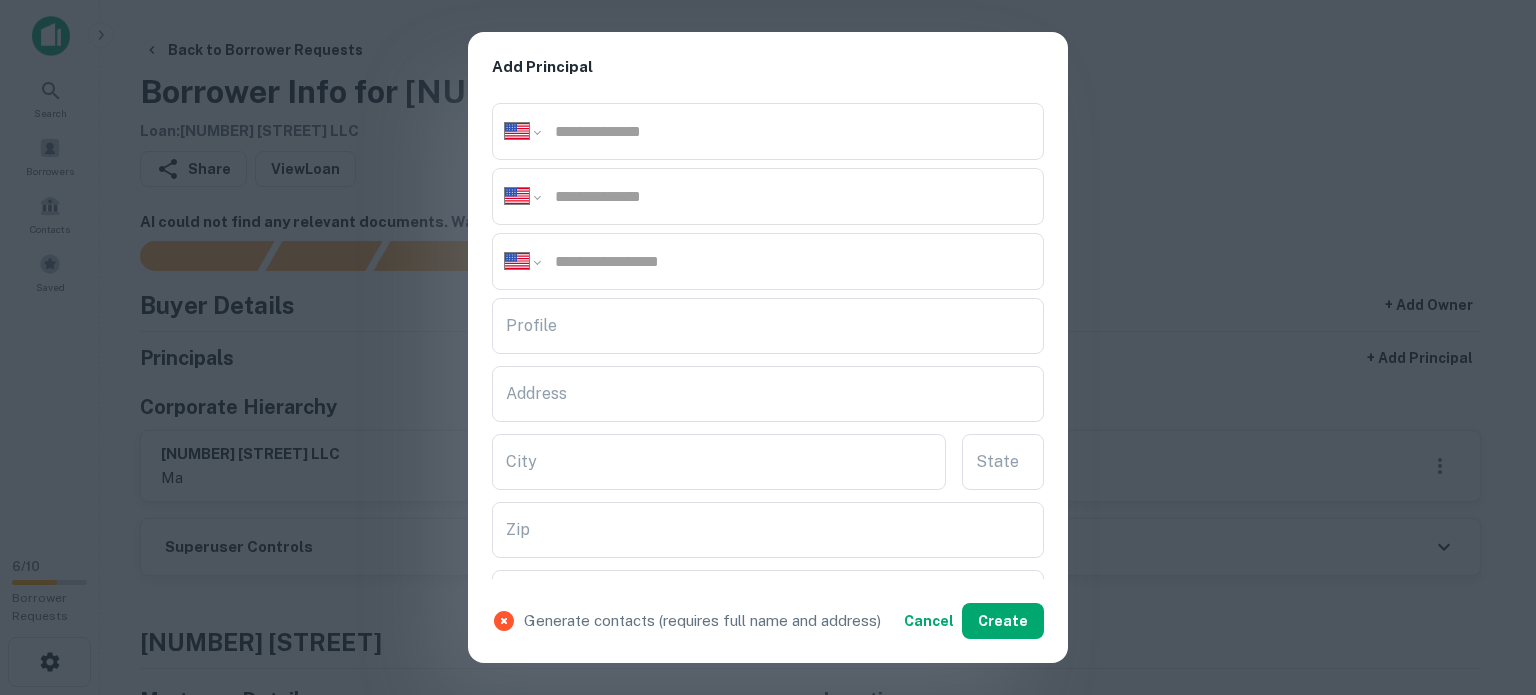 scroll, scrollTop: 300, scrollLeft: 0, axis: vertical 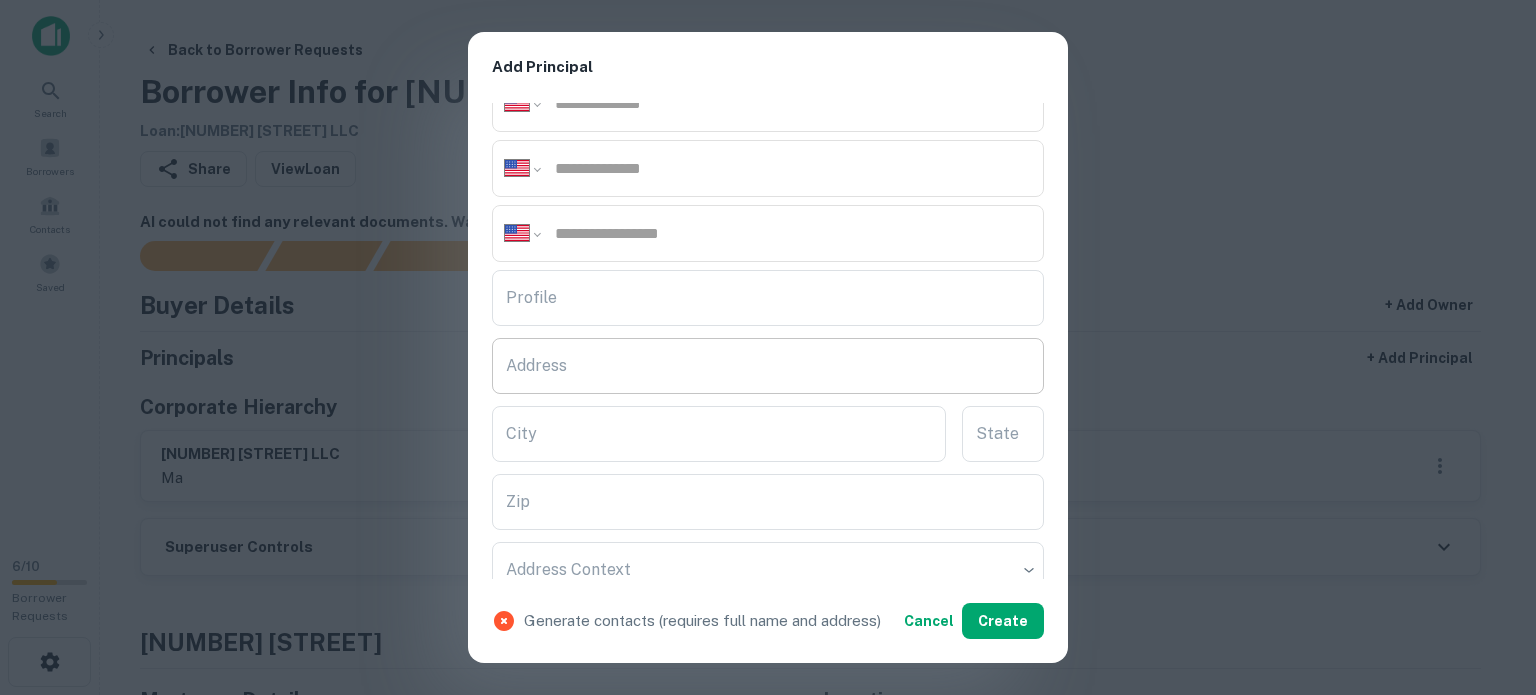 click on "Address" at bounding box center [768, 366] 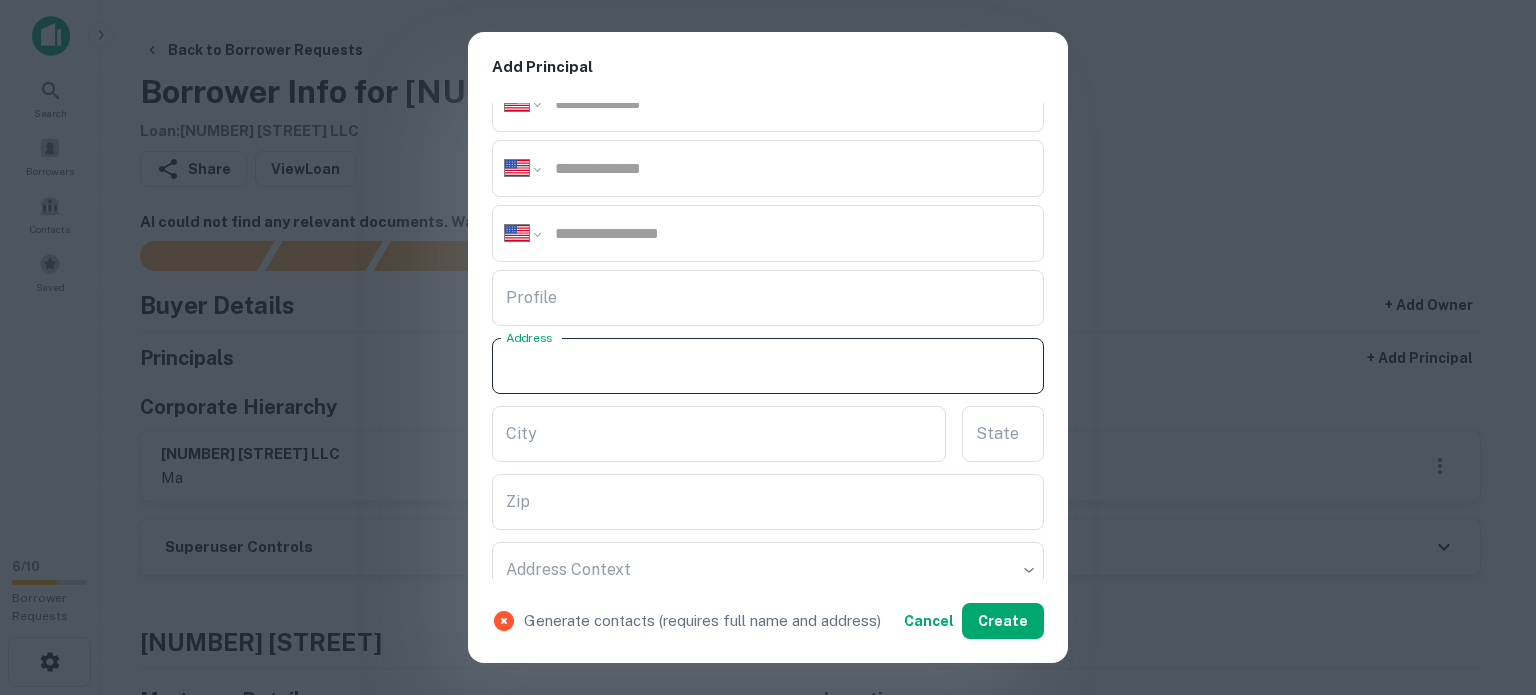 paste on "**********" 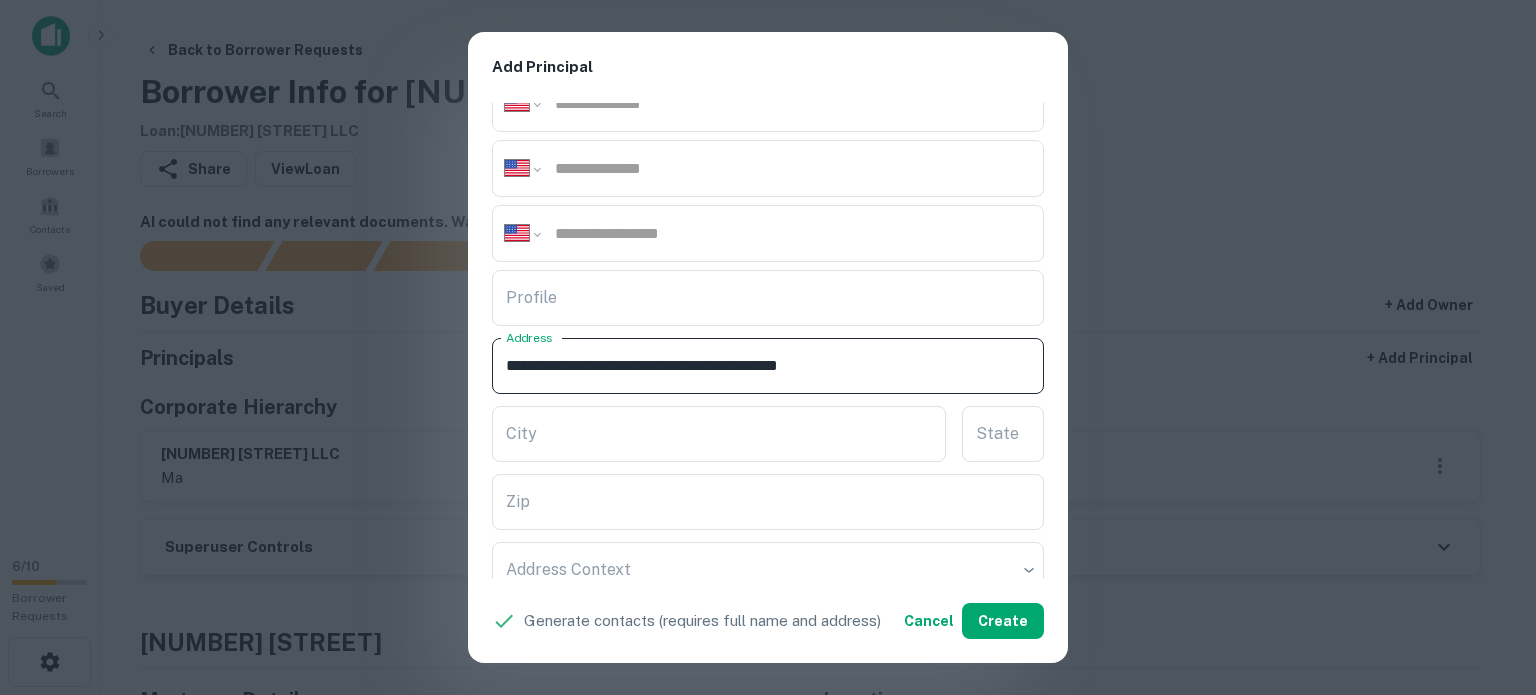 drag, startPoint x: 892, startPoint y: 363, endPoint x: 952, endPoint y: 371, distance: 60.530983 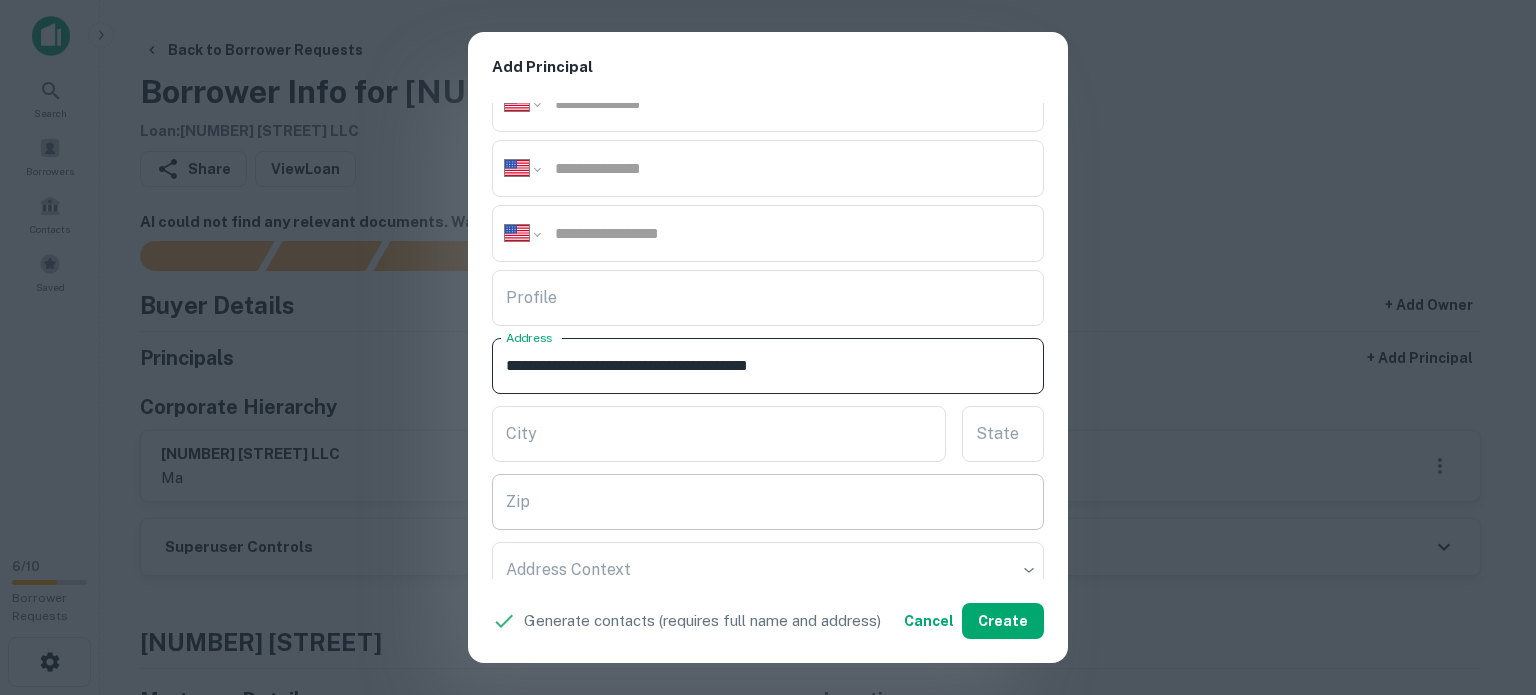 type on "**********" 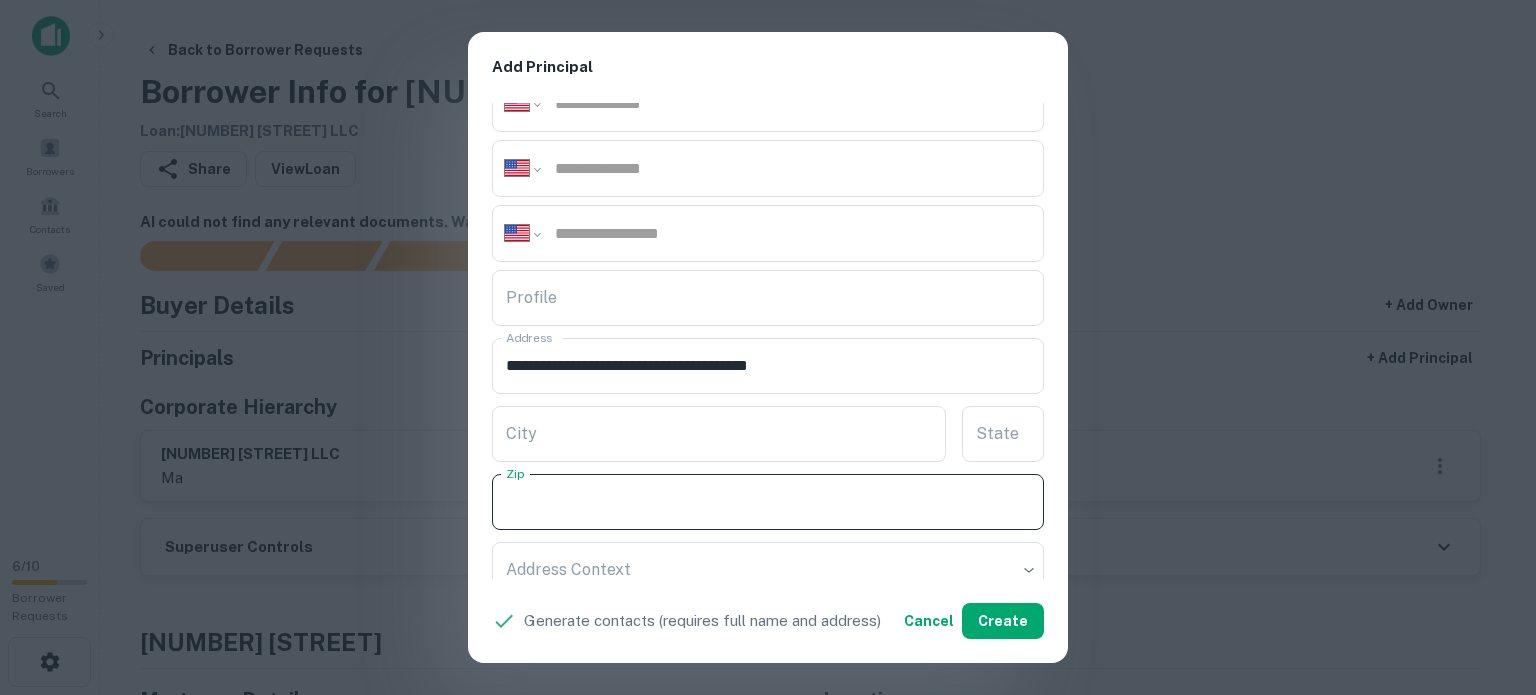 click on "Zip" at bounding box center (768, 502) 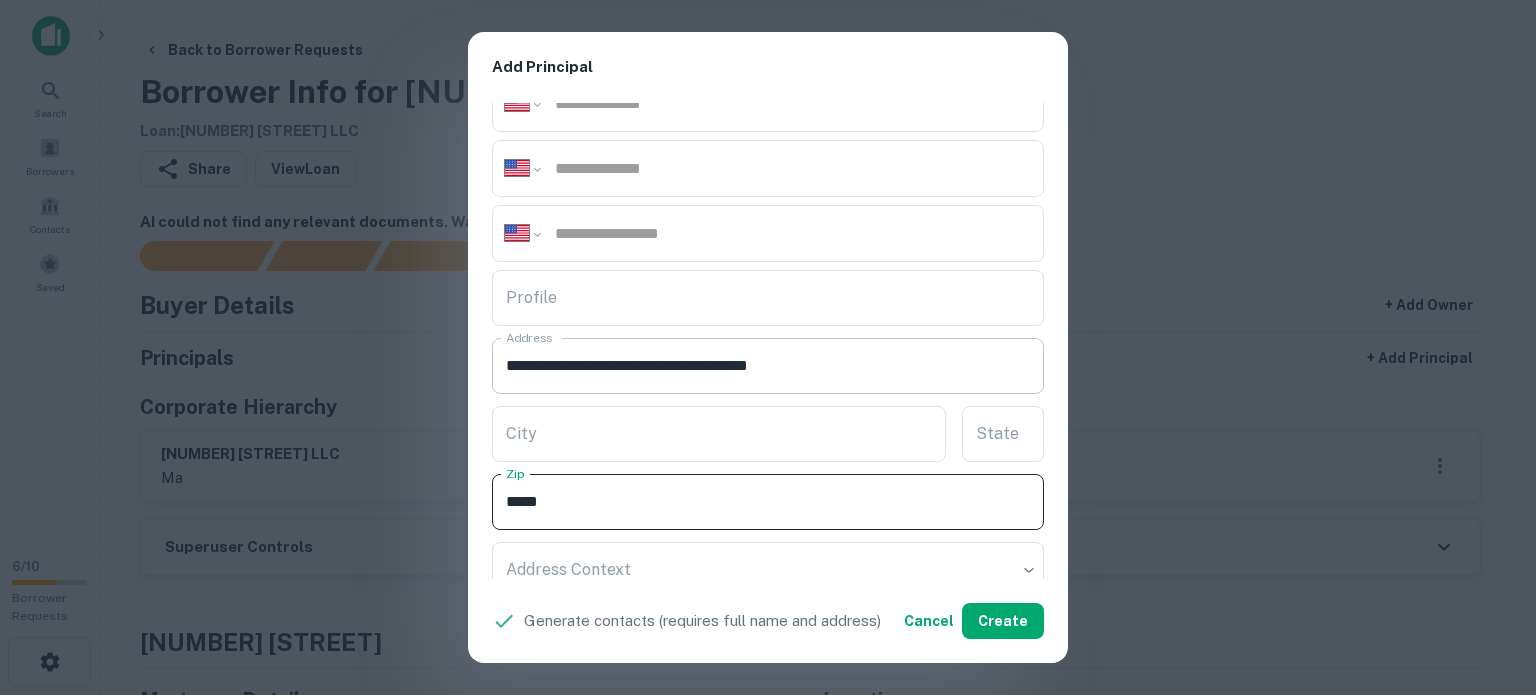 type on "*****" 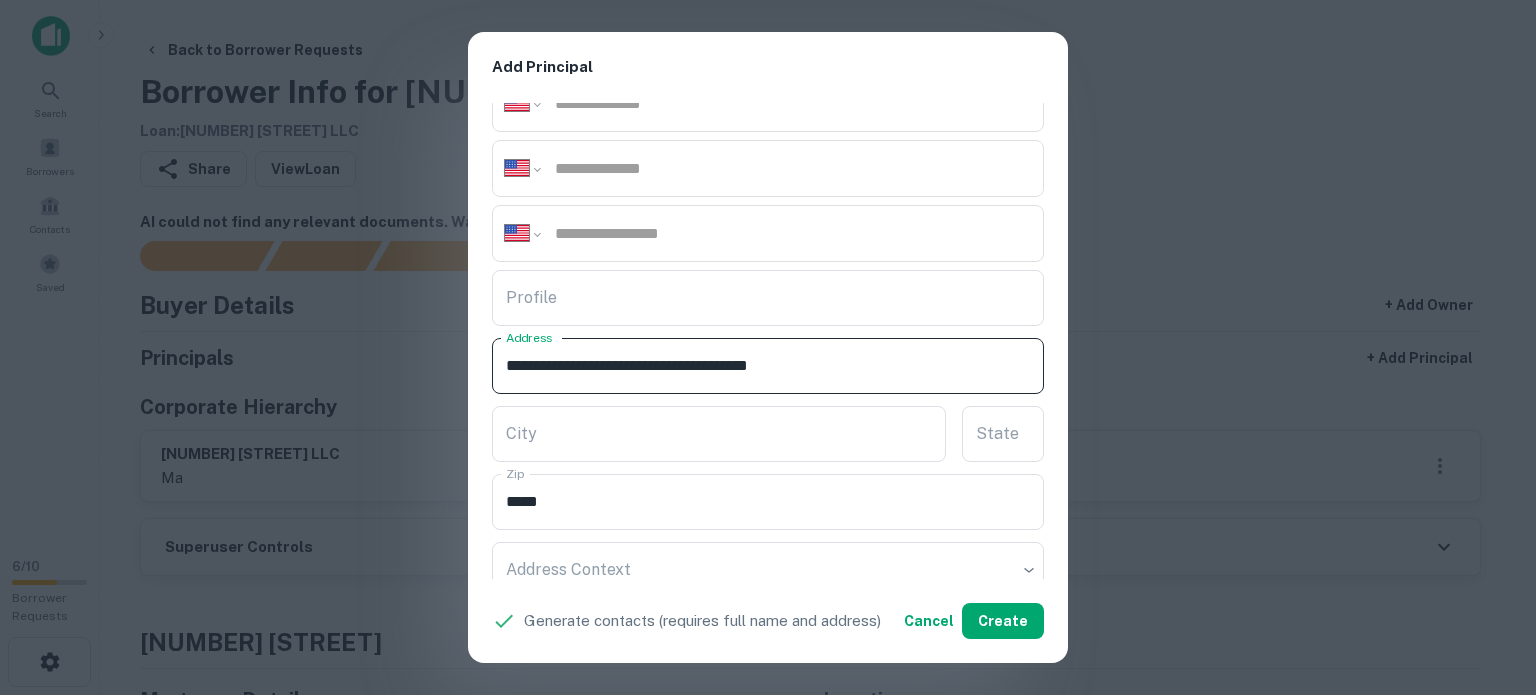 drag, startPoint x: 861, startPoint y: 363, endPoint x: 900, endPoint y: 366, distance: 39.115215 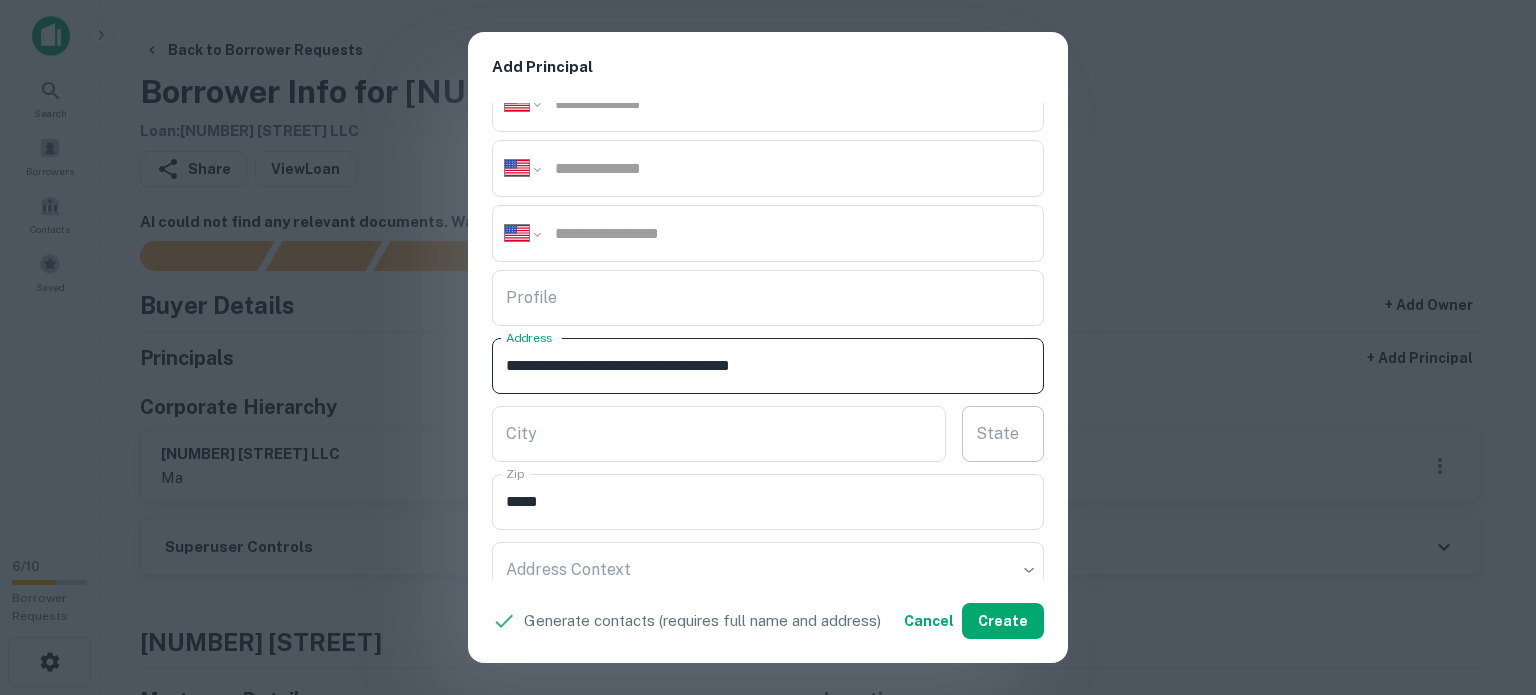 type on "**********" 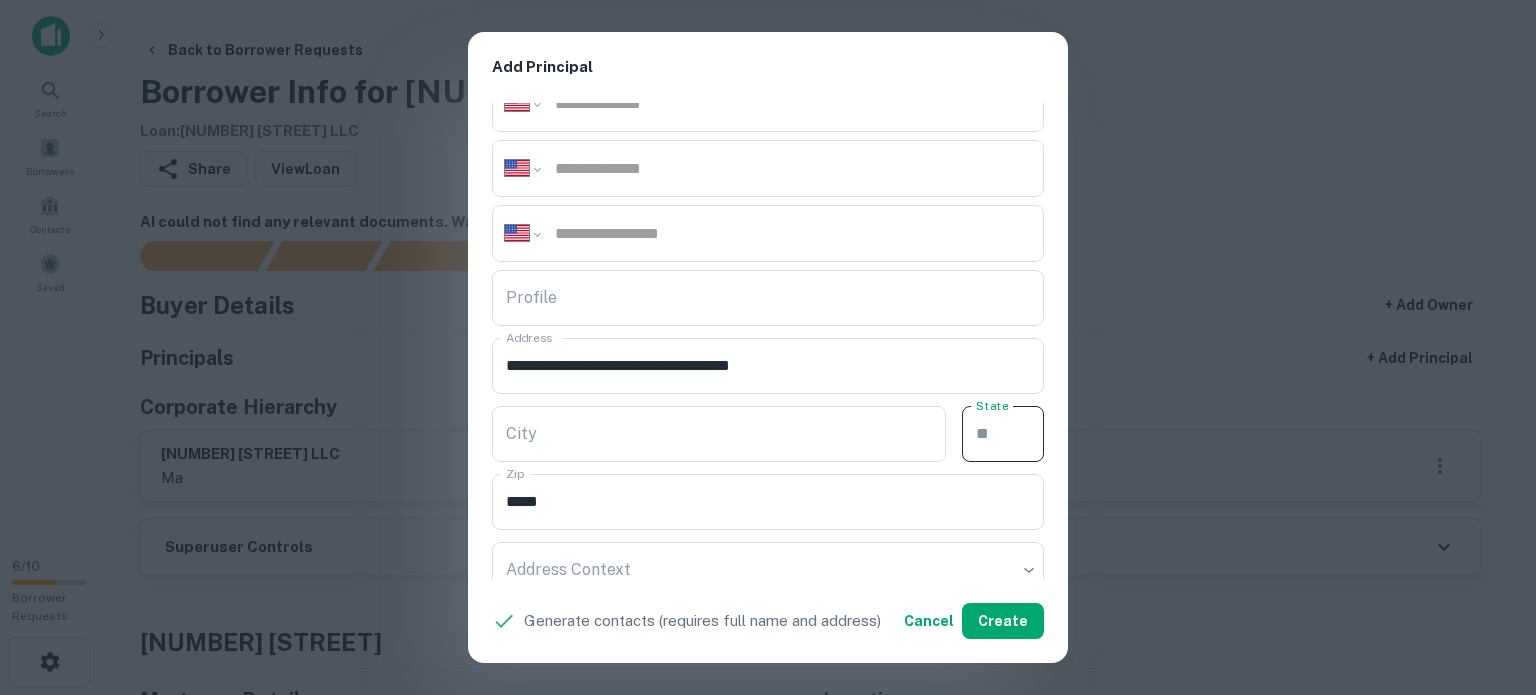 paste on "**" 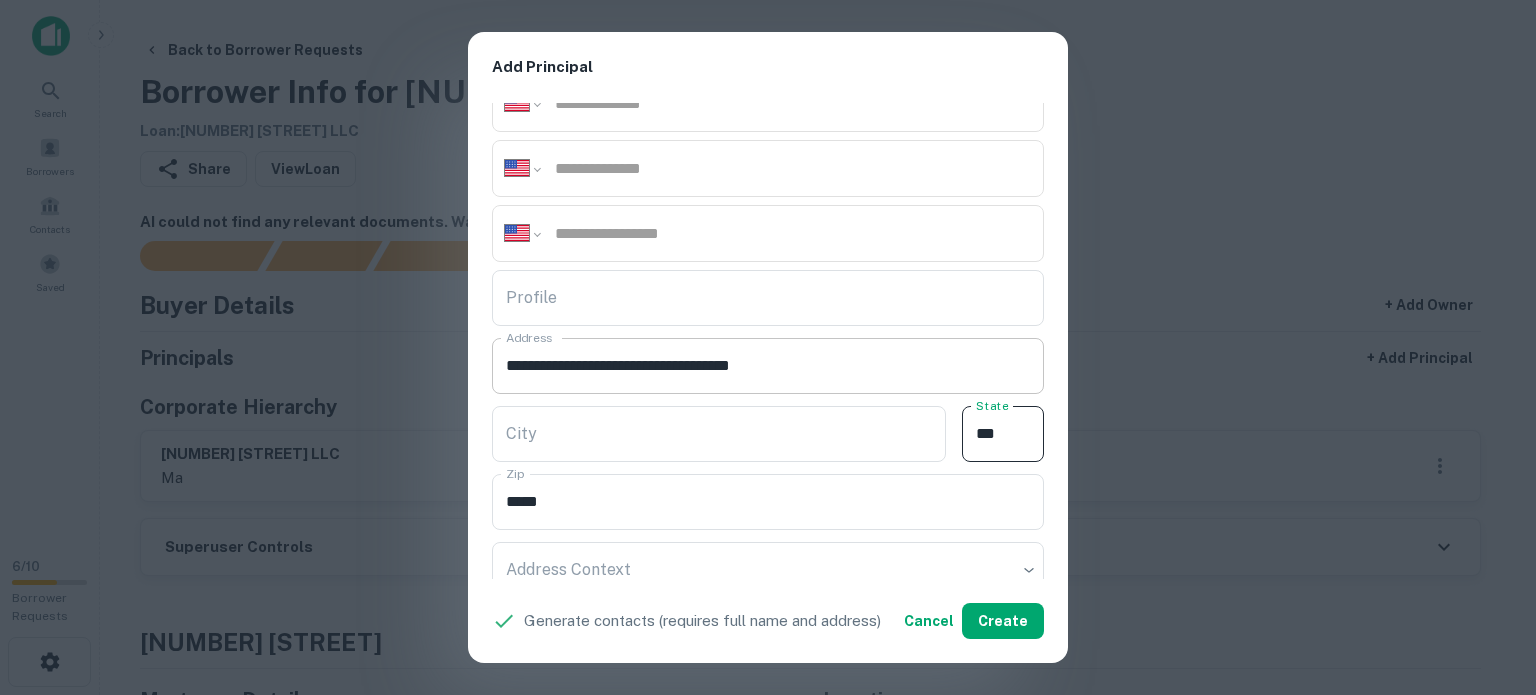 type on "**" 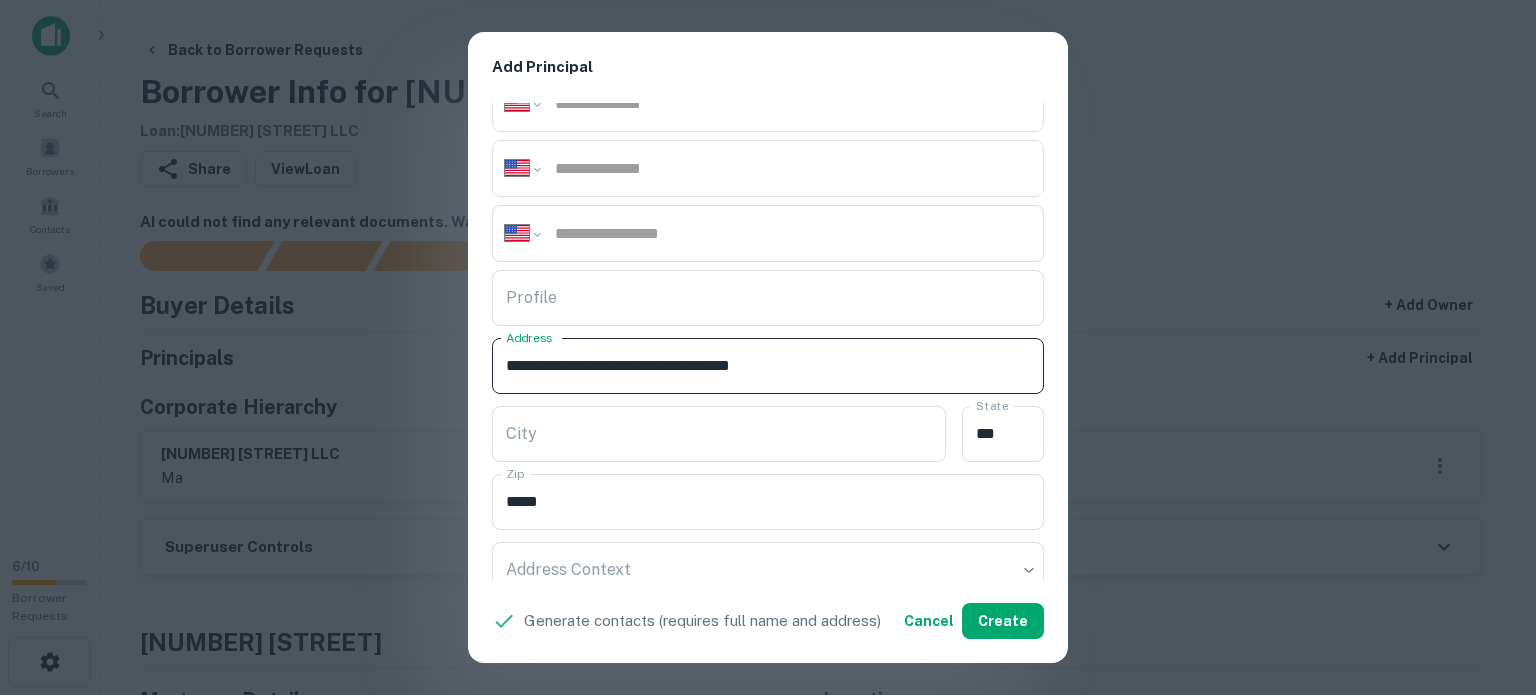 drag, startPoint x: 759, startPoint y: 364, endPoint x: 855, endPoint y: 363, distance: 96.00521 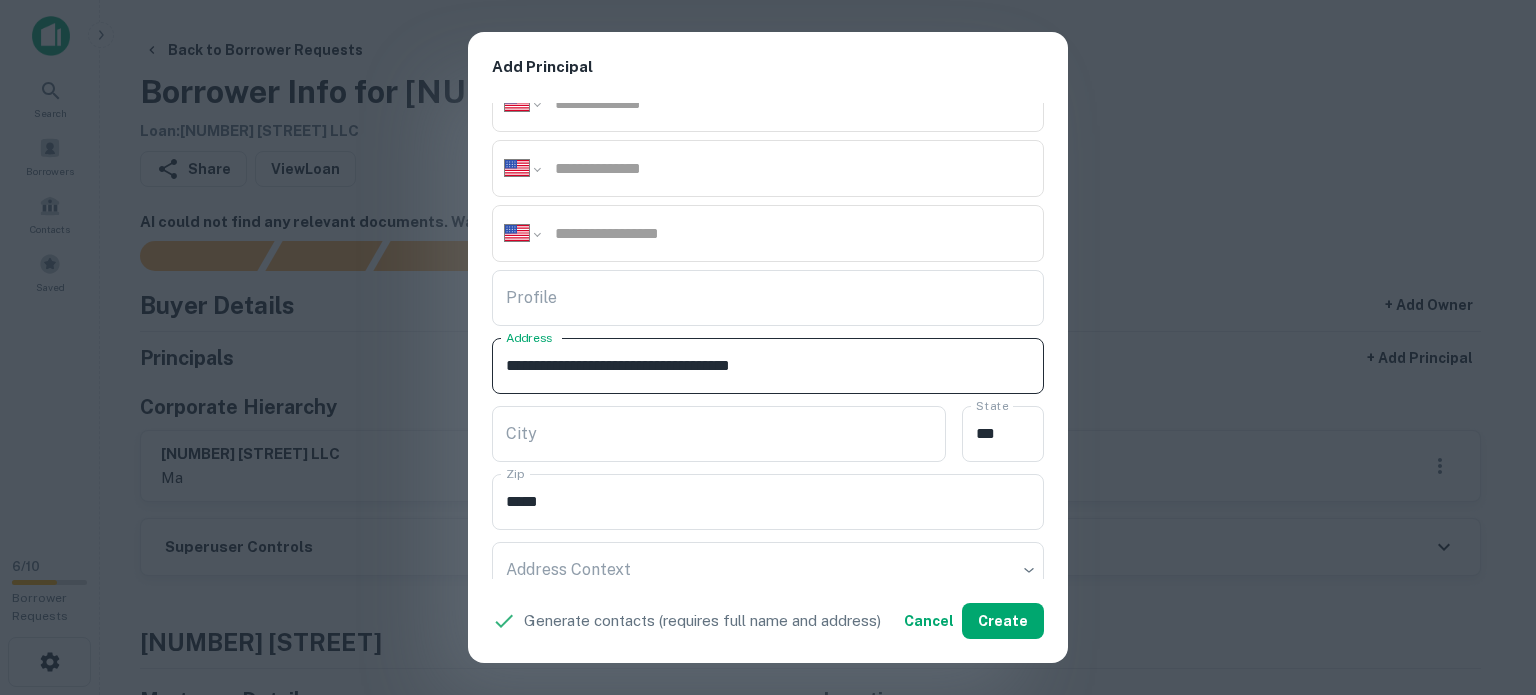 click on "**********" at bounding box center [768, 366] 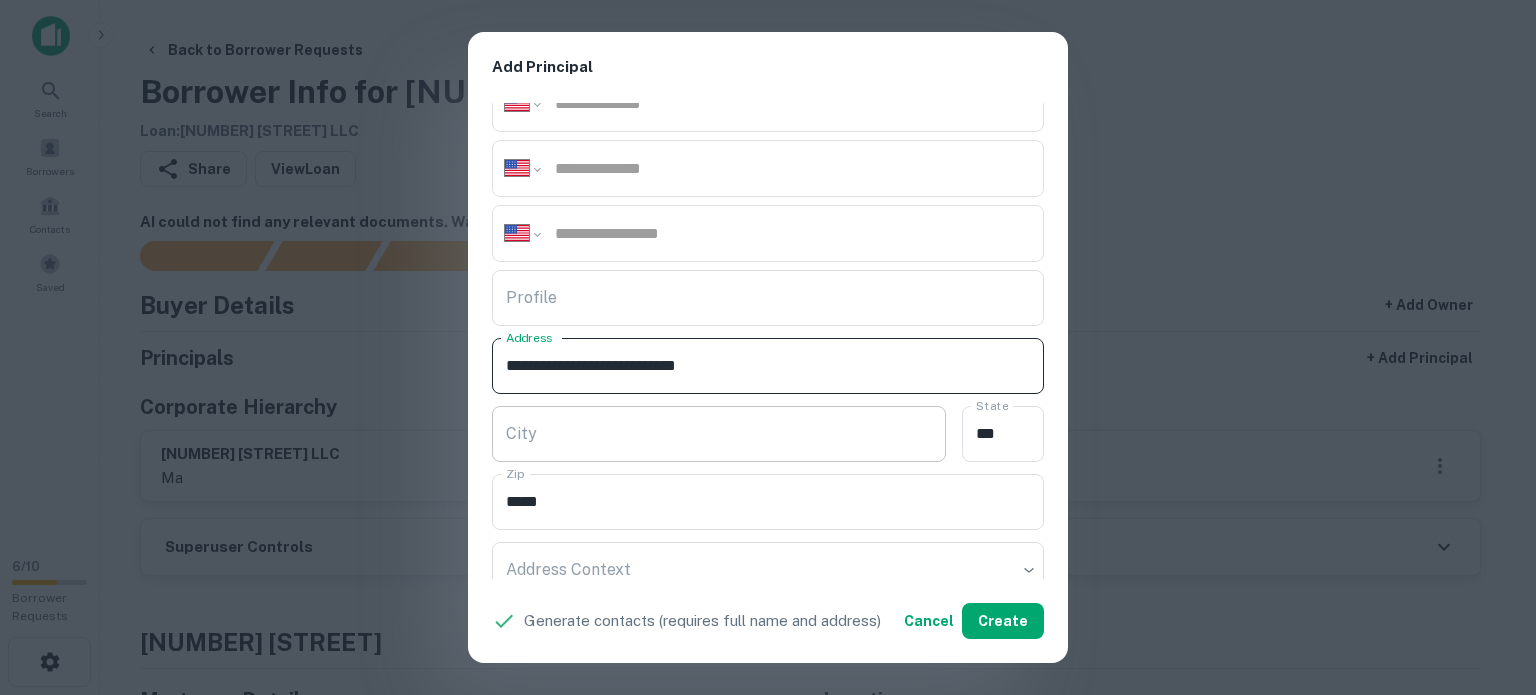 type on "**********" 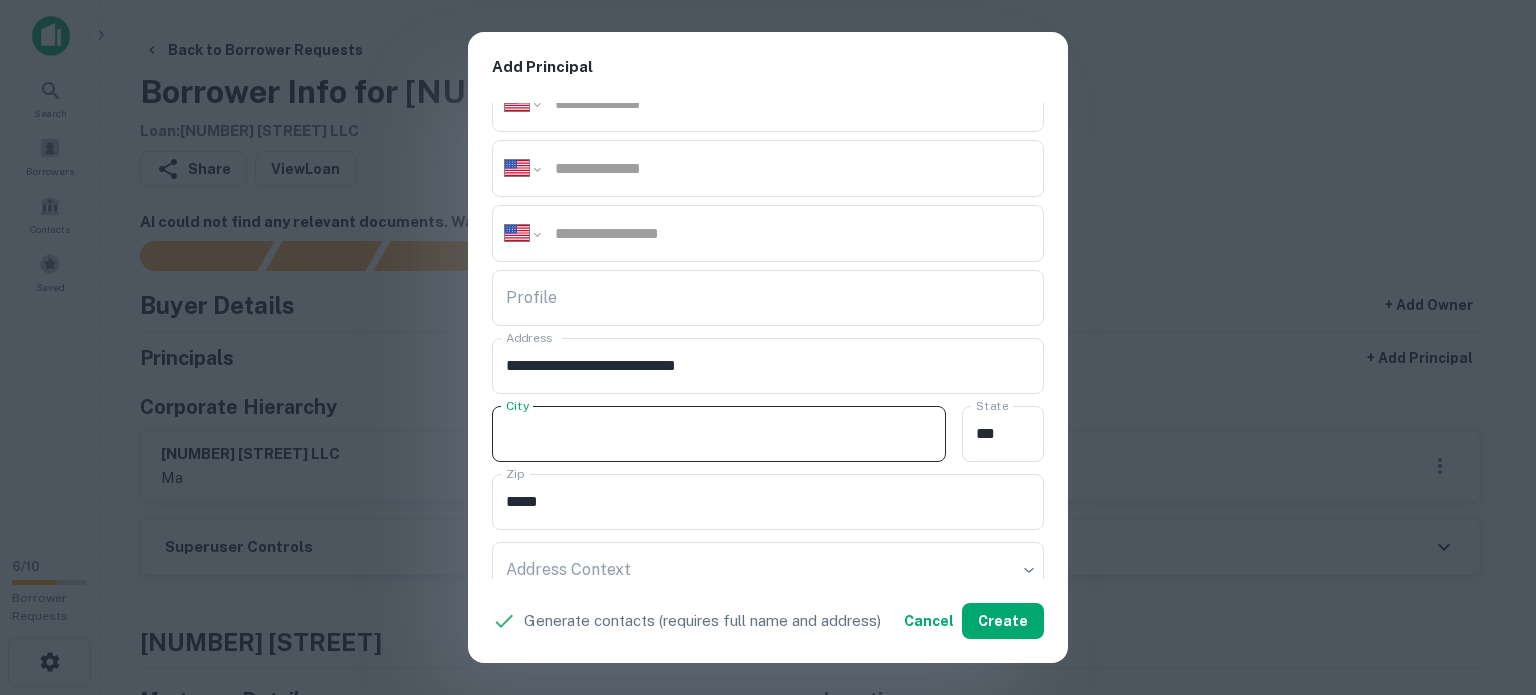 click on "City" at bounding box center [719, 434] 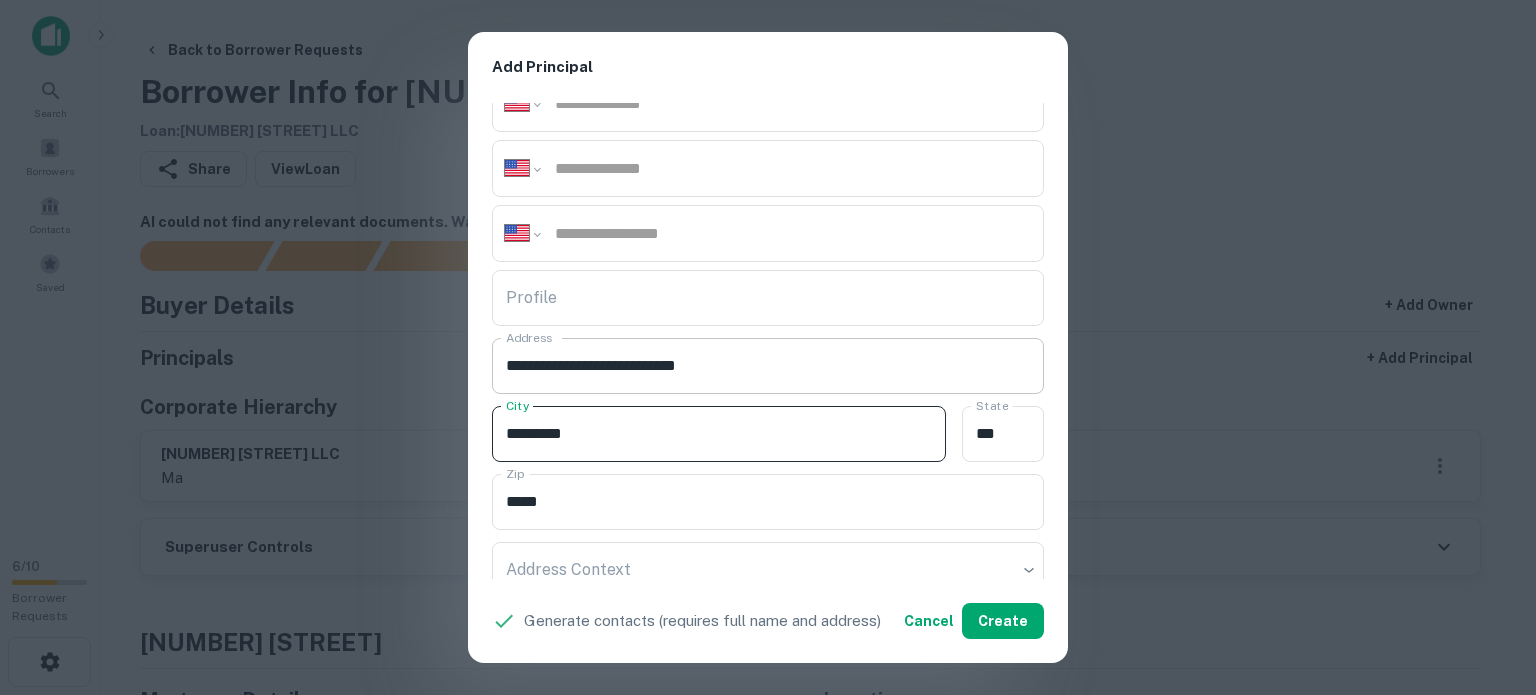 type on "*********" 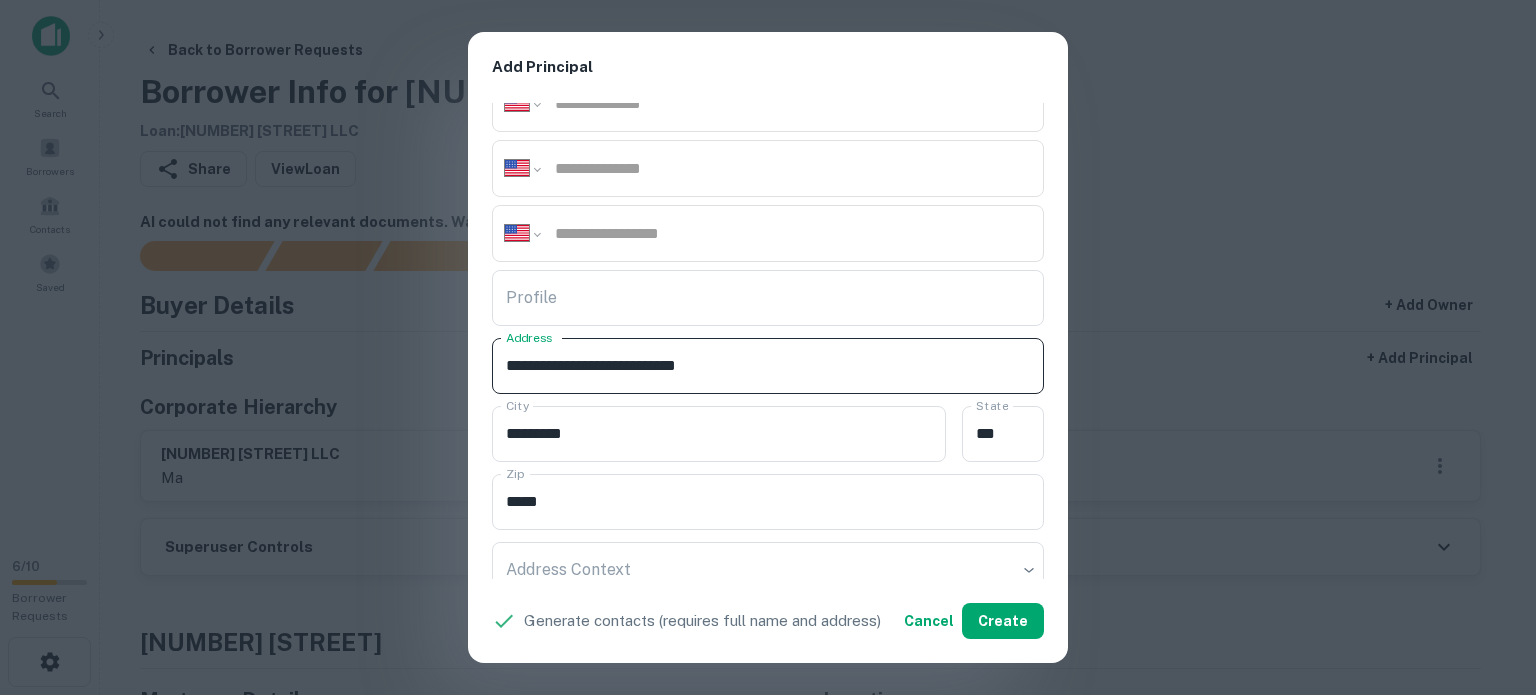 drag, startPoint x: 760, startPoint y: 364, endPoint x: 788, endPoint y: 372, distance: 29.12044 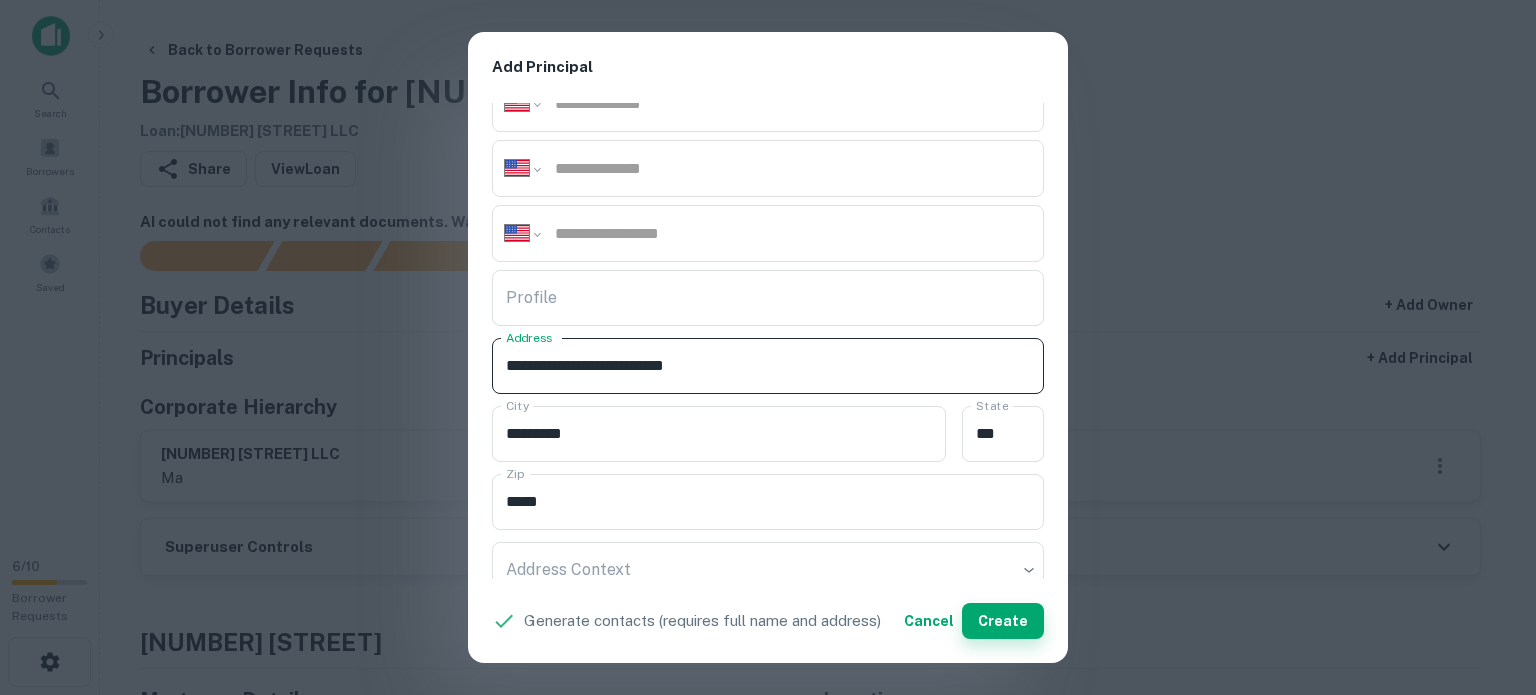 type on "**********" 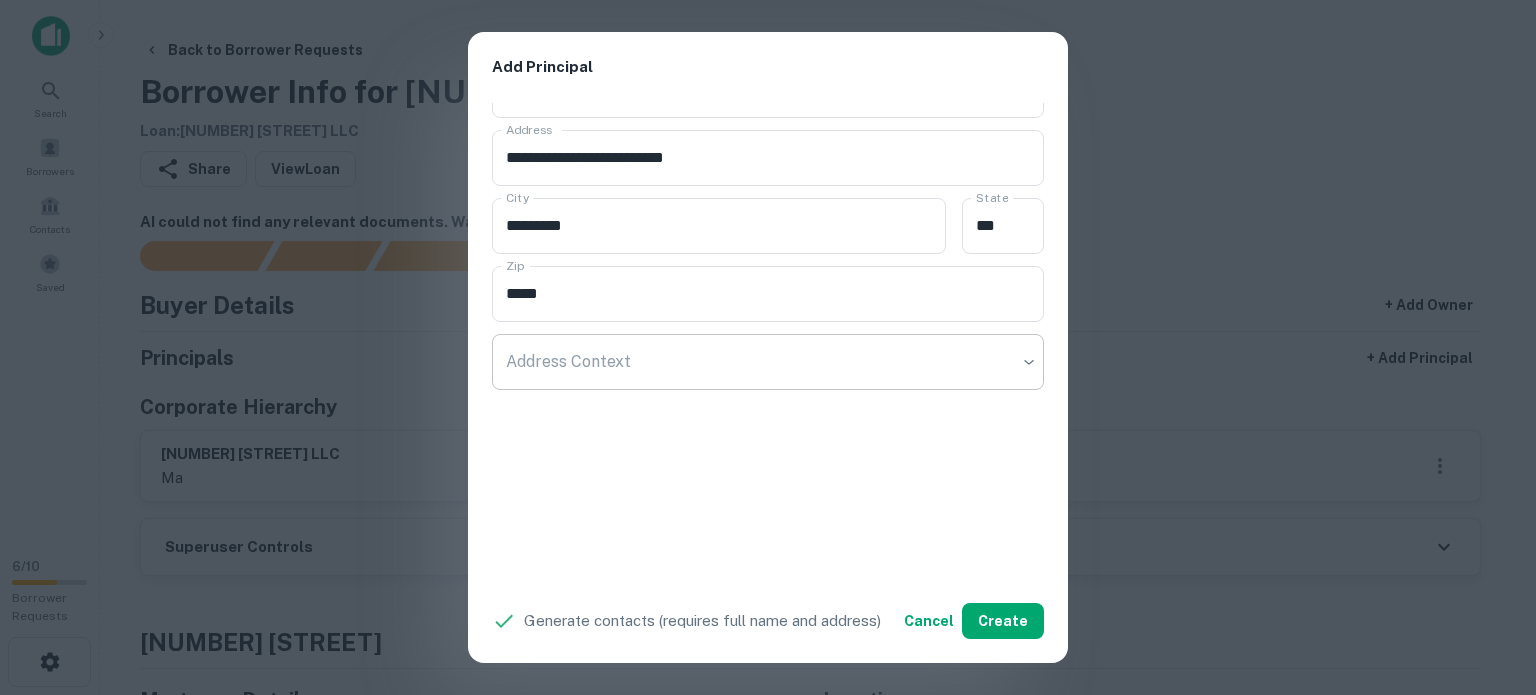 scroll, scrollTop: 512, scrollLeft: 0, axis: vertical 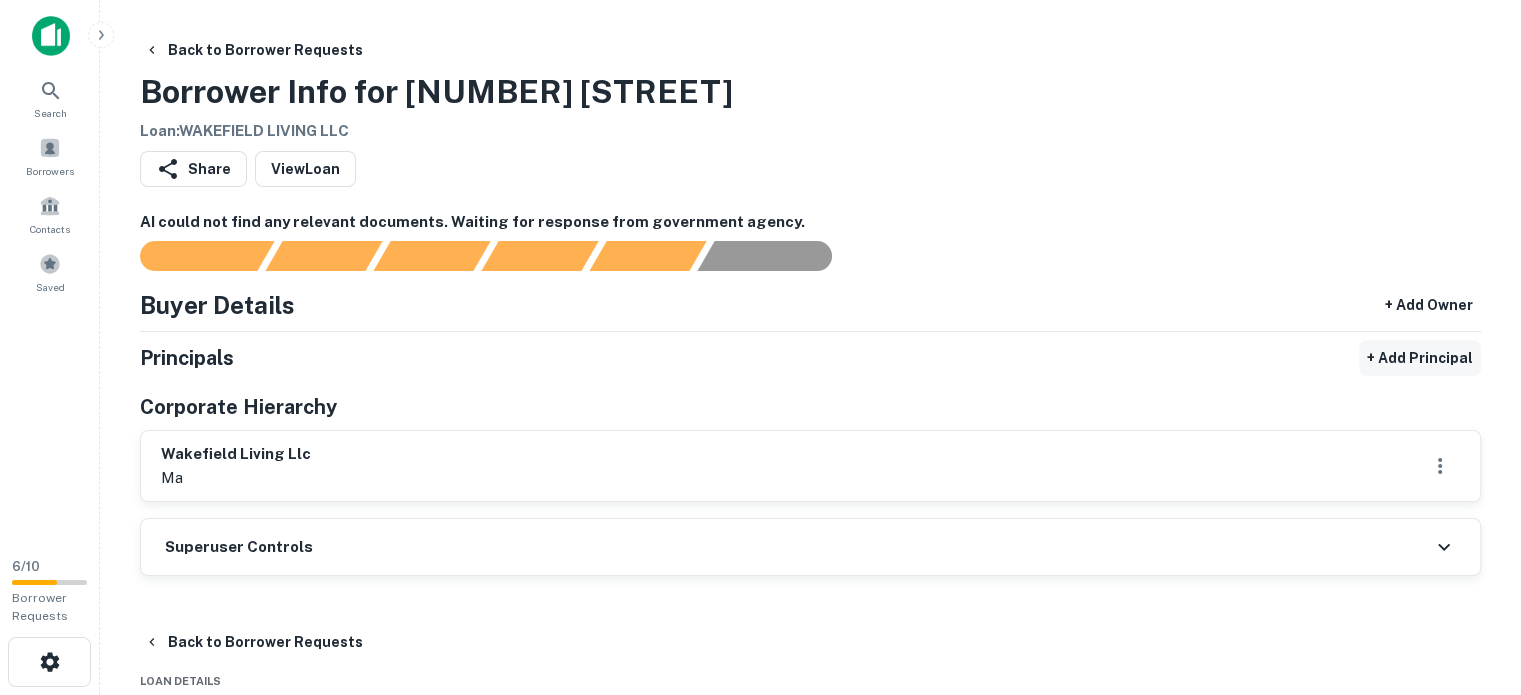 click on "+ Add Principal" at bounding box center (1420, 358) 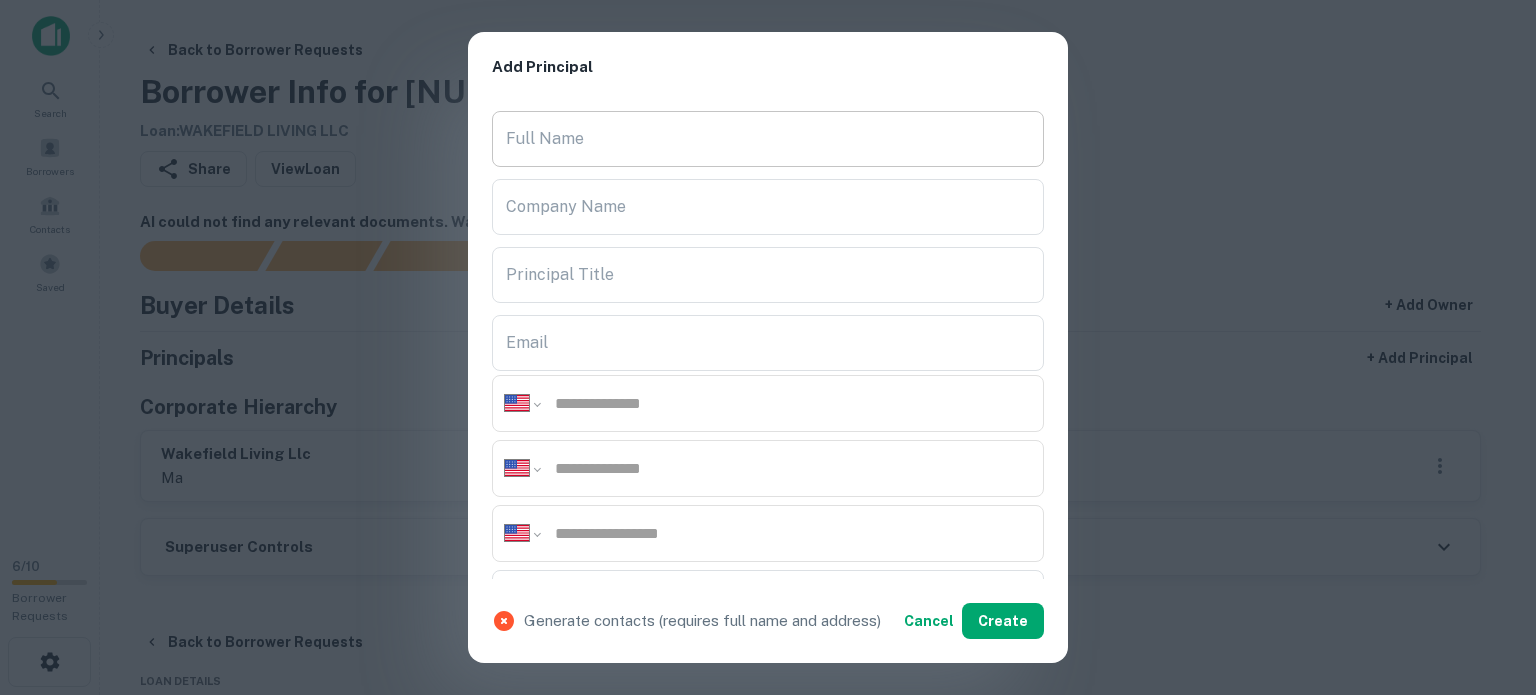 click on "Full Name" at bounding box center (768, 139) 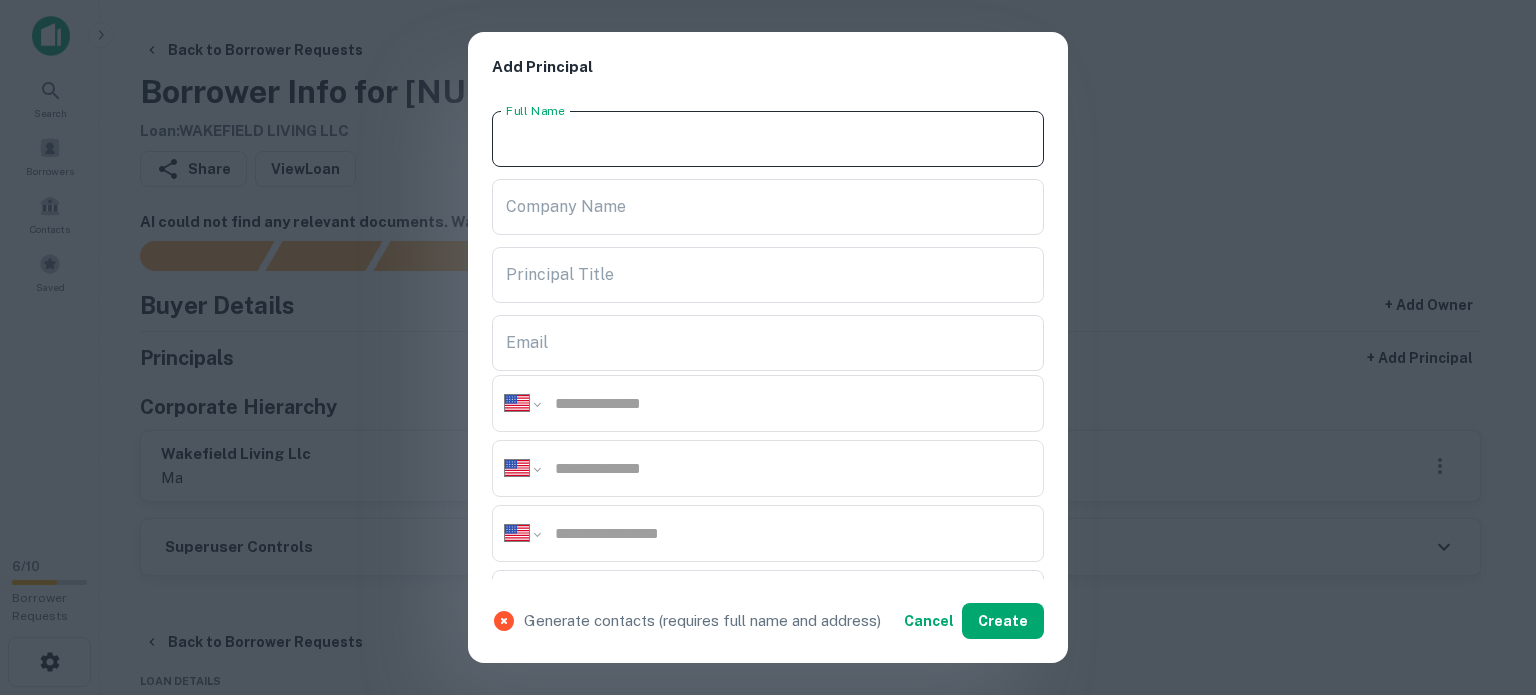 paste on "**********" 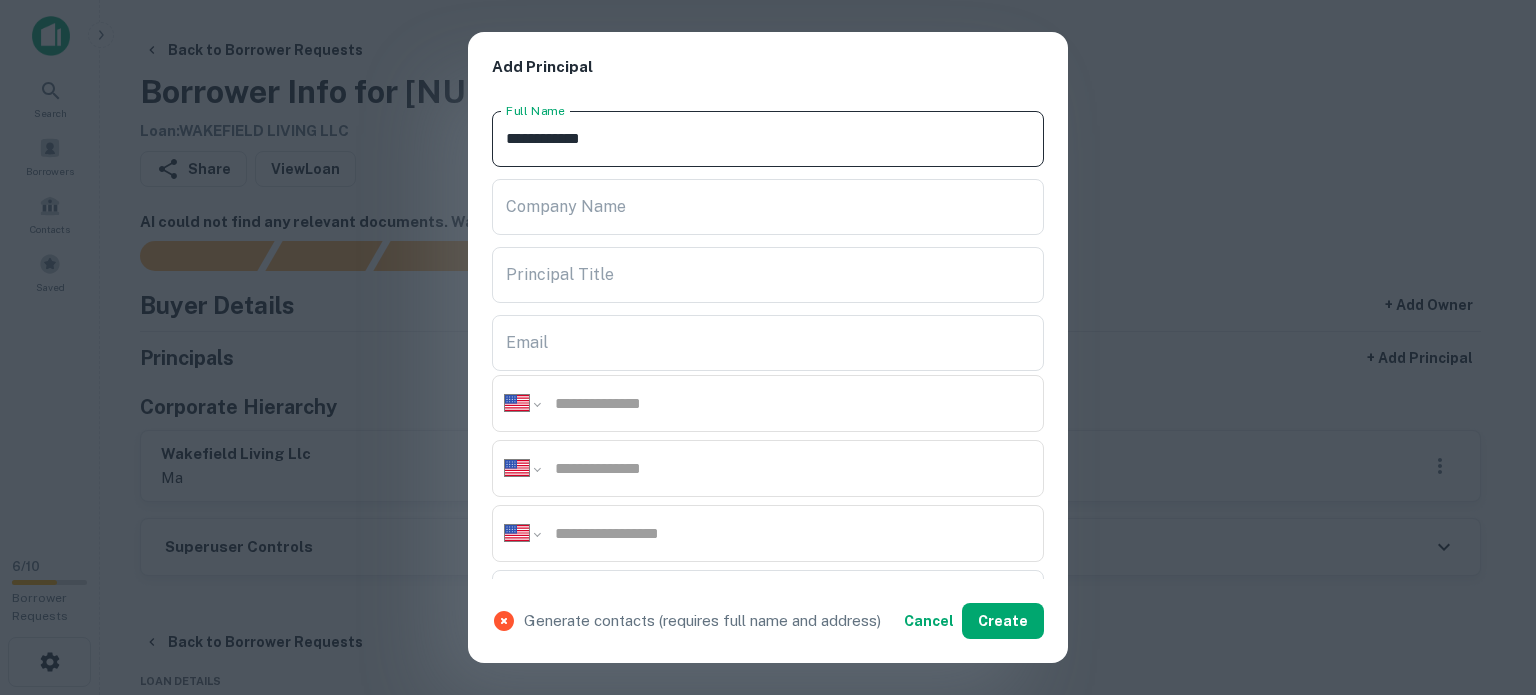 type on "**********" 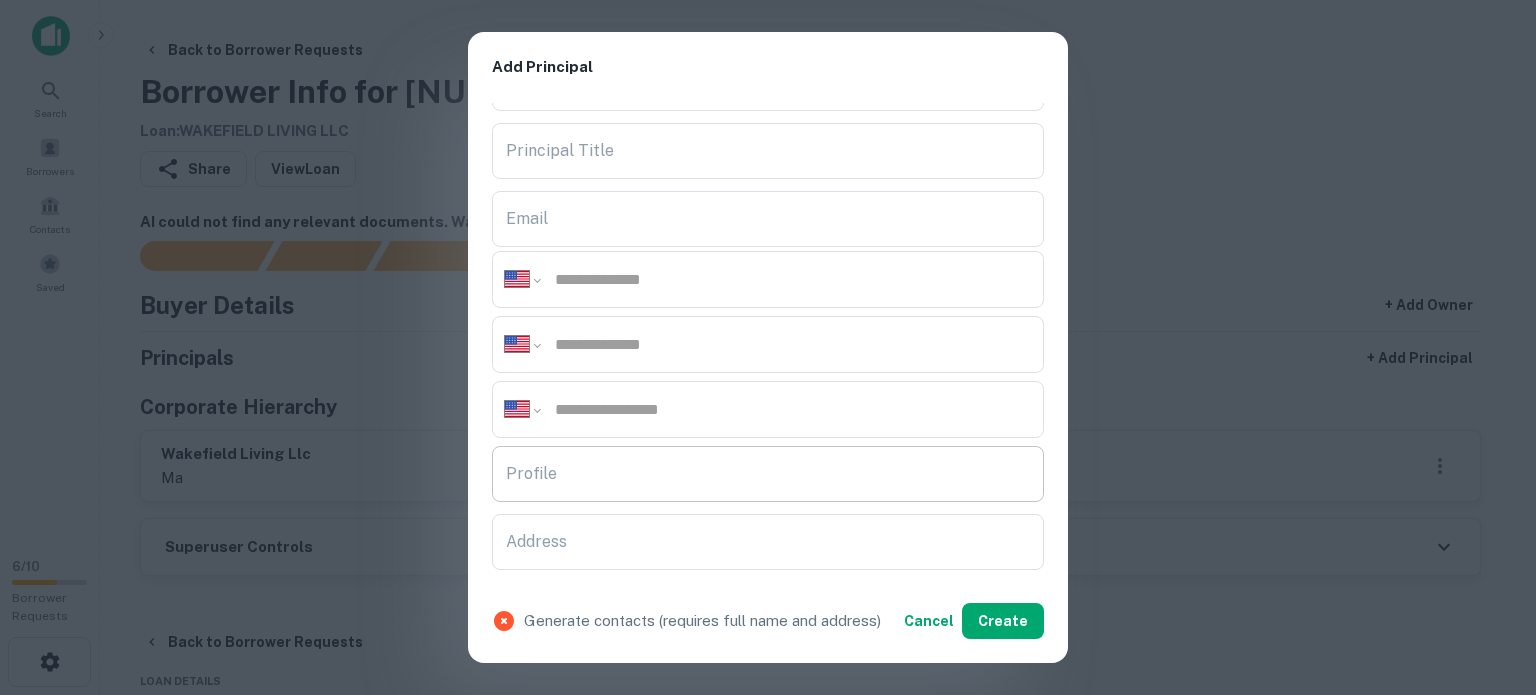 scroll, scrollTop: 300, scrollLeft: 0, axis: vertical 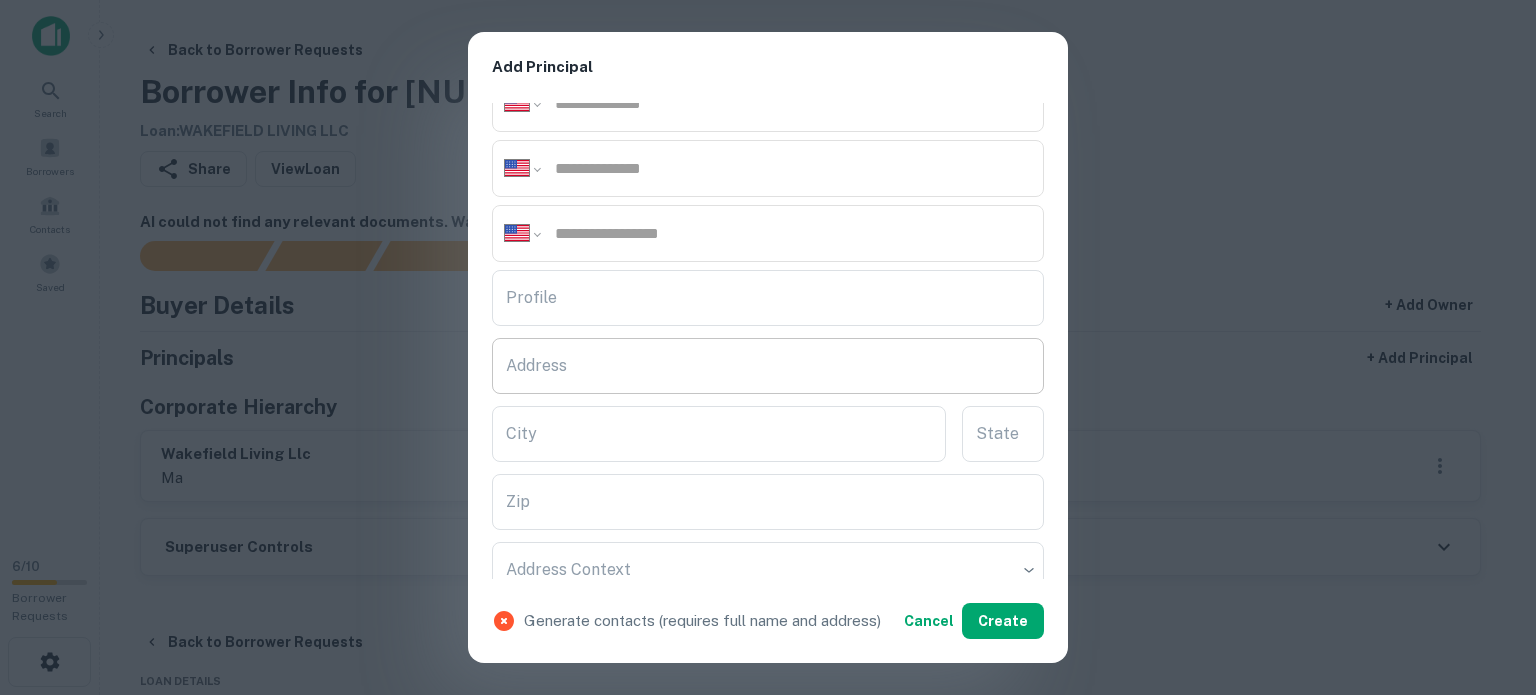 click on "Address" at bounding box center [768, 366] 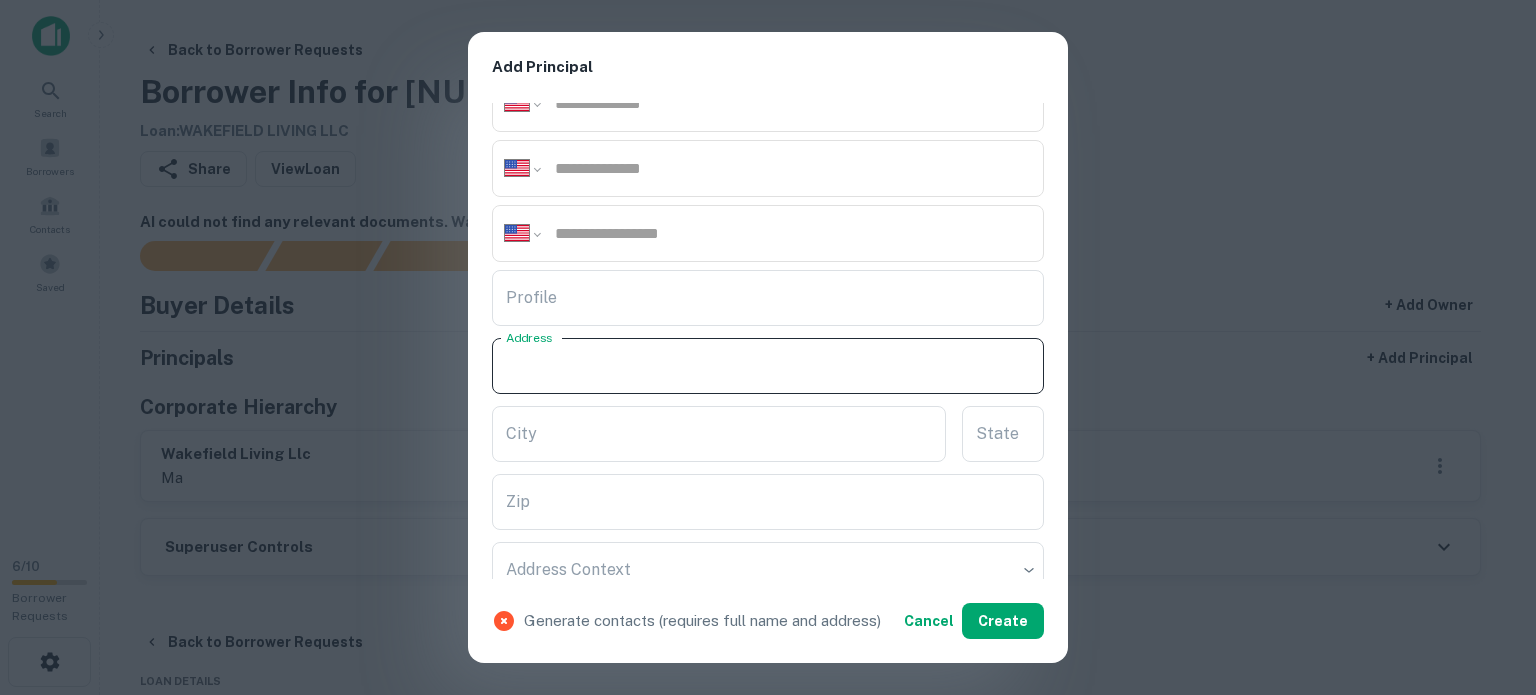 paste on "**********" 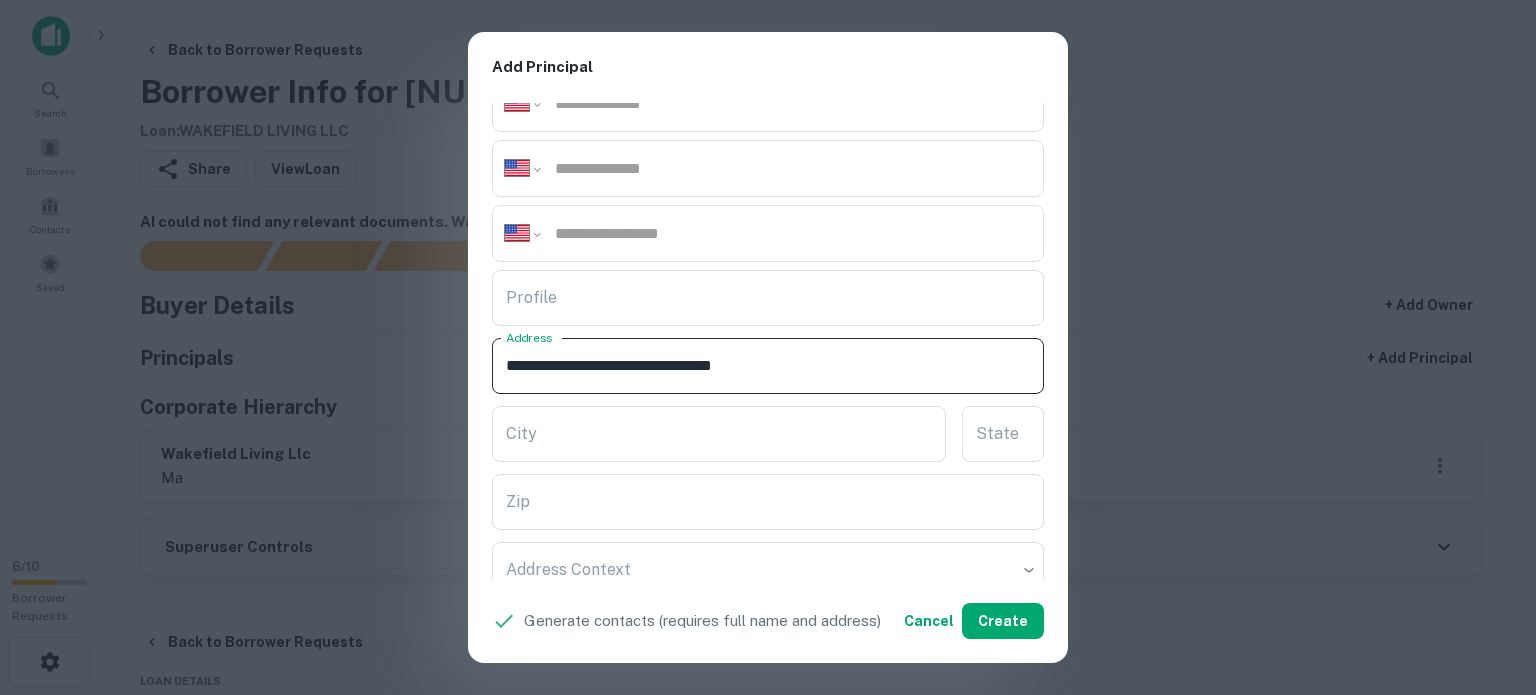 drag, startPoint x: 769, startPoint y: 363, endPoint x: 849, endPoint y: 365, distance: 80.024994 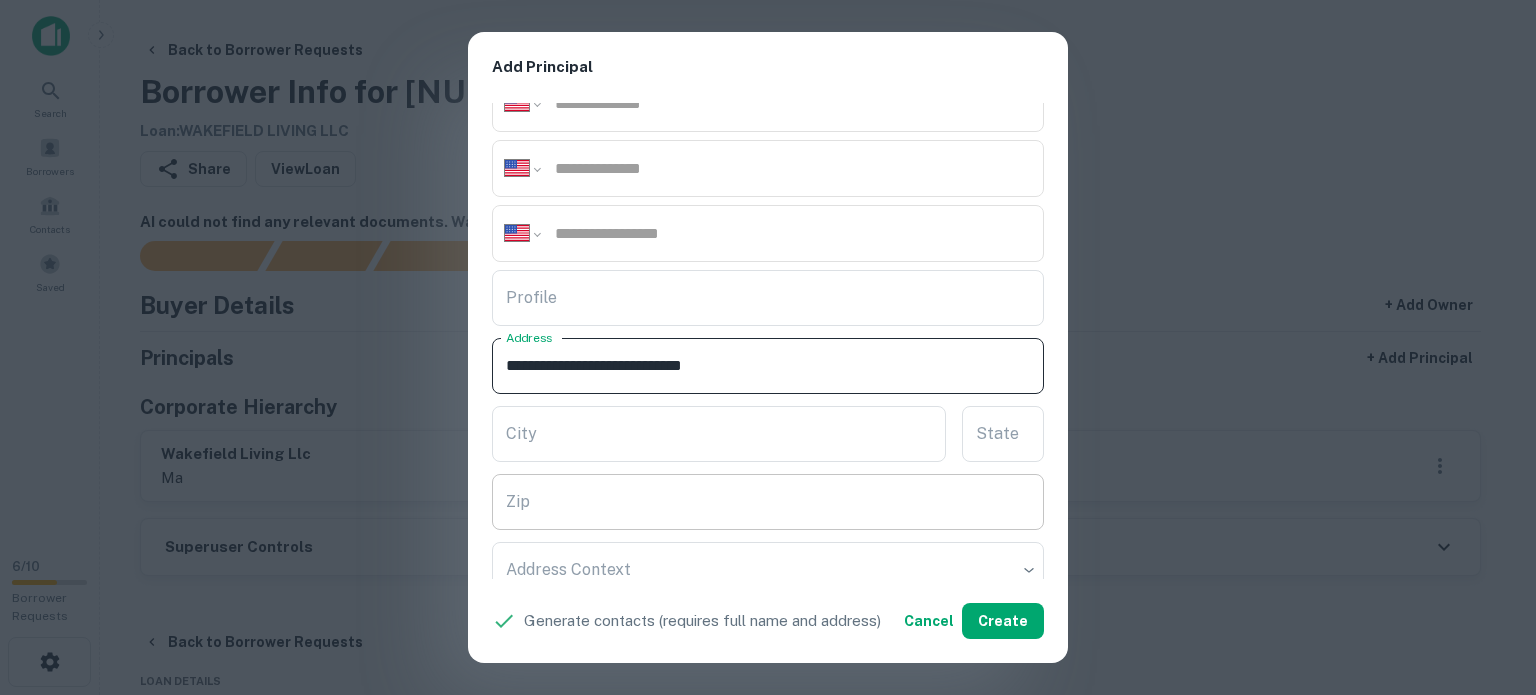 type on "**********" 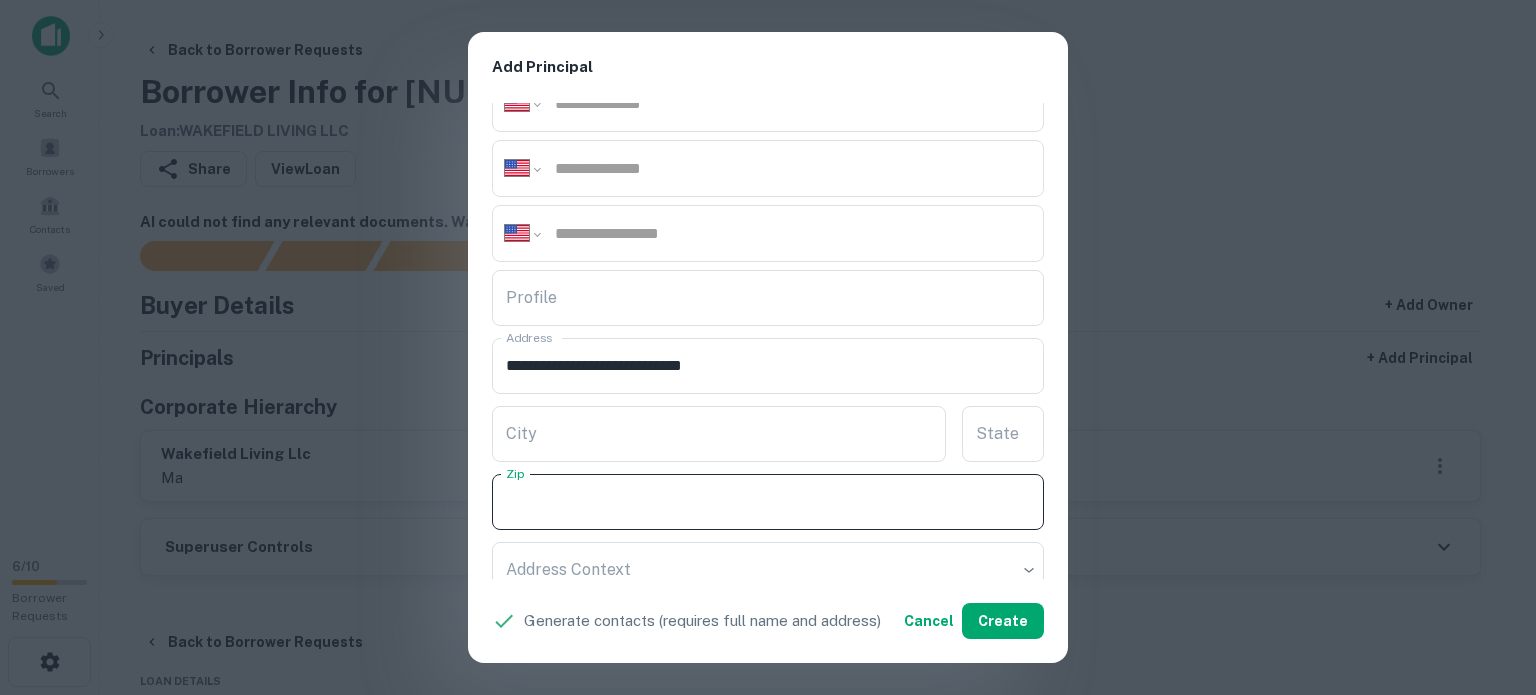 click on "Zip" at bounding box center [768, 502] 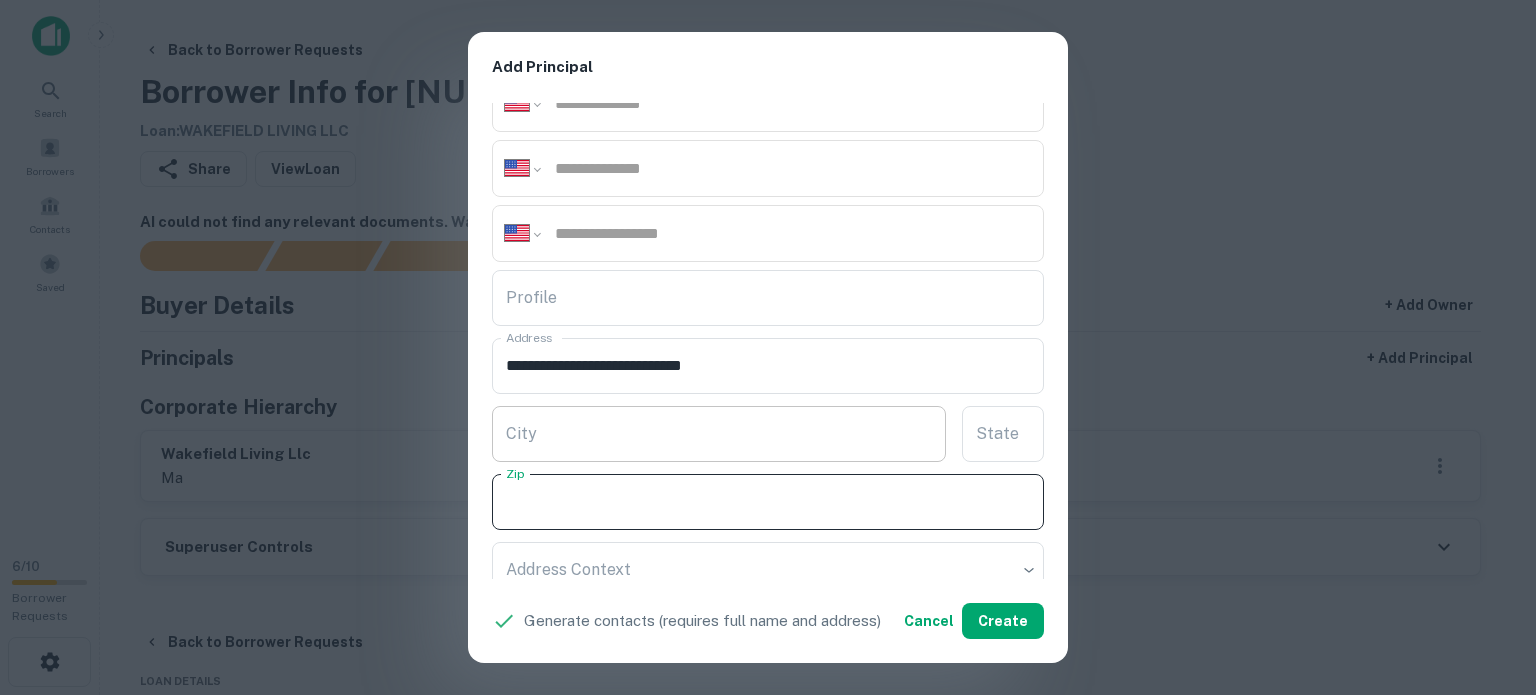 paste on "*****" 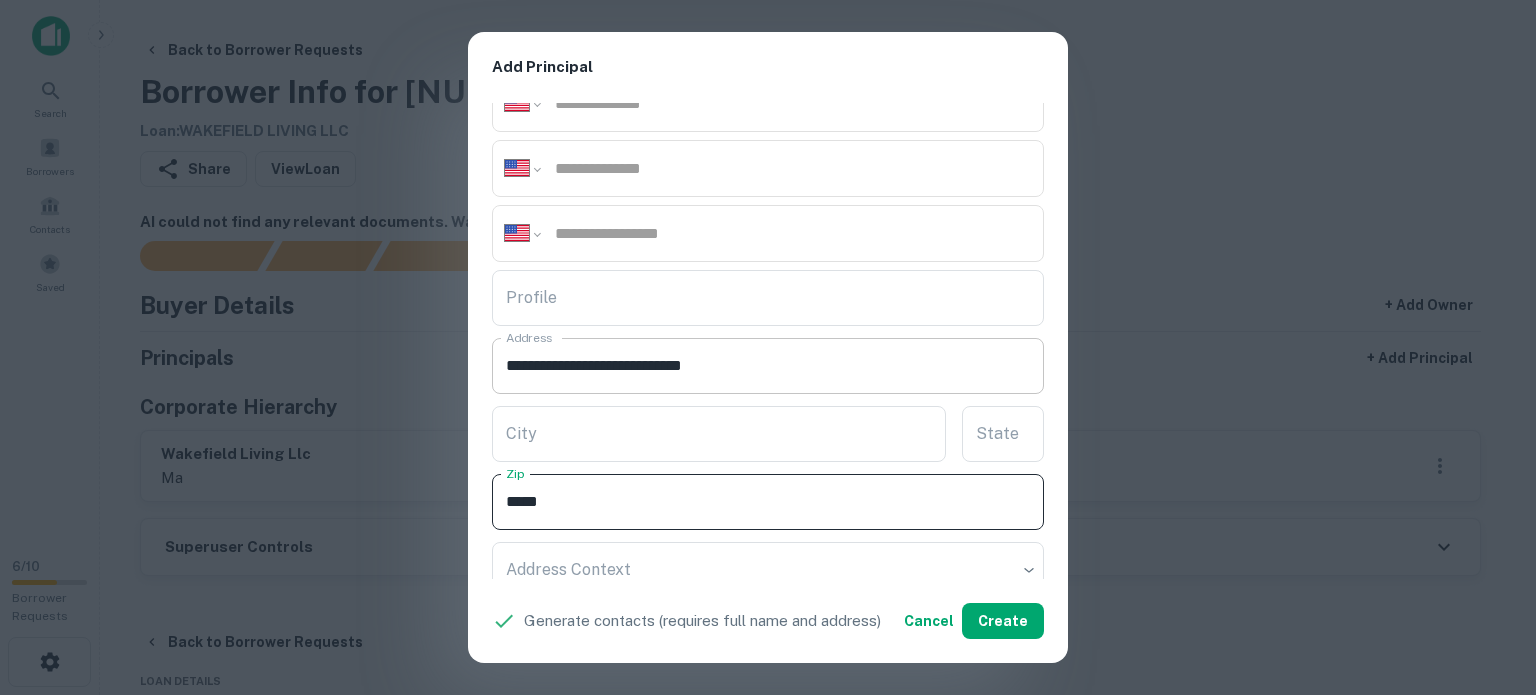 type on "*****" 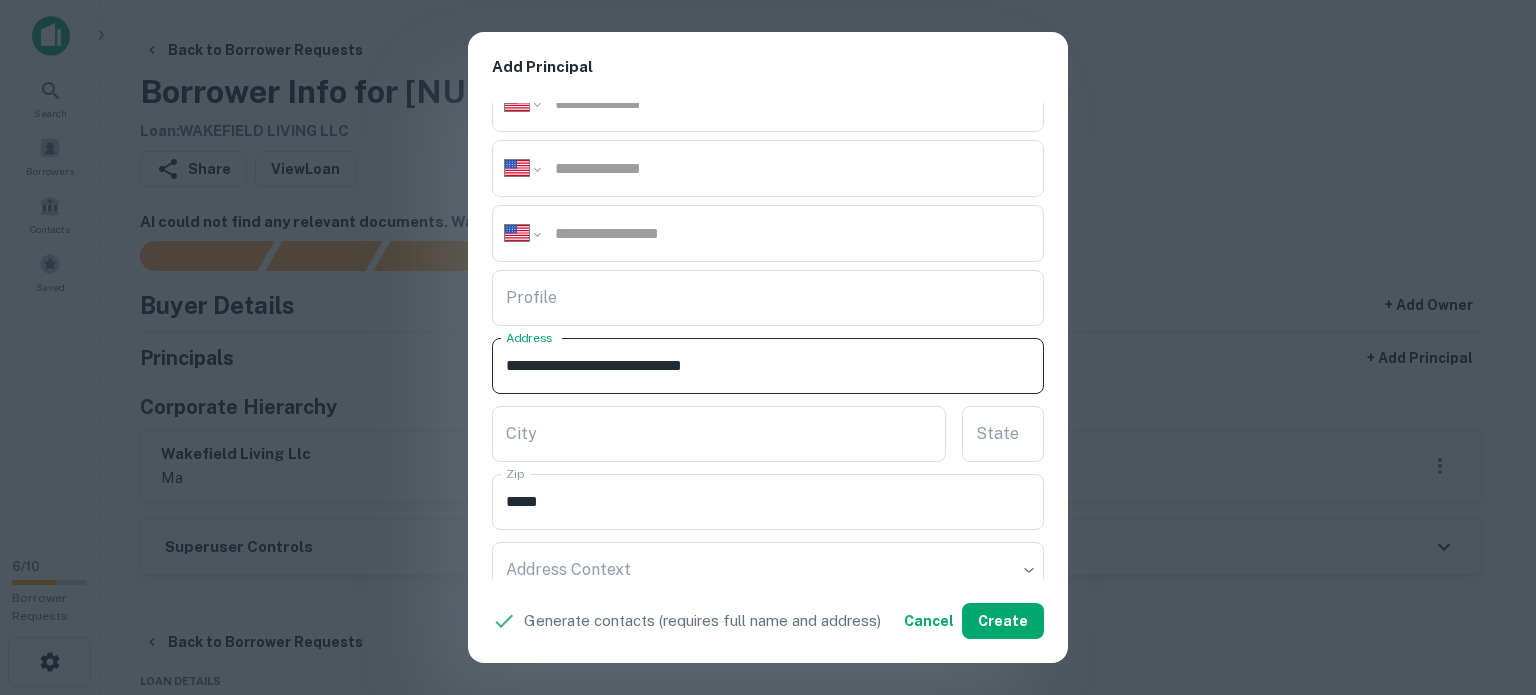 click on "**********" at bounding box center (768, 366) 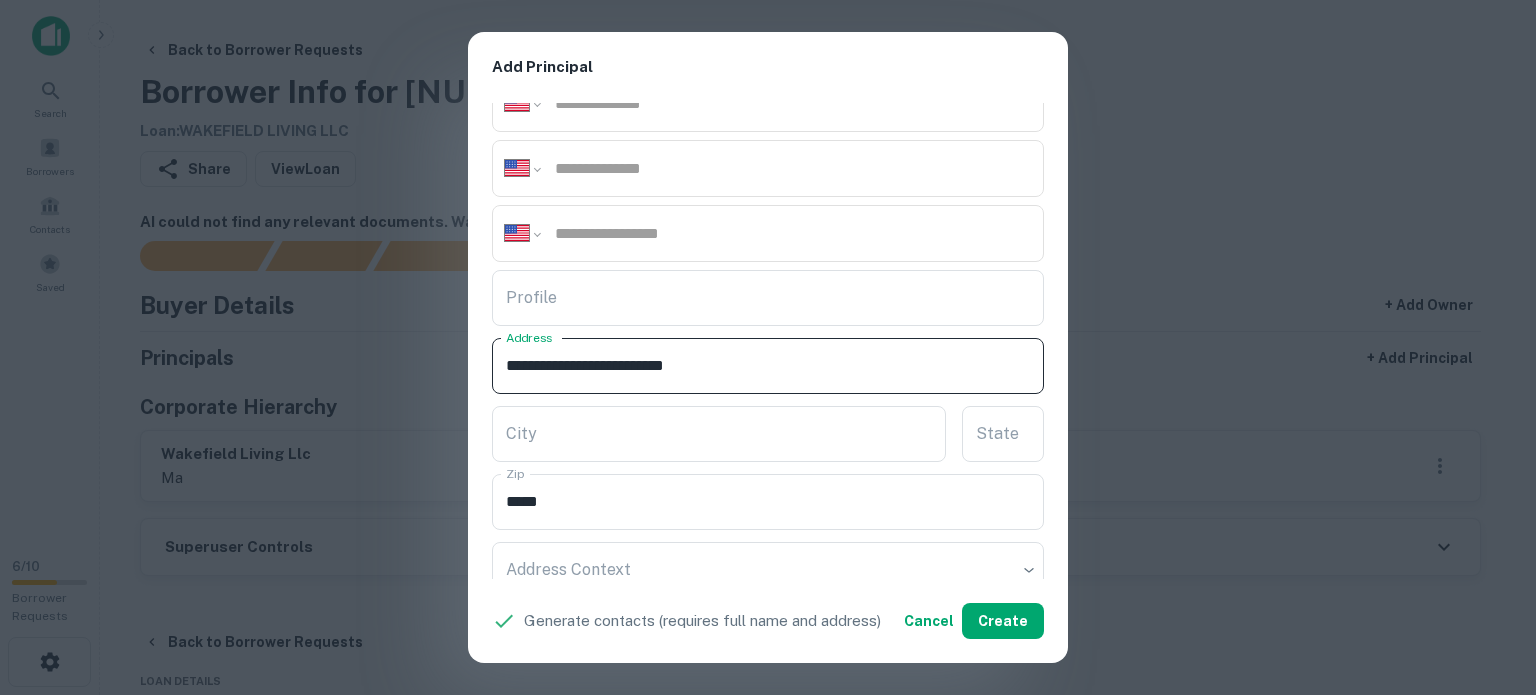 type on "**********" 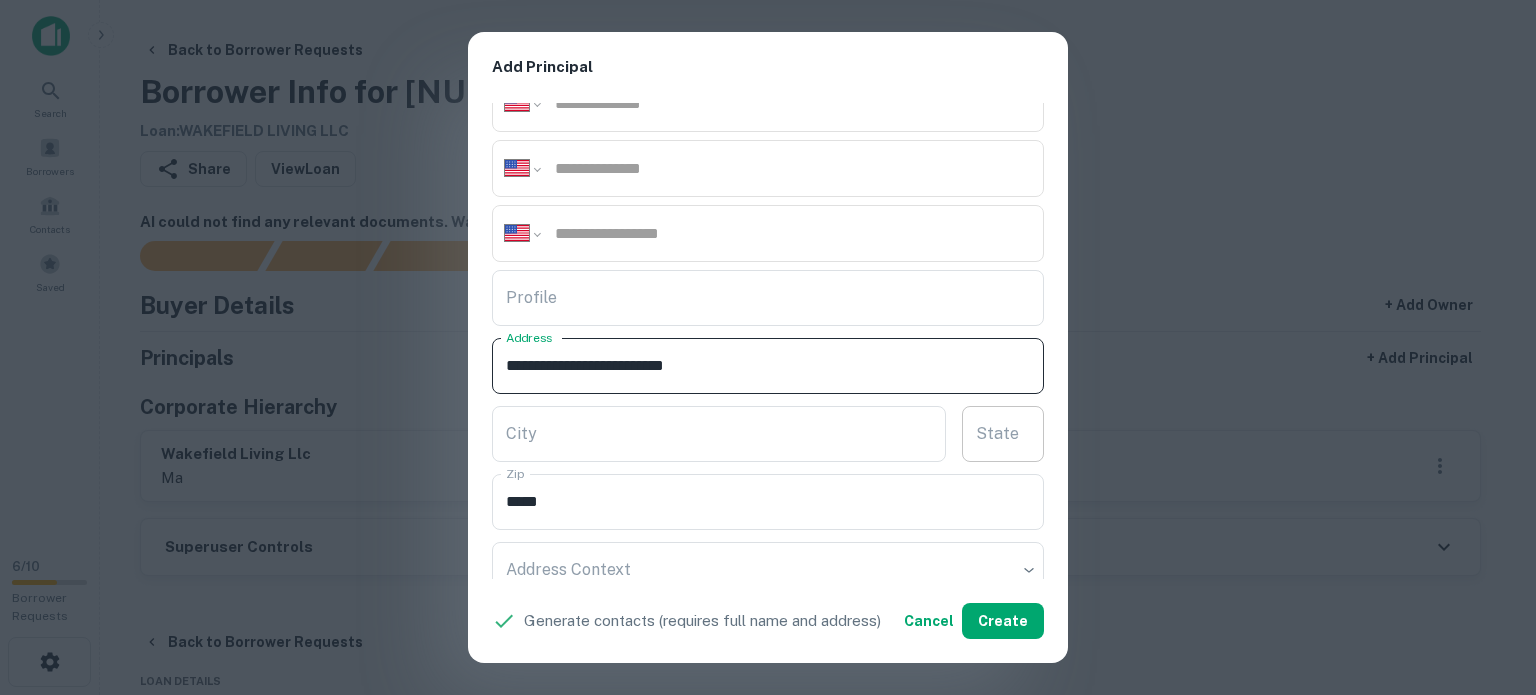 drag, startPoint x: 1014, startPoint y: 395, endPoint x: 997, endPoint y: 415, distance: 26.24881 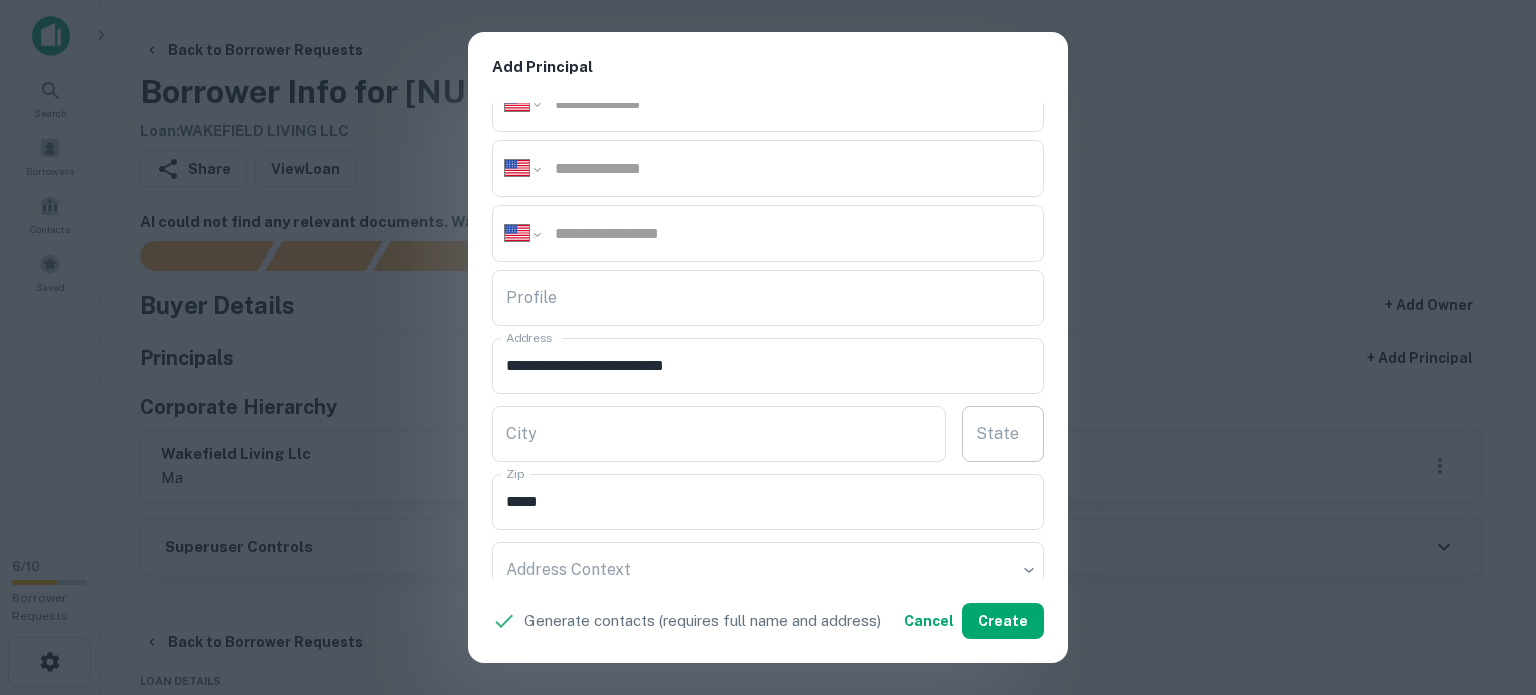 click on "State" at bounding box center [1003, 434] 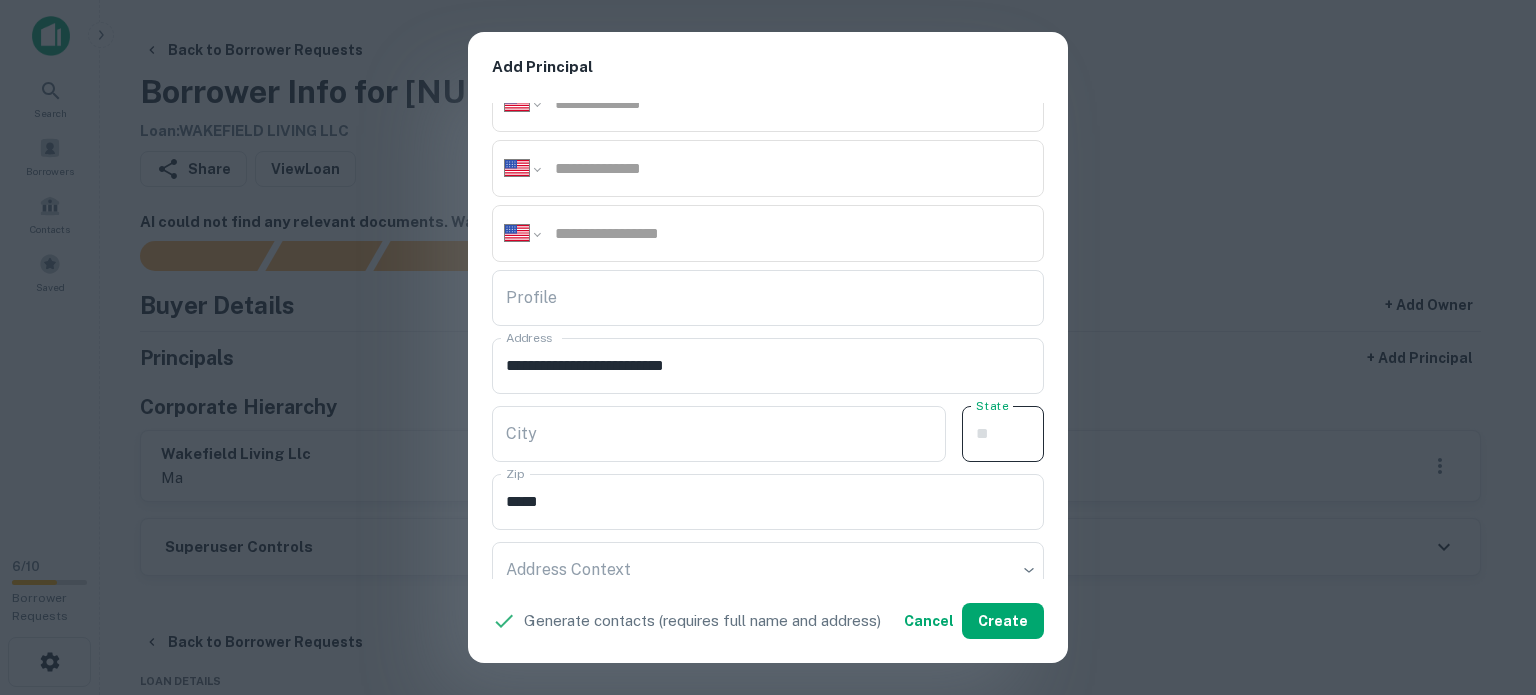 paste on "**" 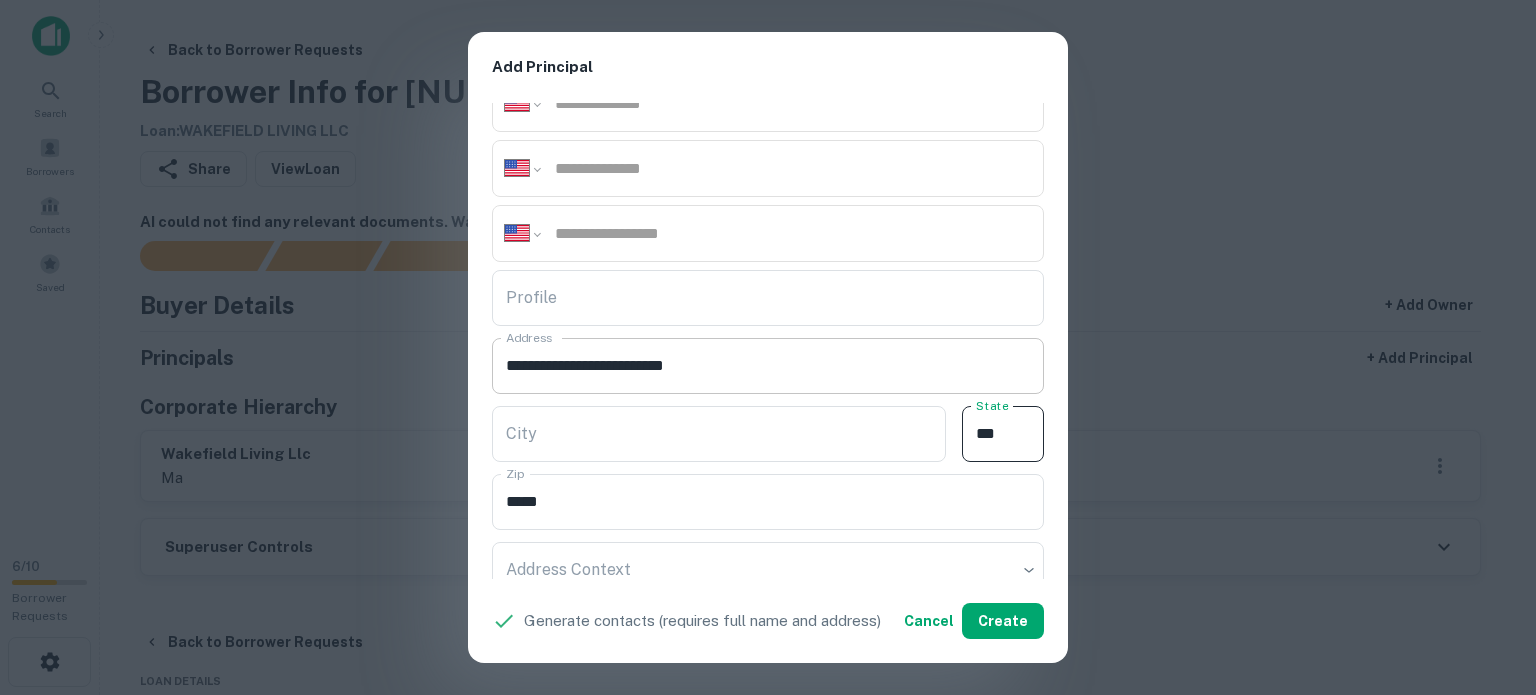 type on "**" 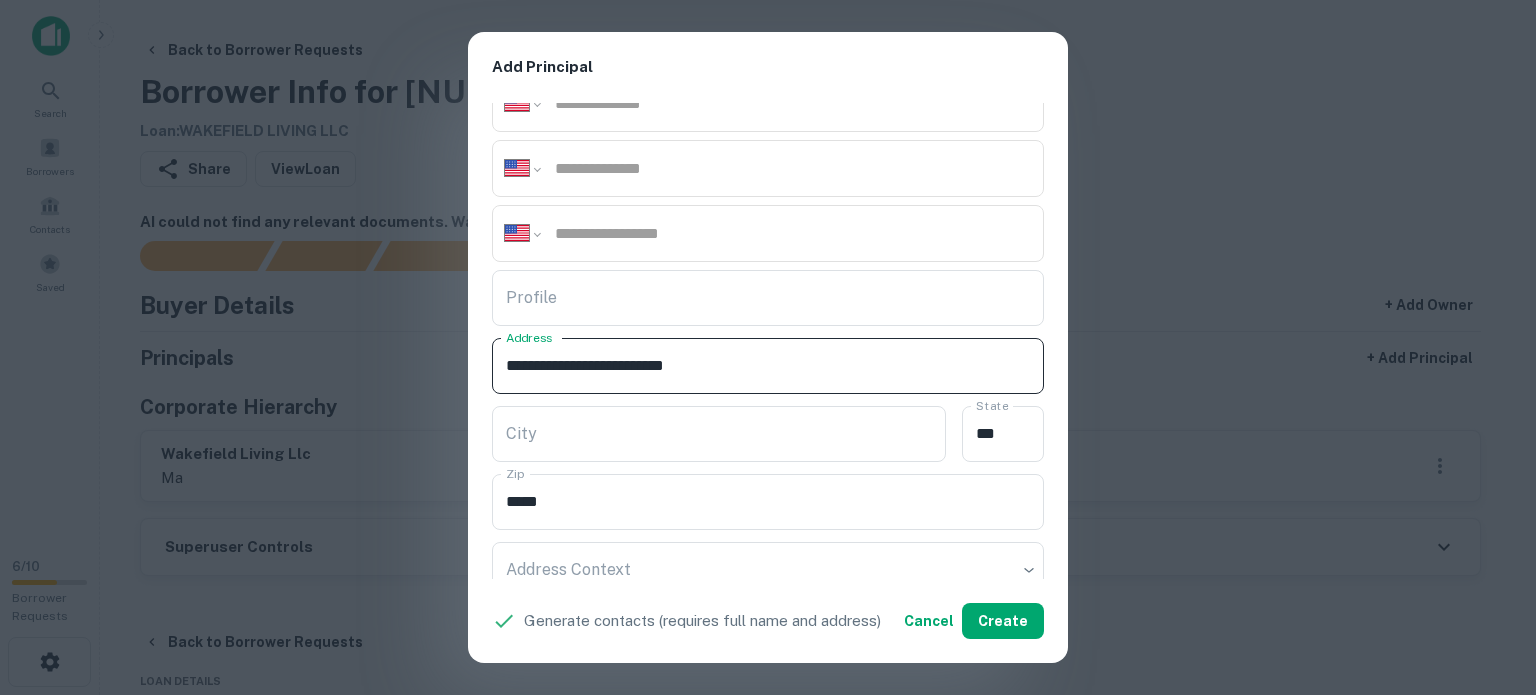 drag, startPoint x: 660, startPoint y: 360, endPoint x: 727, endPoint y: 374, distance: 68.44706 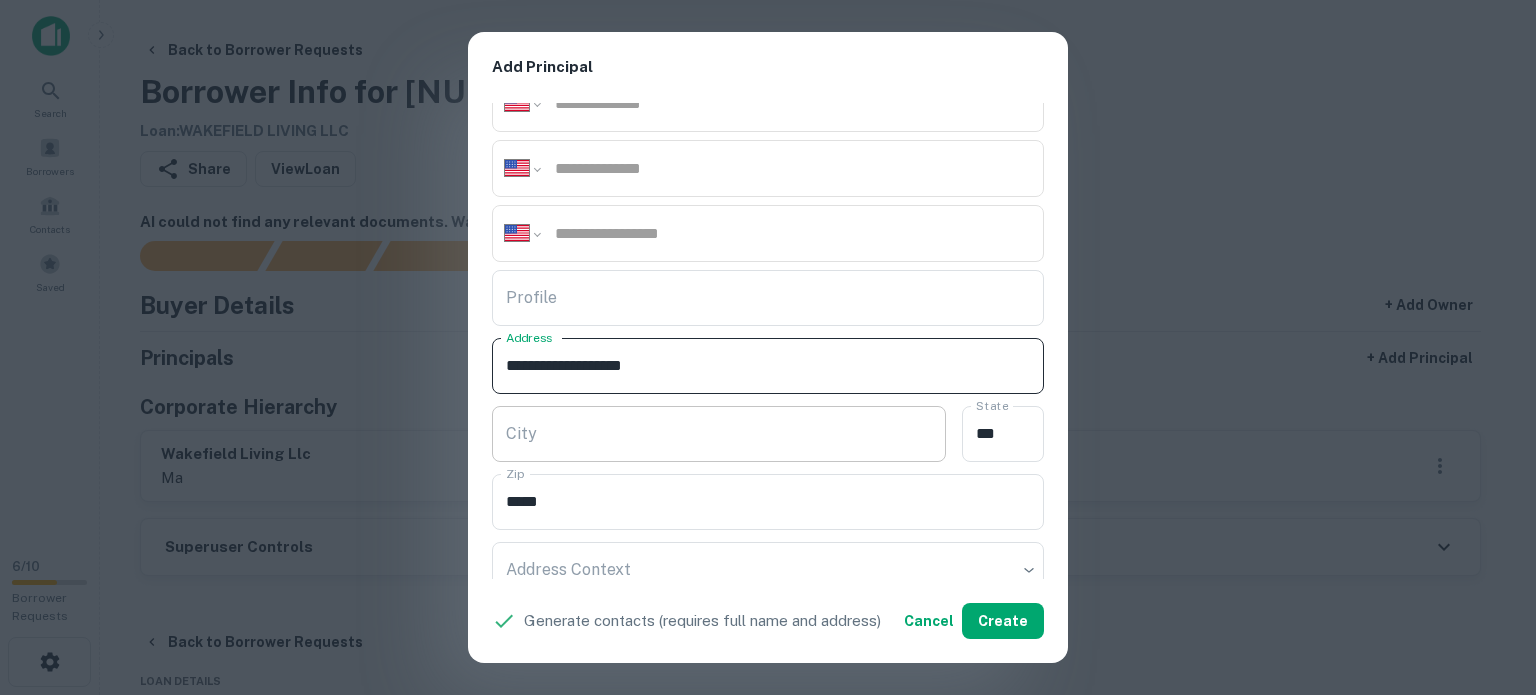 type on "**********" 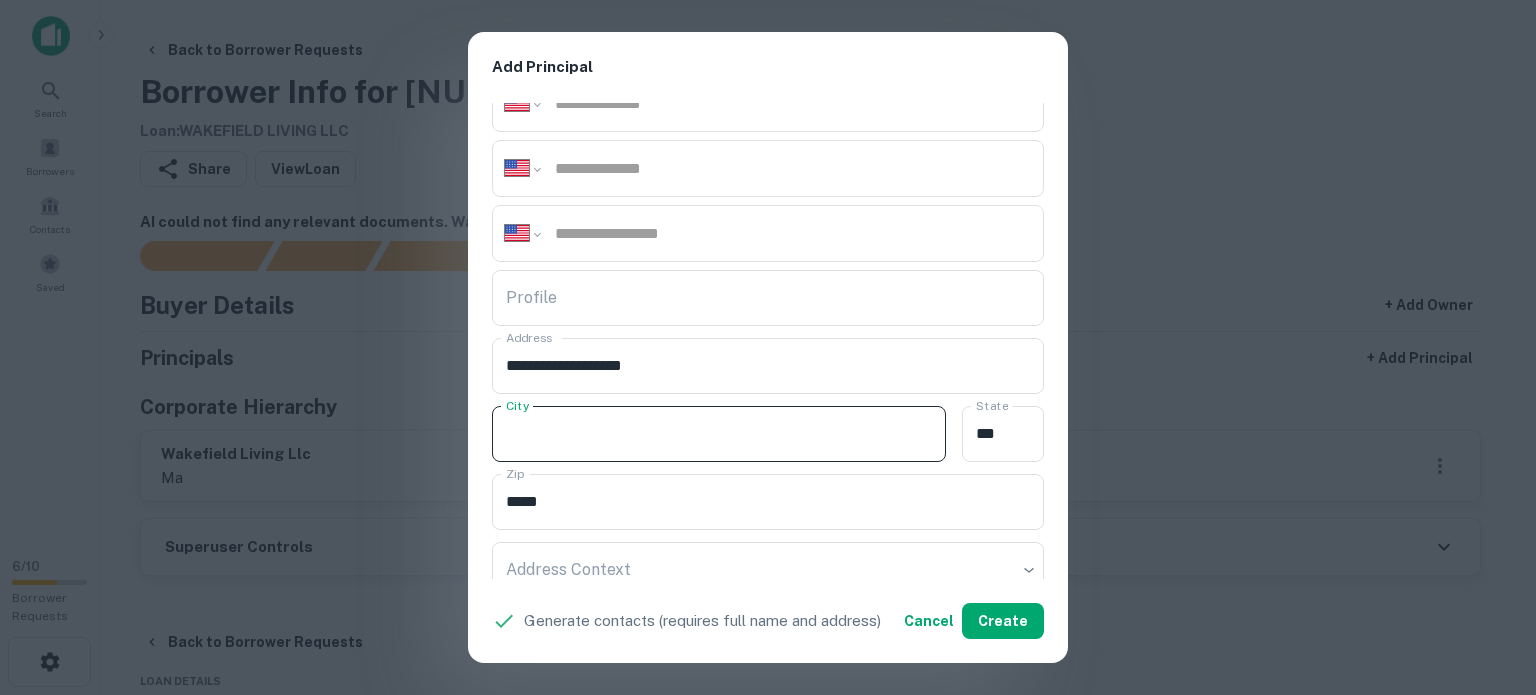 paste on "*******" 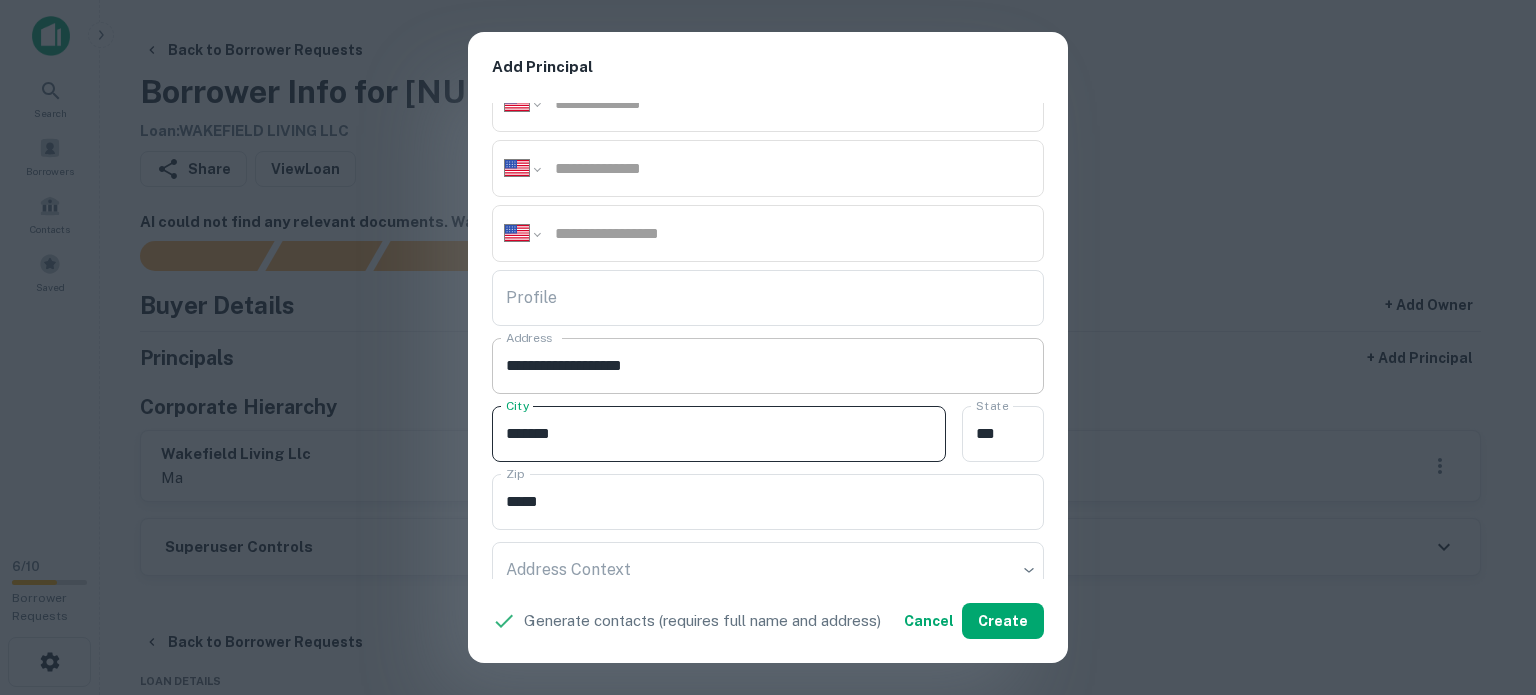 type on "*******" 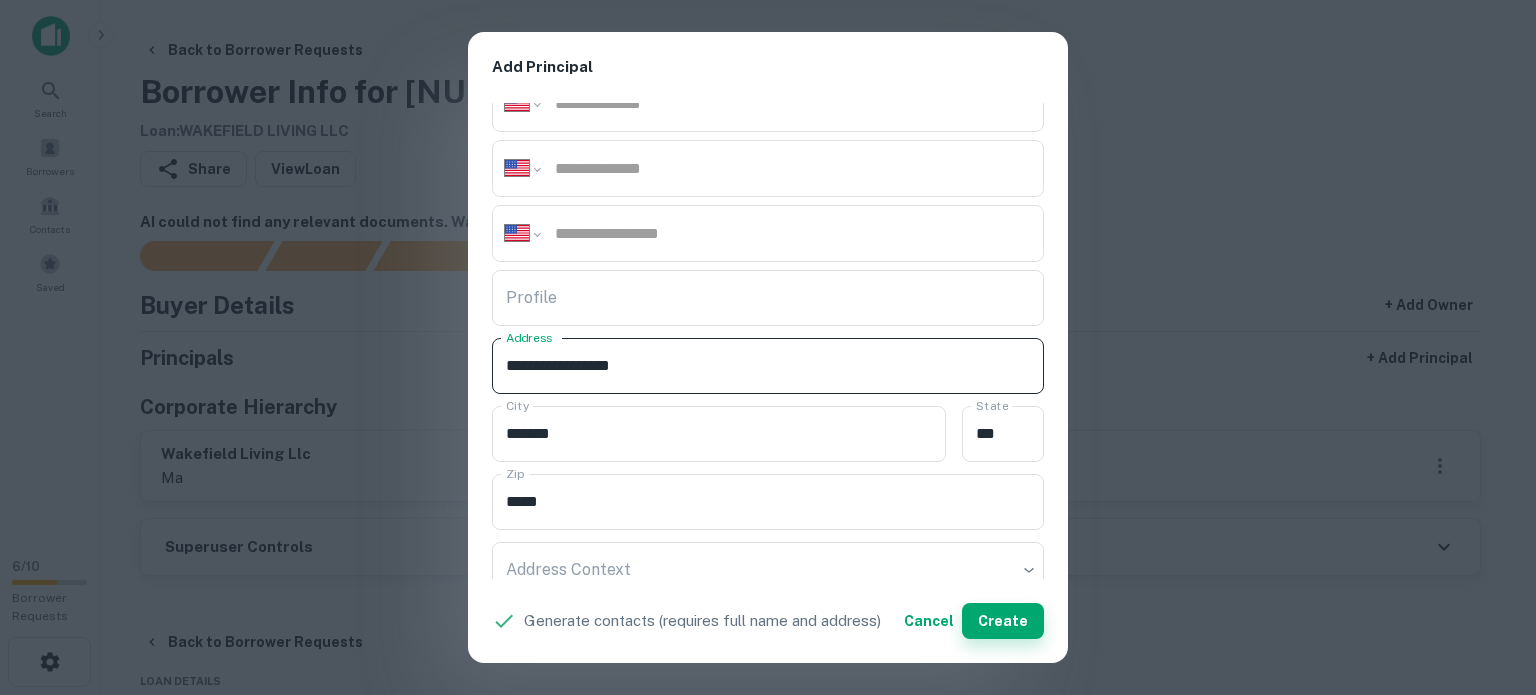 type on "**********" 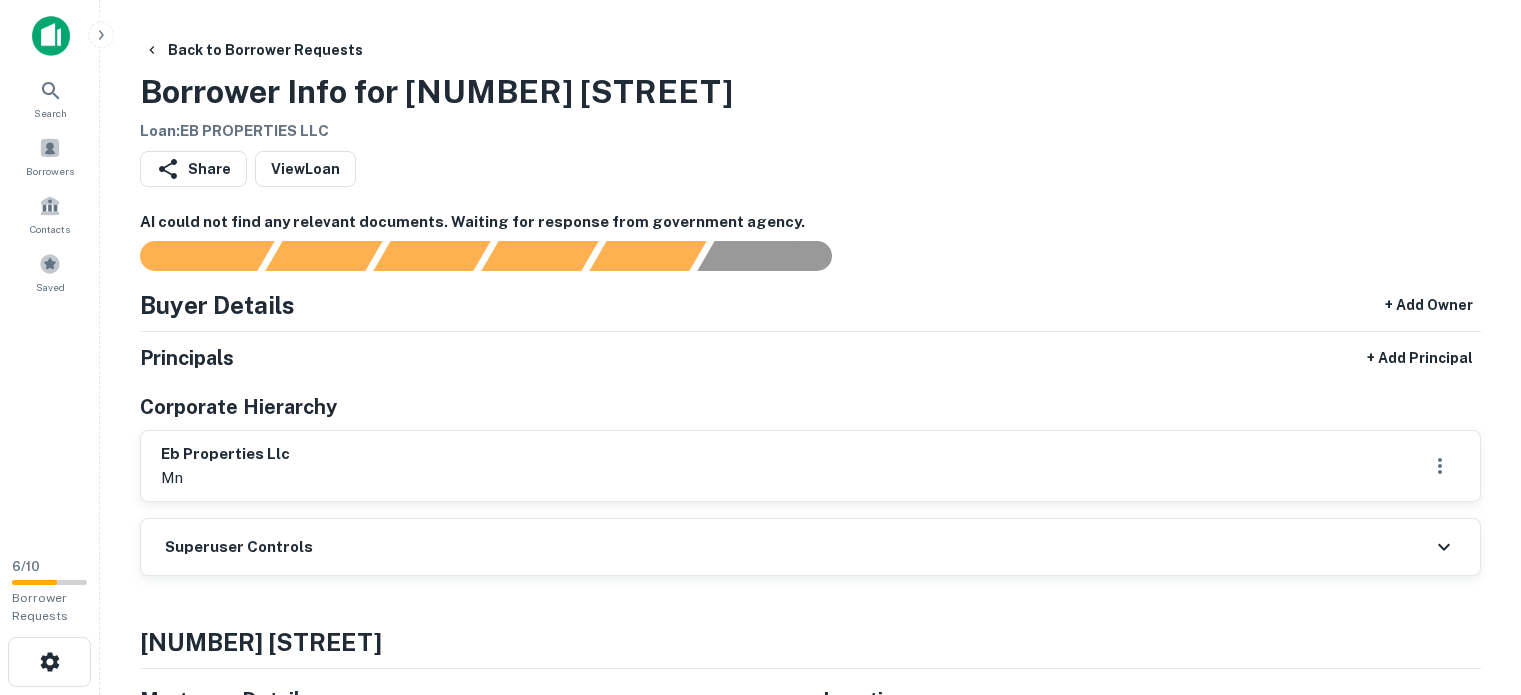 scroll, scrollTop: 0, scrollLeft: 0, axis: both 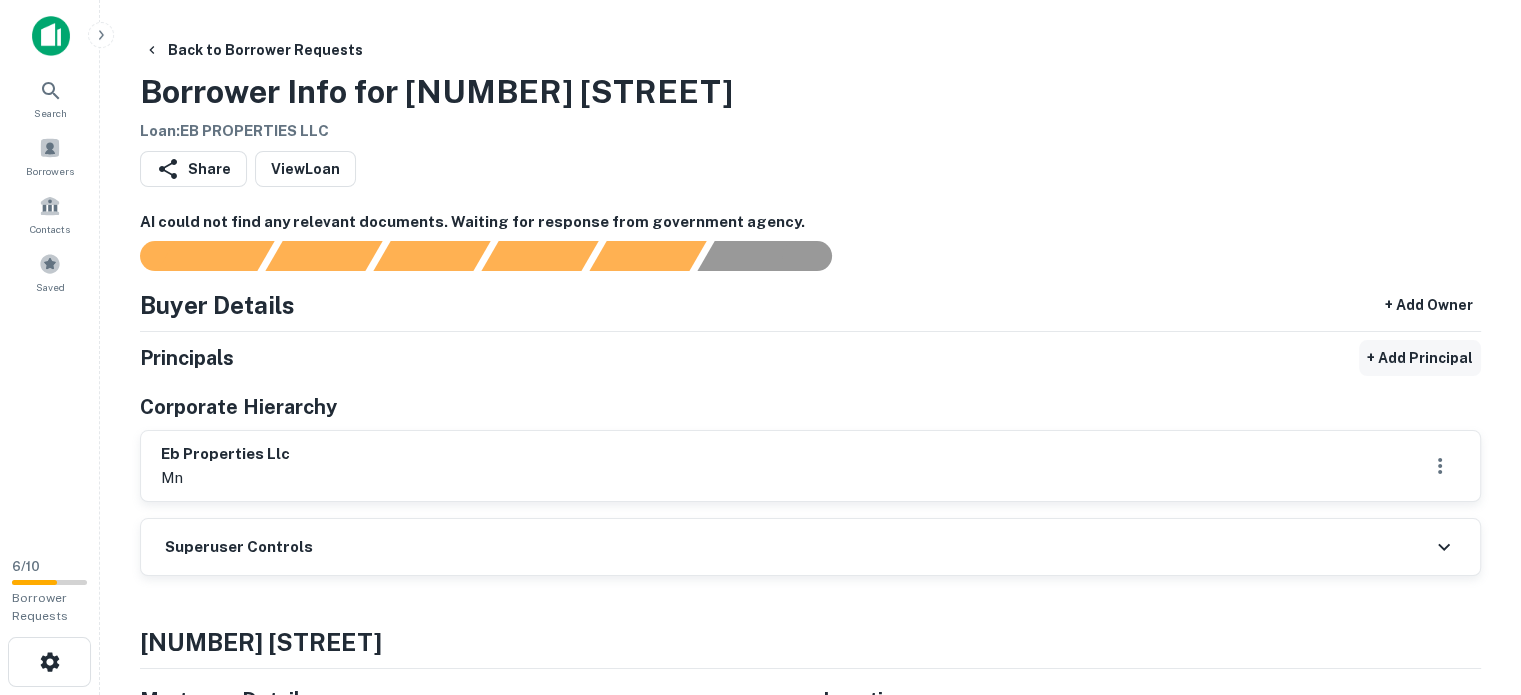 click on "+ Add Principal" at bounding box center [1420, 358] 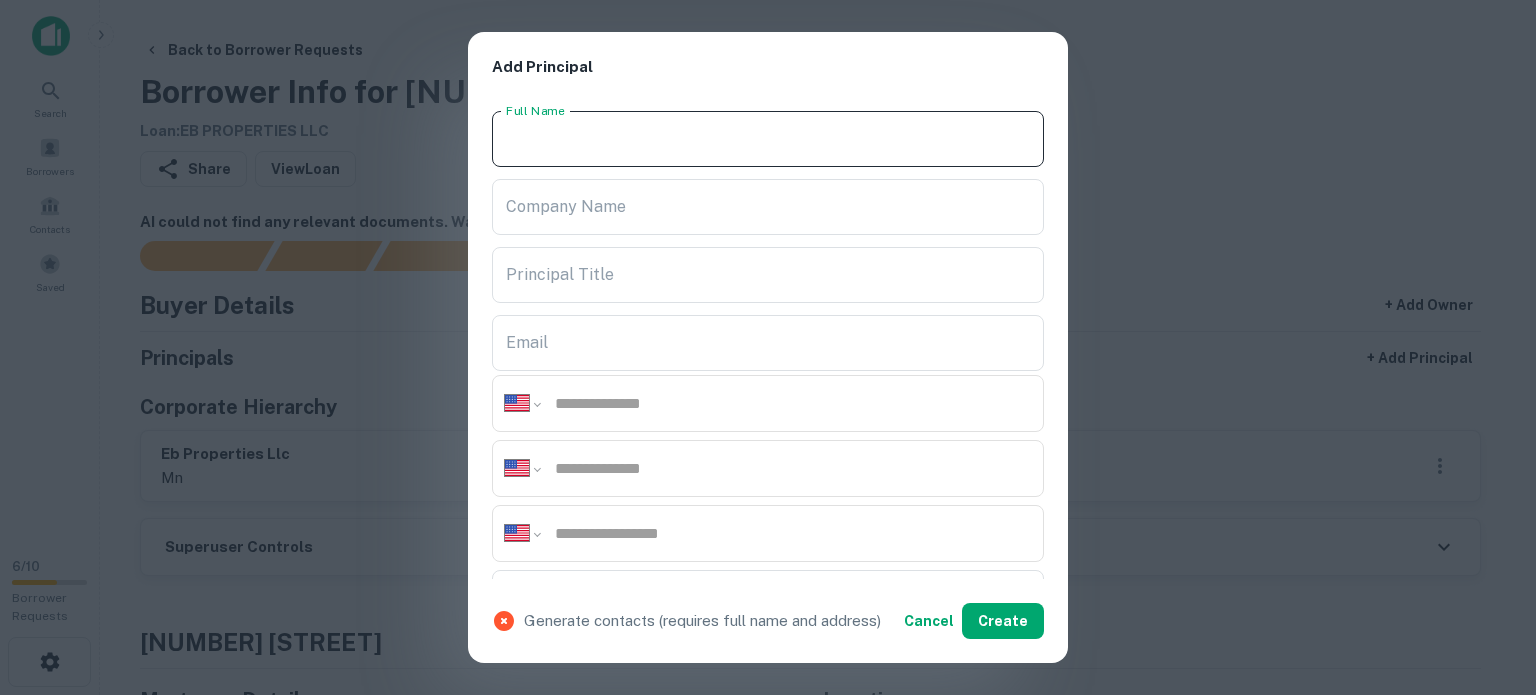 click on "Full Name" at bounding box center [768, 139] 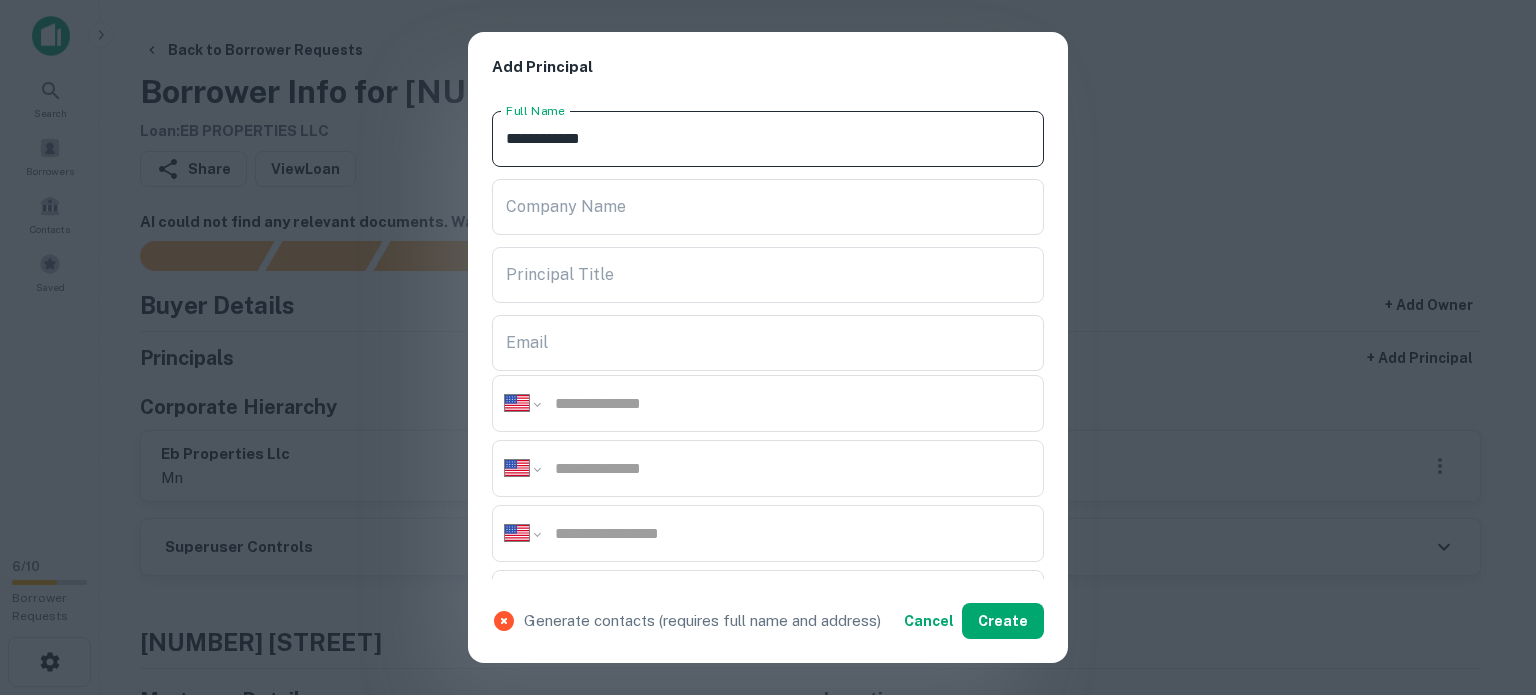 type on "**********" 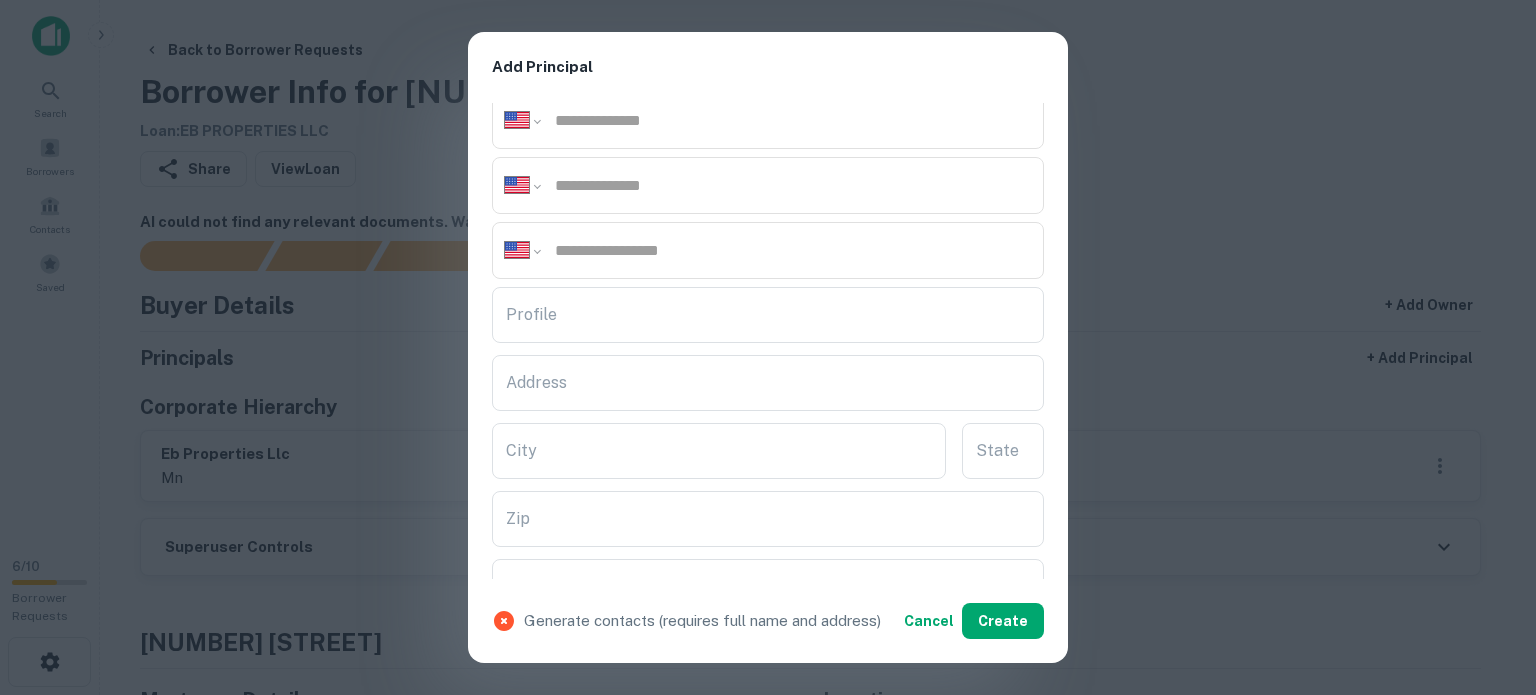 scroll, scrollTop: 400, scrollLeft: 0, axis: vertical 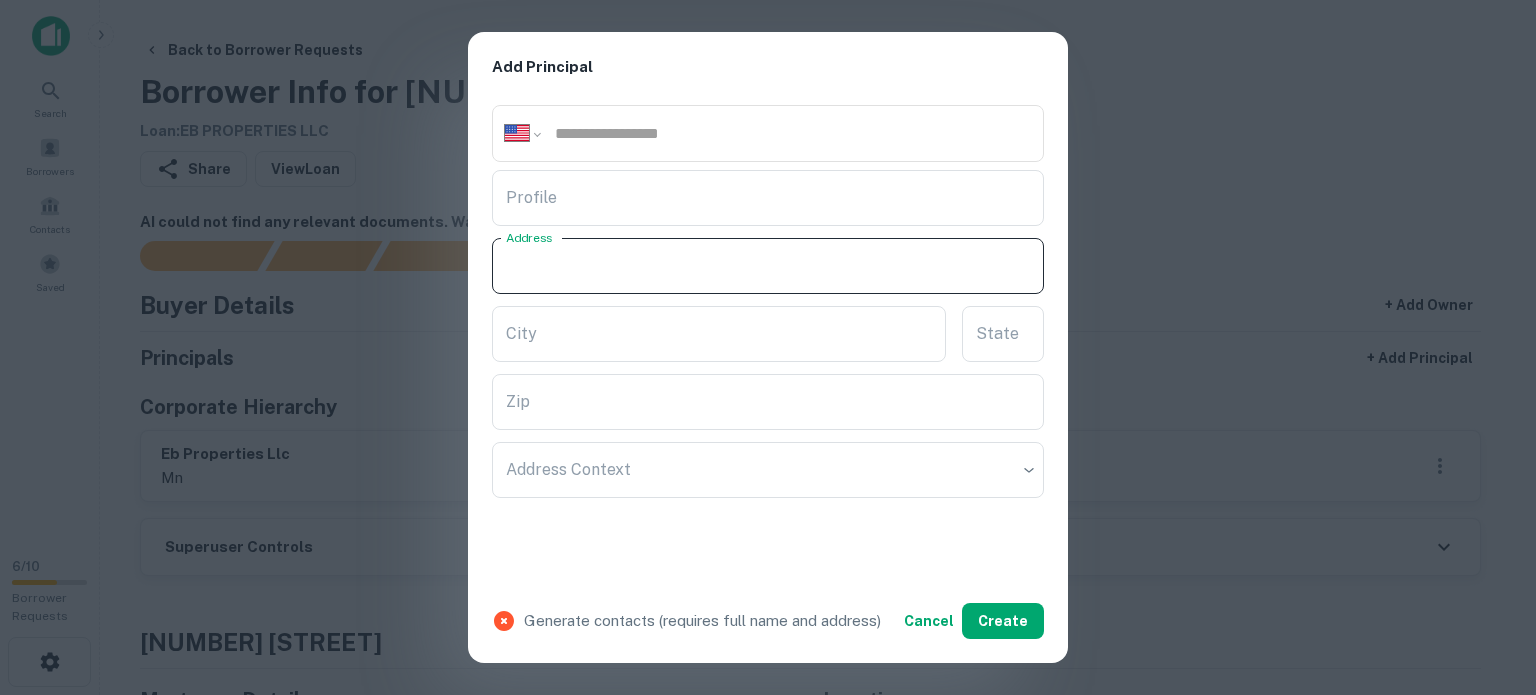 click on "Address" at bounding box center (768, 266) 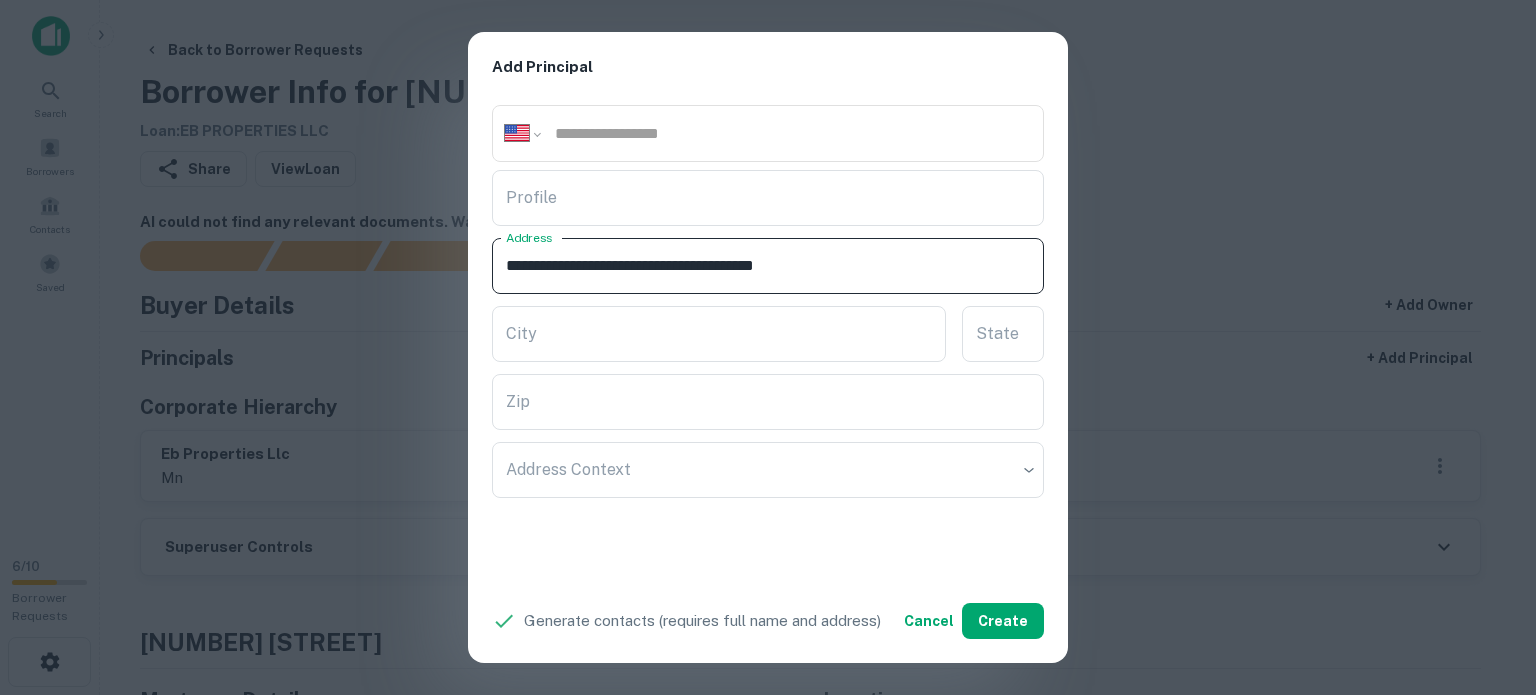 drag, startPoint x: 780, startPoint y: 264, endPoint x: 896, endPoint y: 284, distance: 117.71151 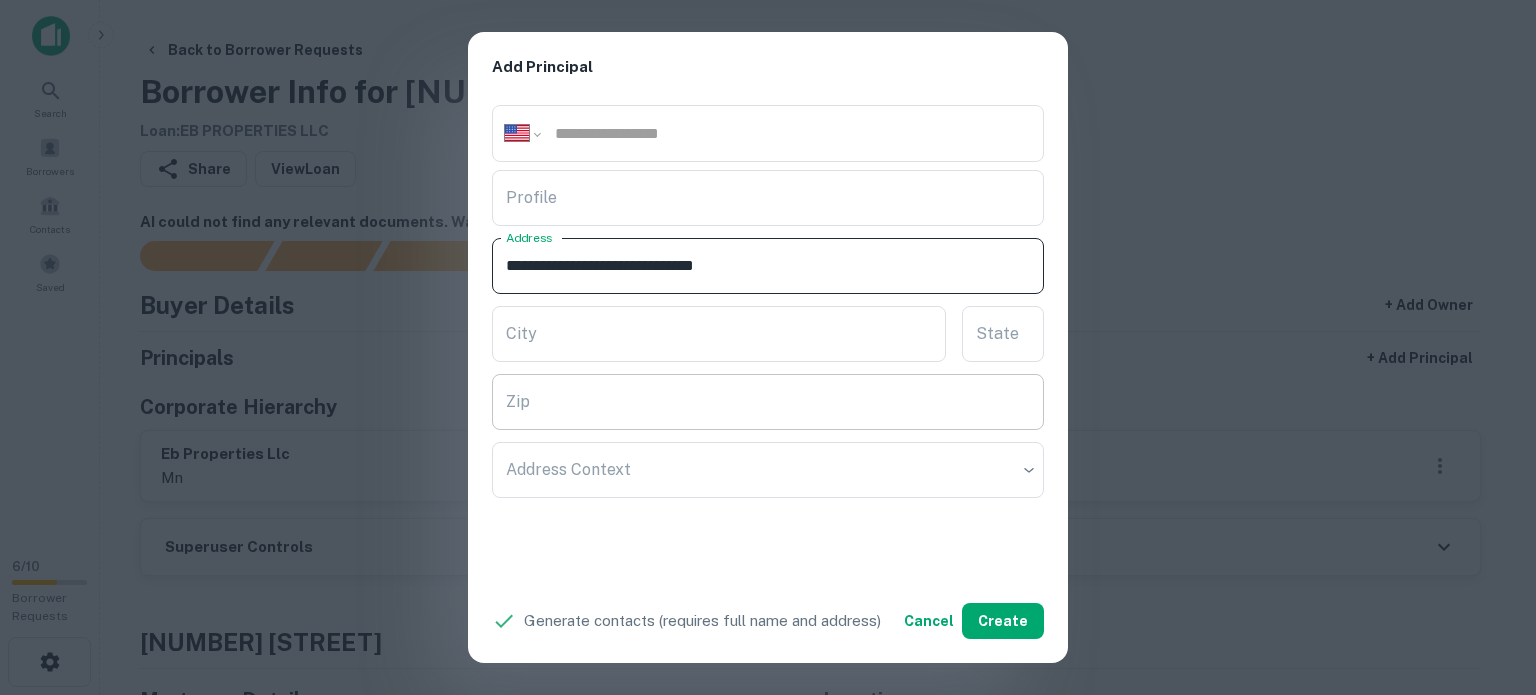 type on "**********" 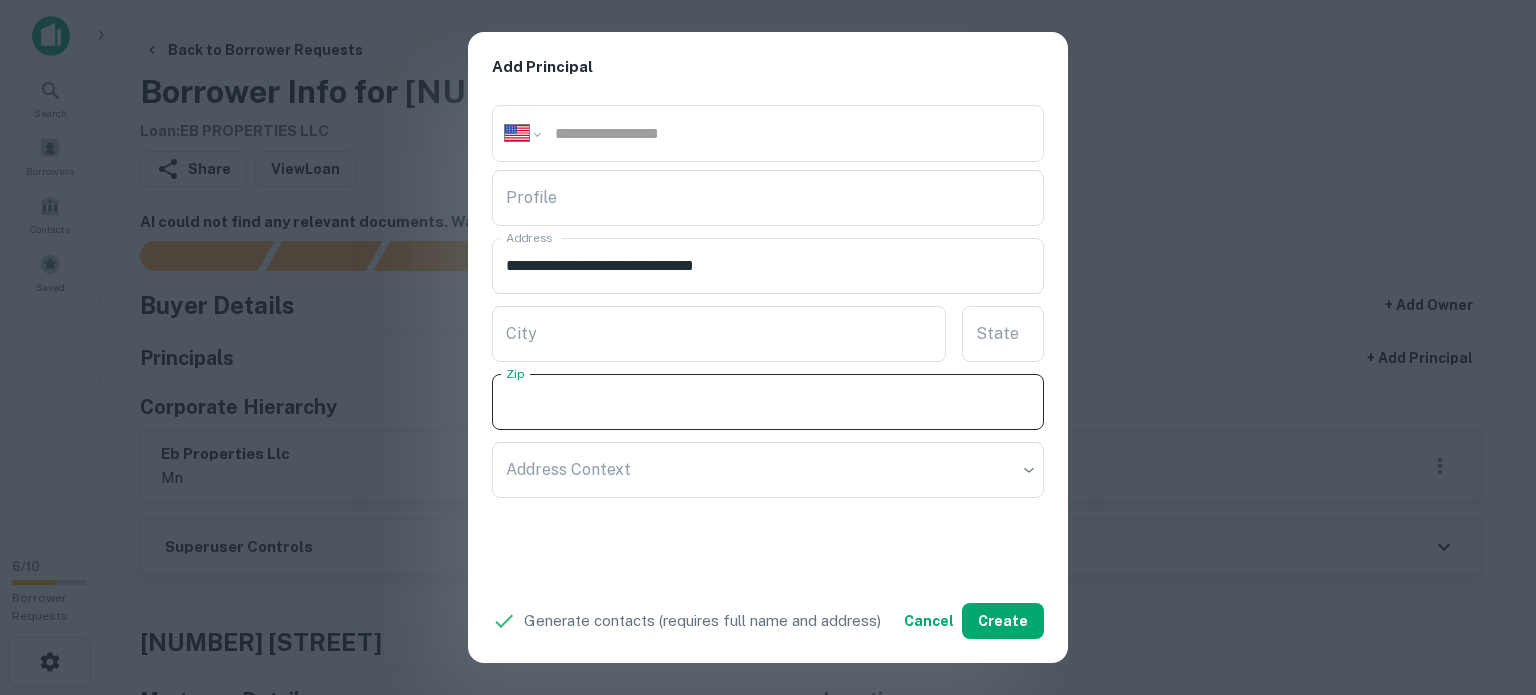paste on "**********" 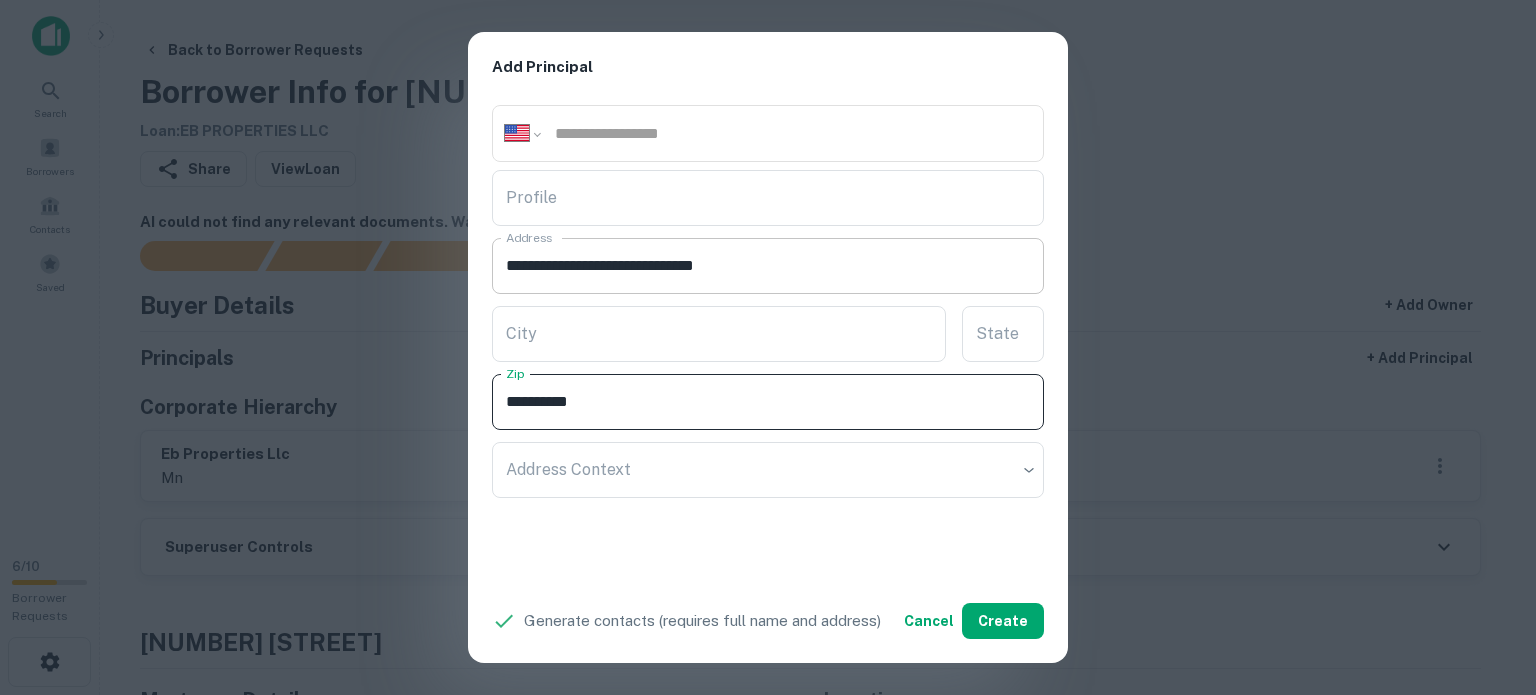 type on "**********" 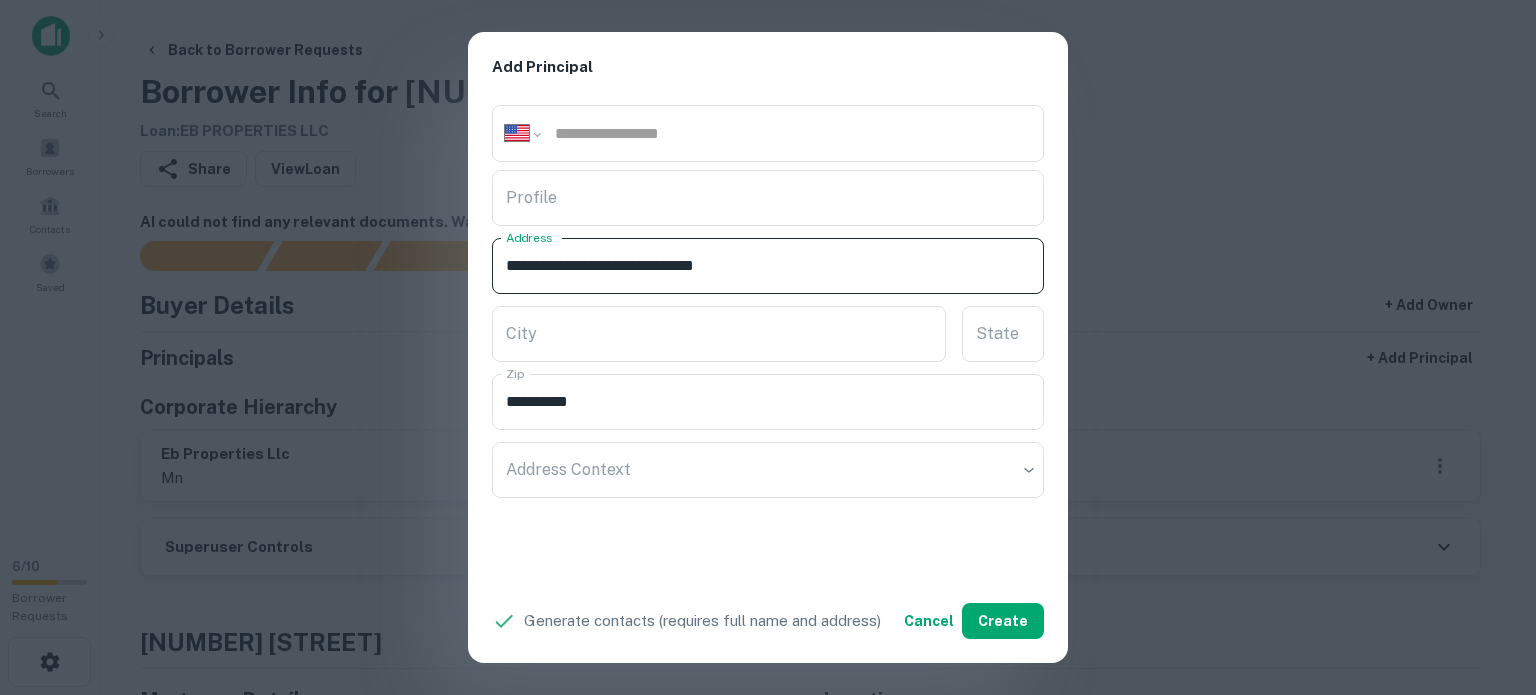 drag, startPoint x: 750, startPoint y: 266, endPoint x: 825, endPoint y: 274, distance: 75.42546 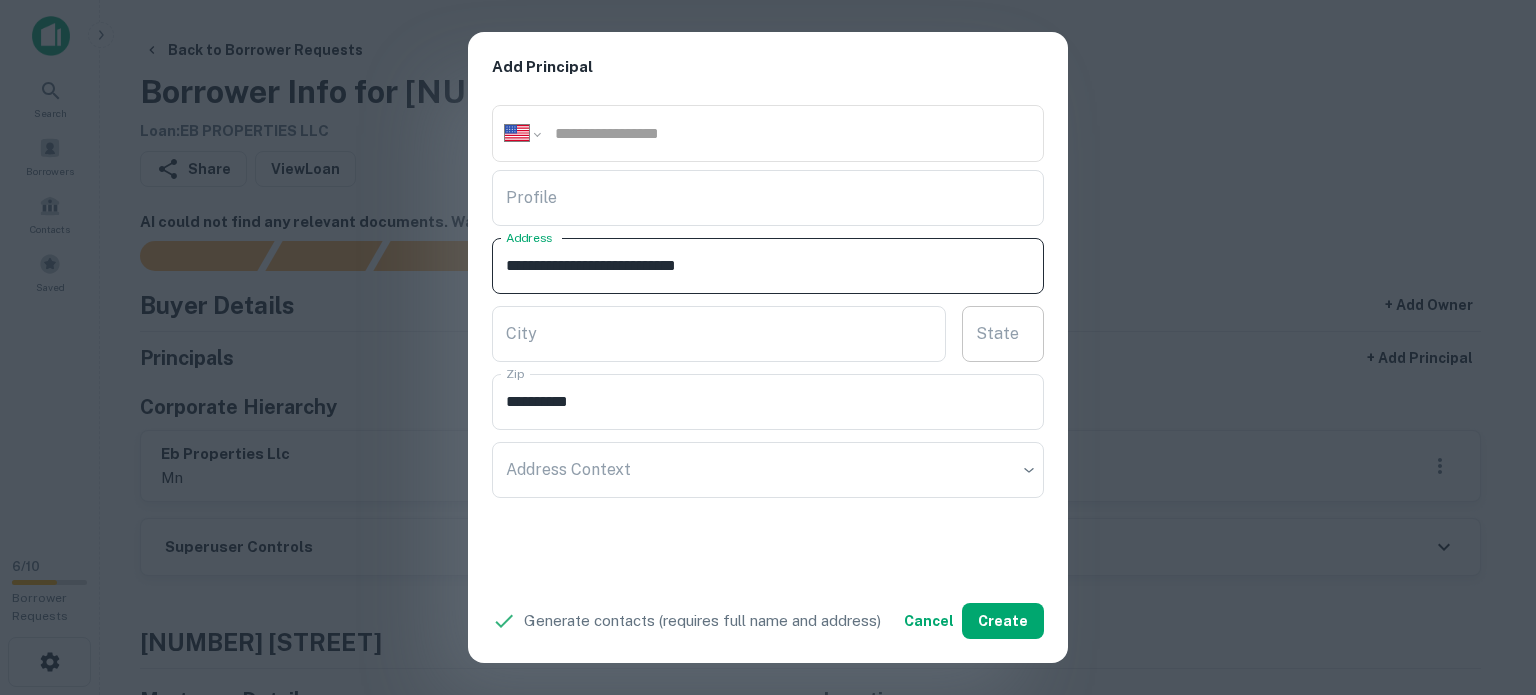 type on "**********" 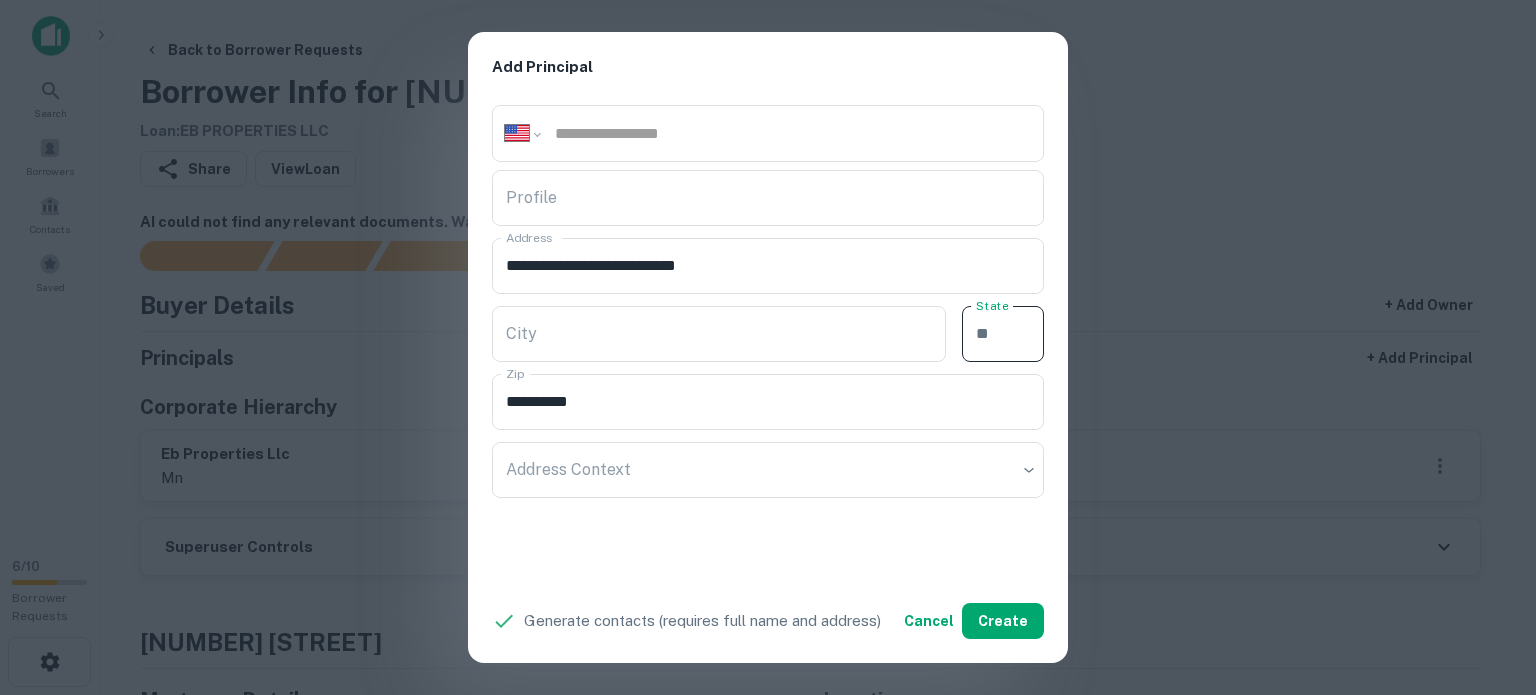 click on "State" at bounding box center [1003, 334] 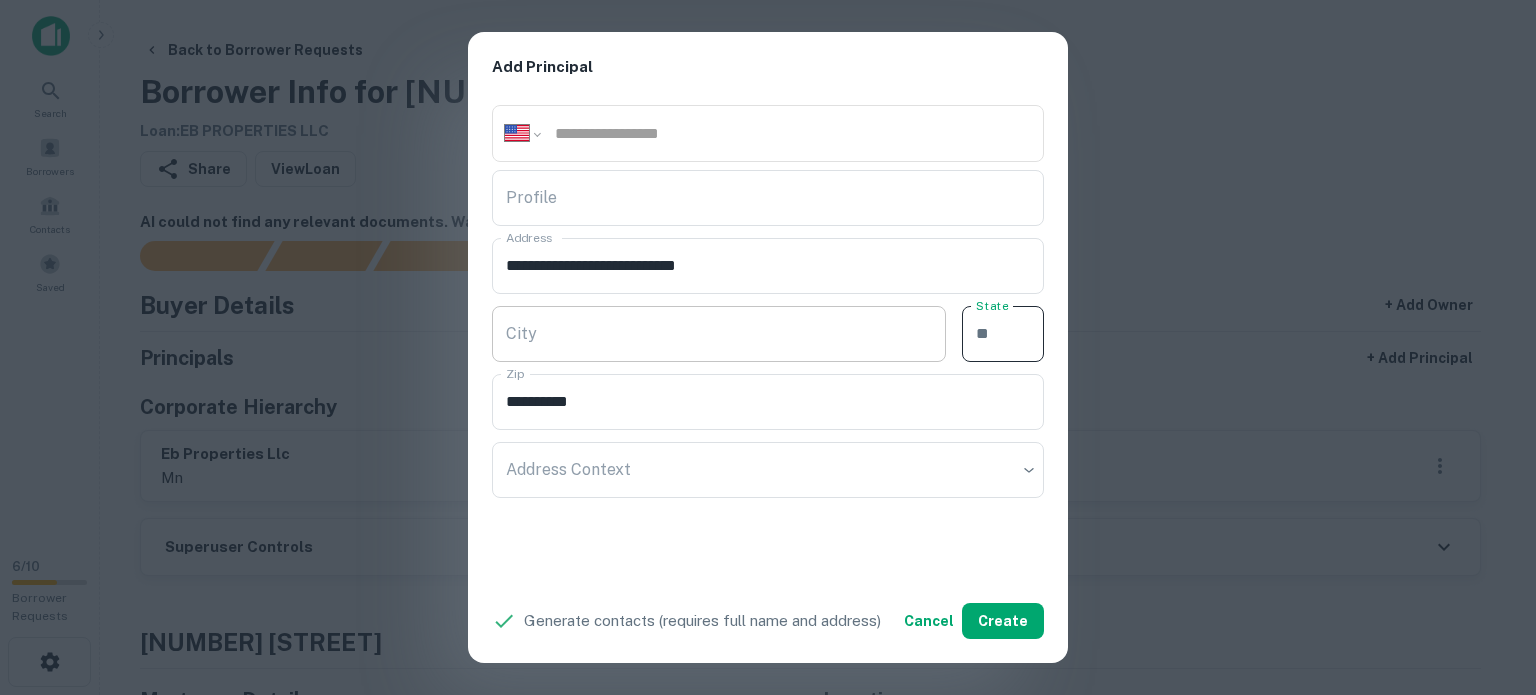 paste on "**" 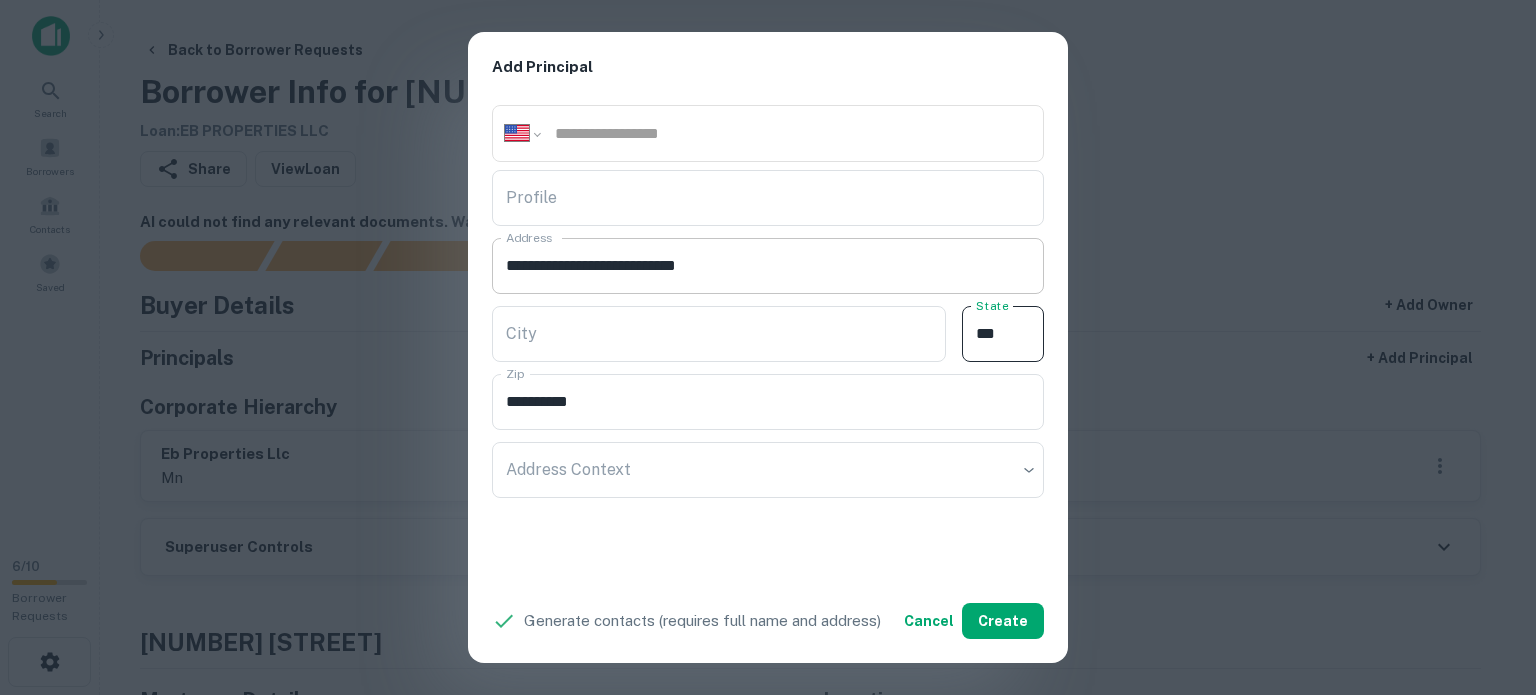type on "**" 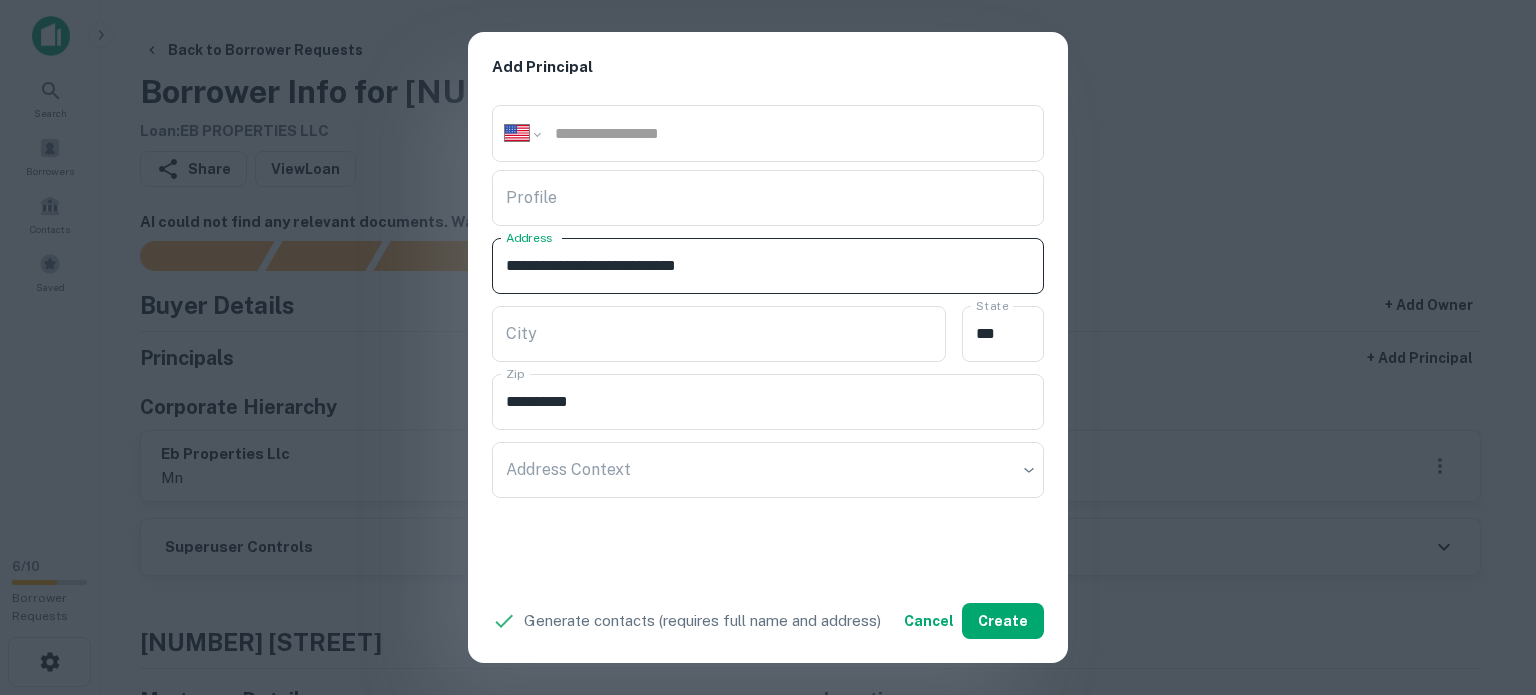 drag, startPoint x: 684, startPoint y: 263, endPoint x: 724, endPoint y: 270, distance: 40.60788 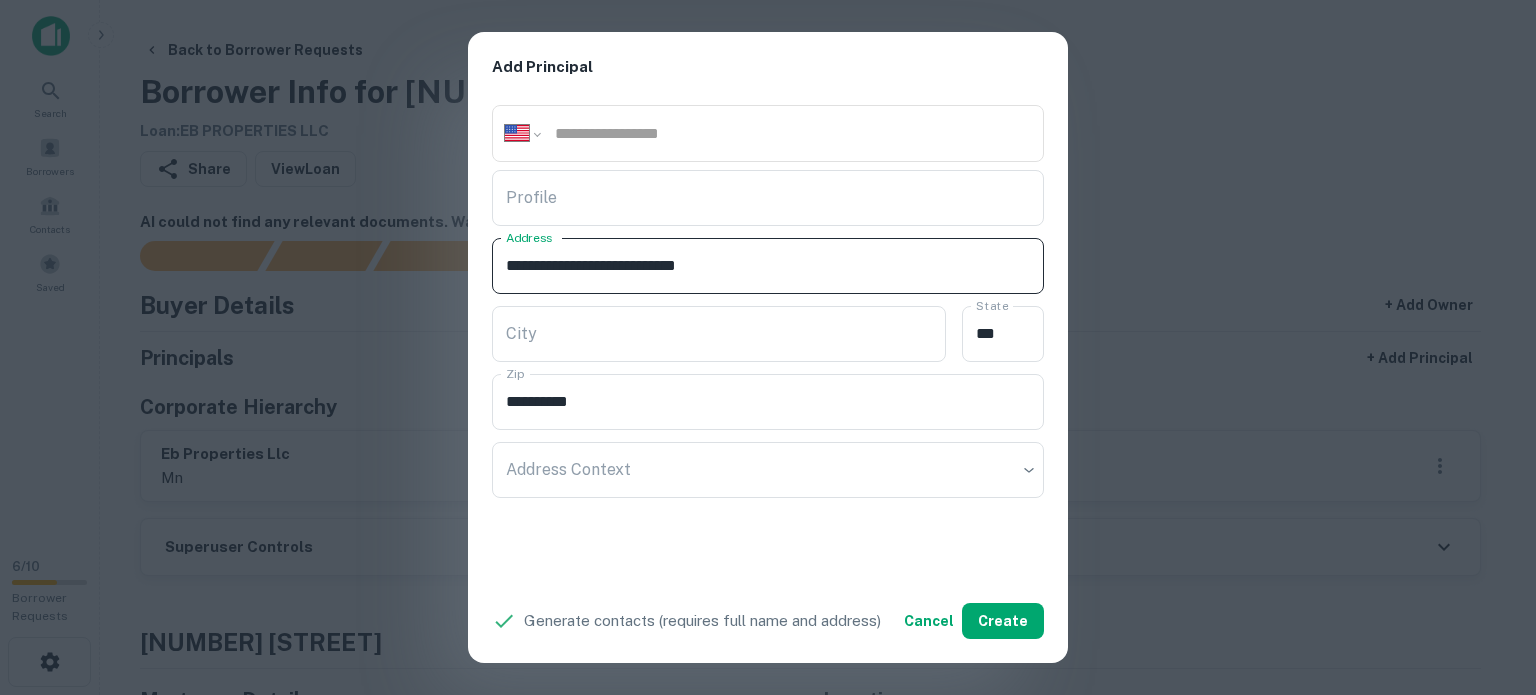 drag, startPoint x: 640, startPoint y: 259, endPoint x: 736, endPoint y: 279, distance: 98.0612 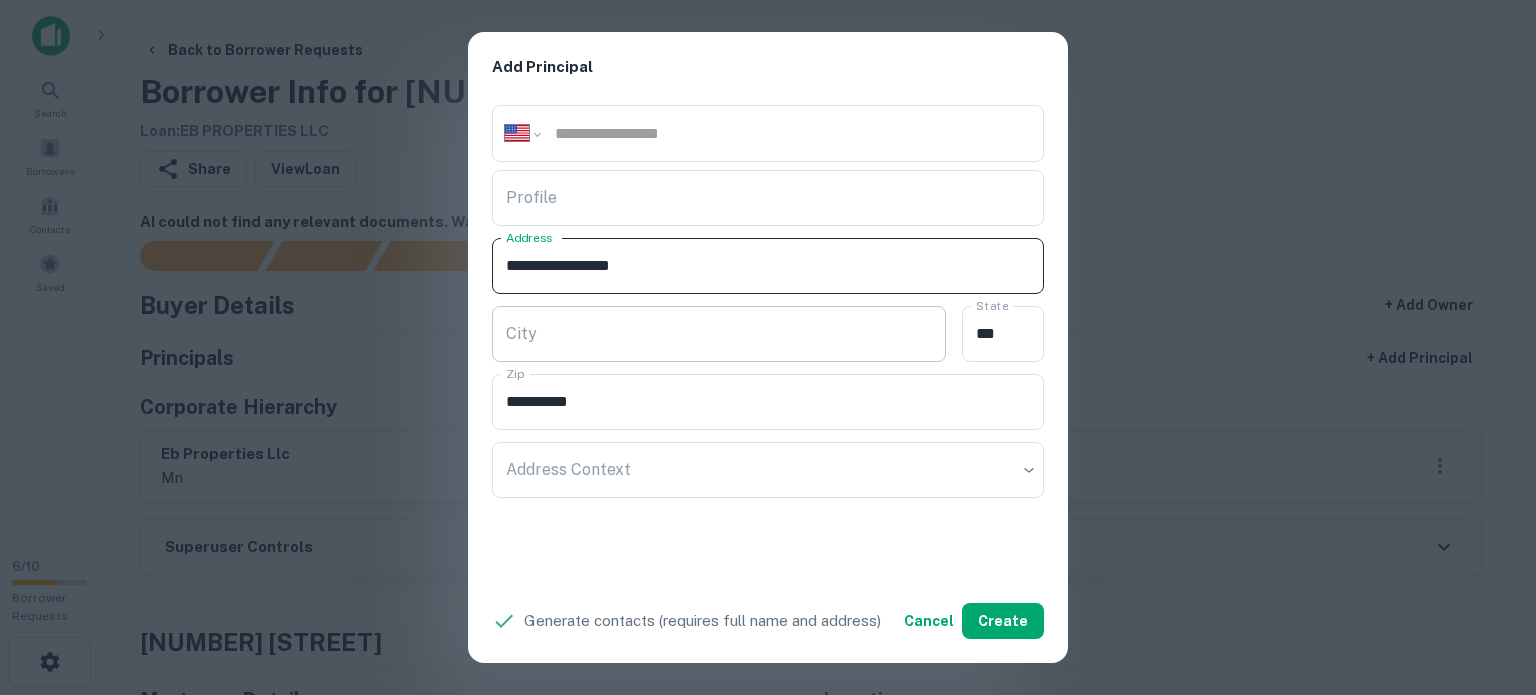 type on "**********" 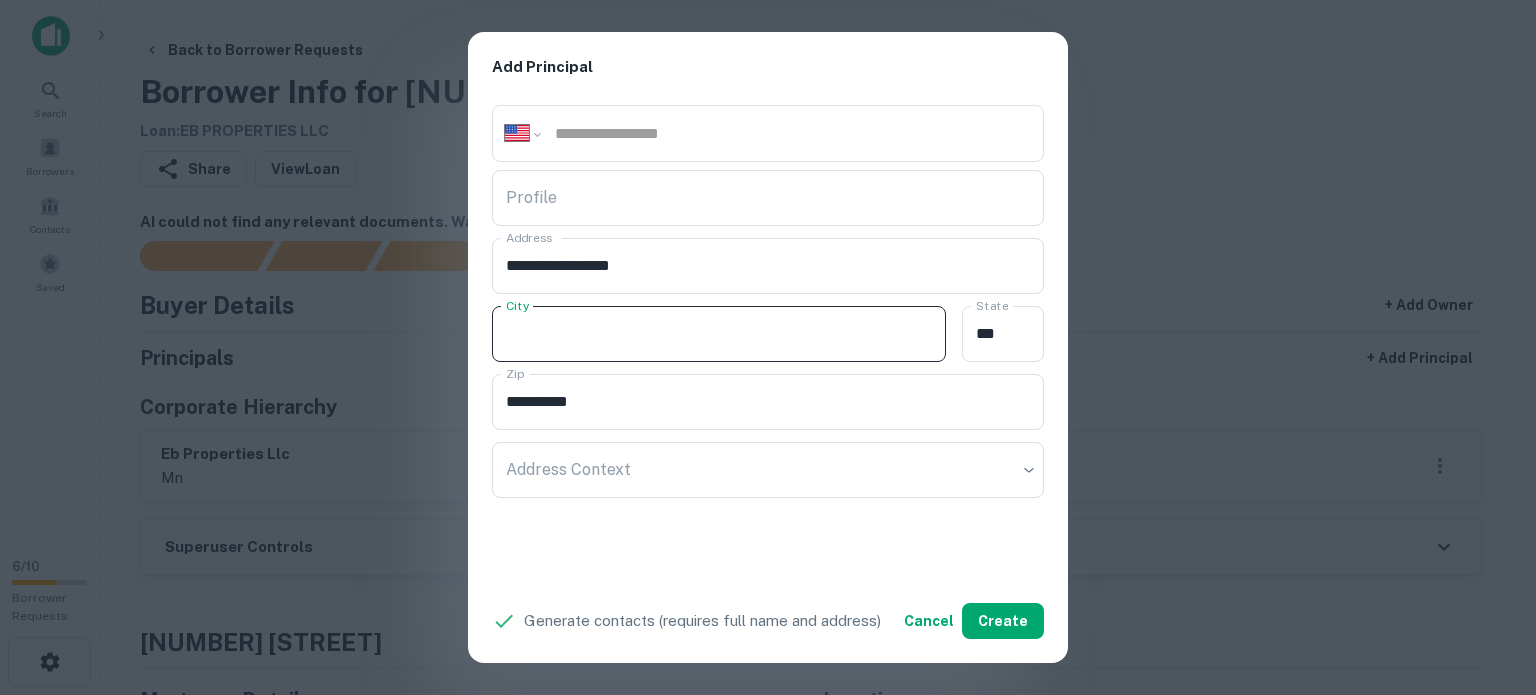 paste on "**********" 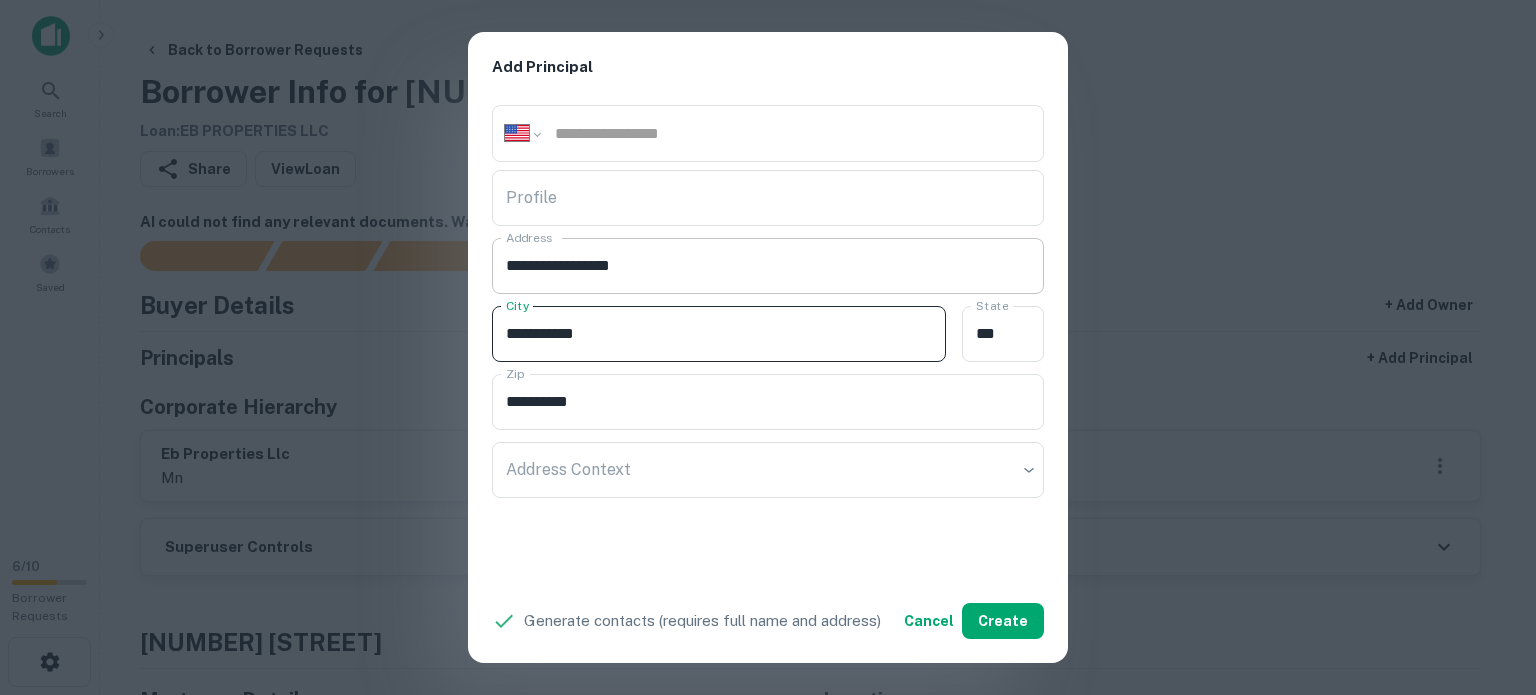 type on "**********" 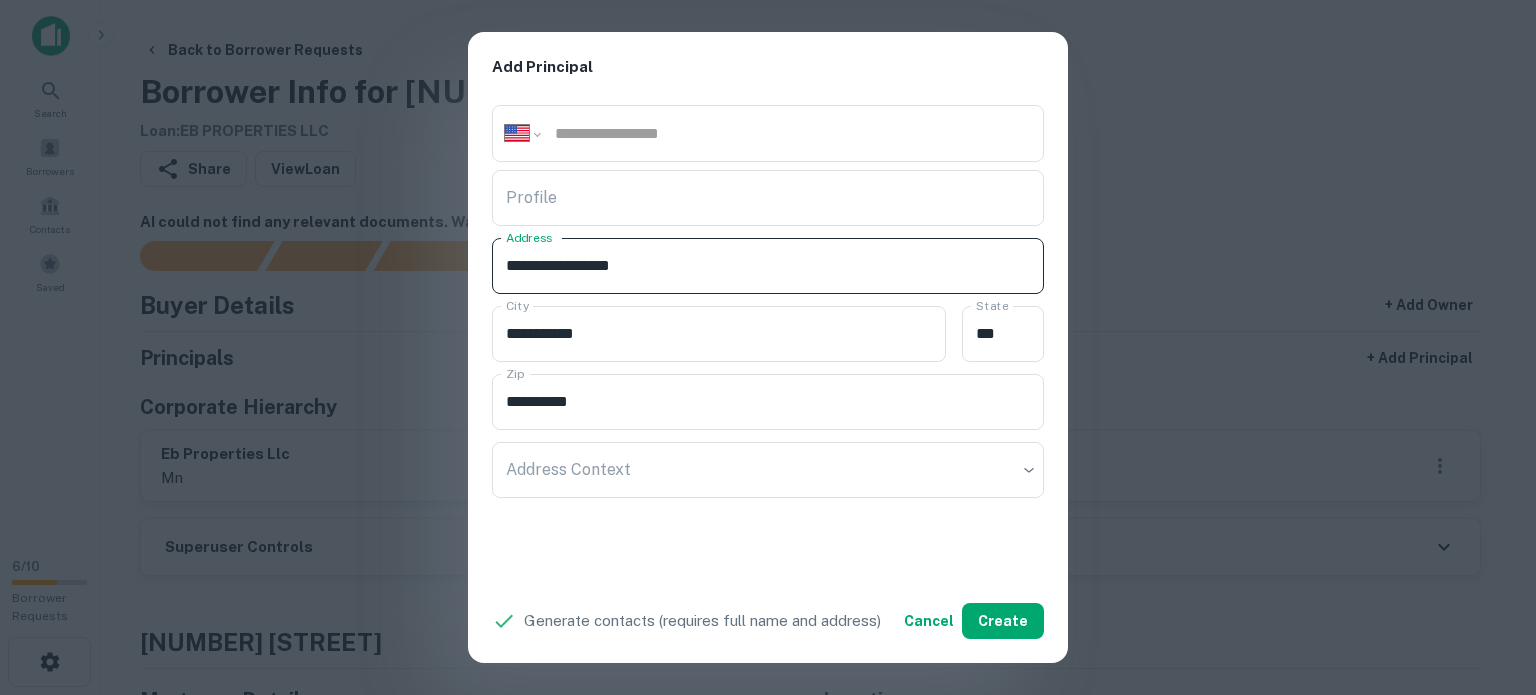 click on "**********" at bounding box center [768, 266] 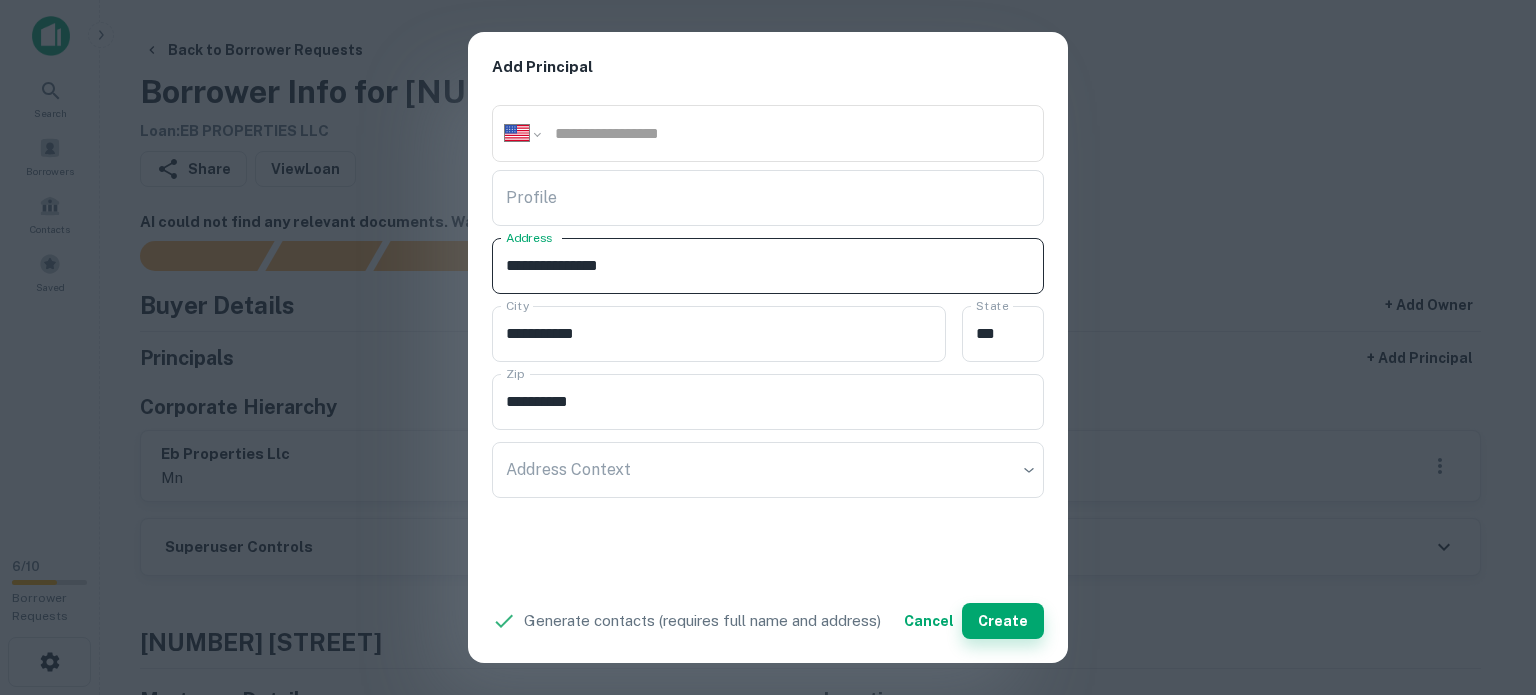 type on "**********" 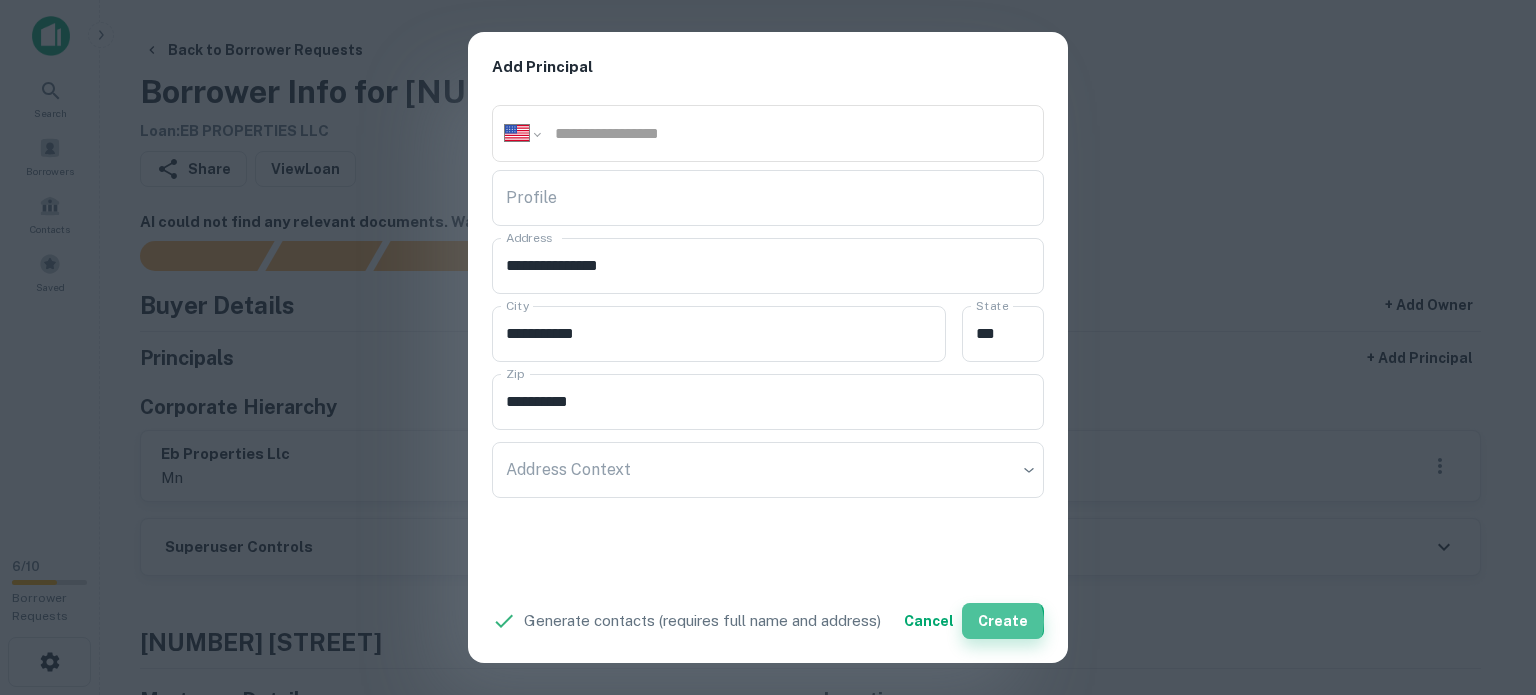 click on "Create" at bounding box center [1003, 621] 